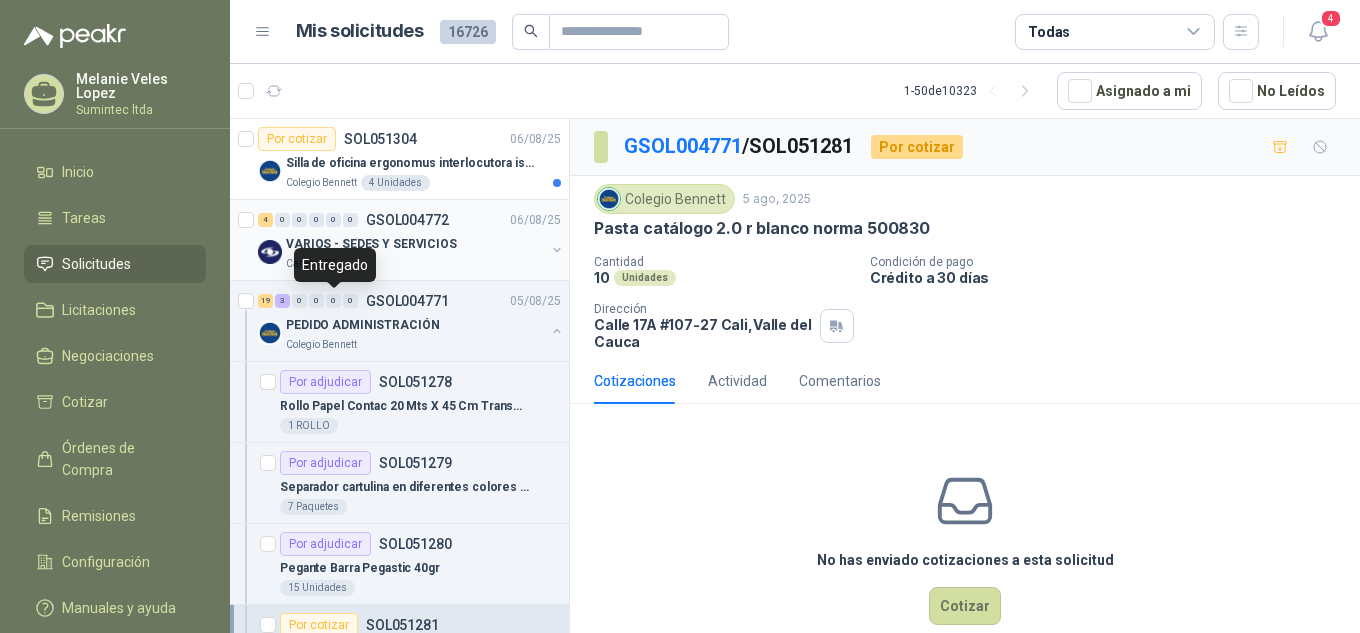 scroll, scrollTop: 0, scrollLeft: 0, axis: both 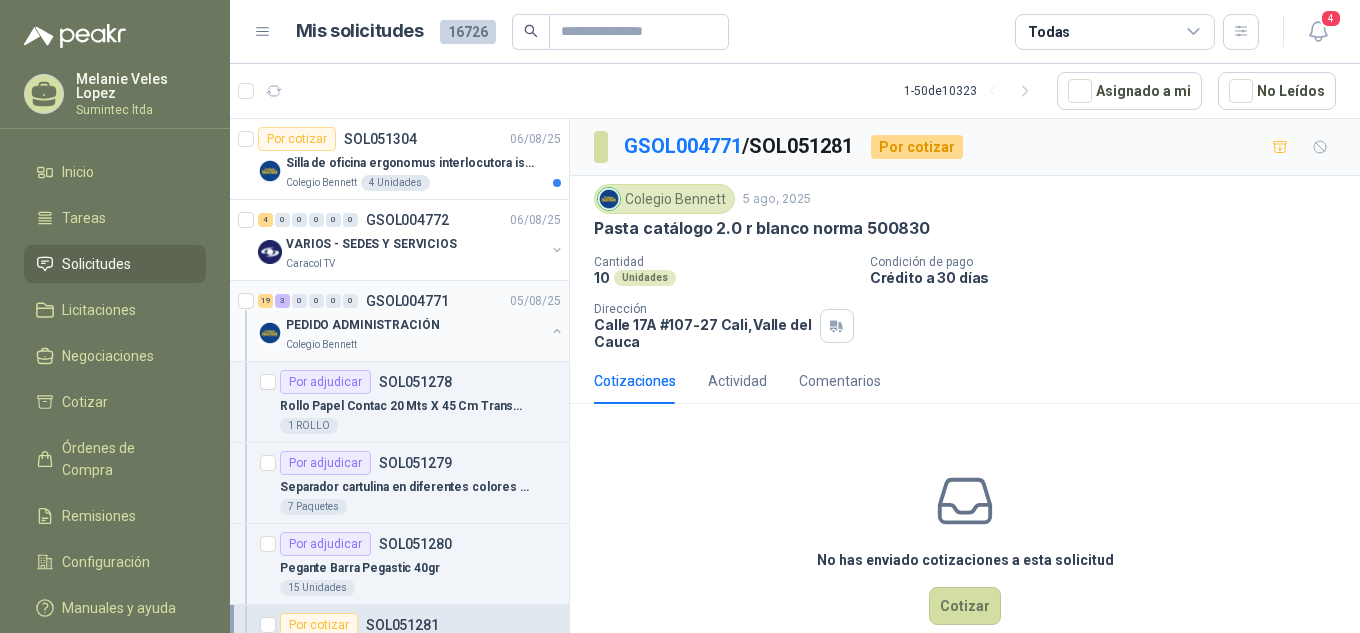 click on "PEDIDO ADMINISTRACIÓN" at bounding box center [362, 325] 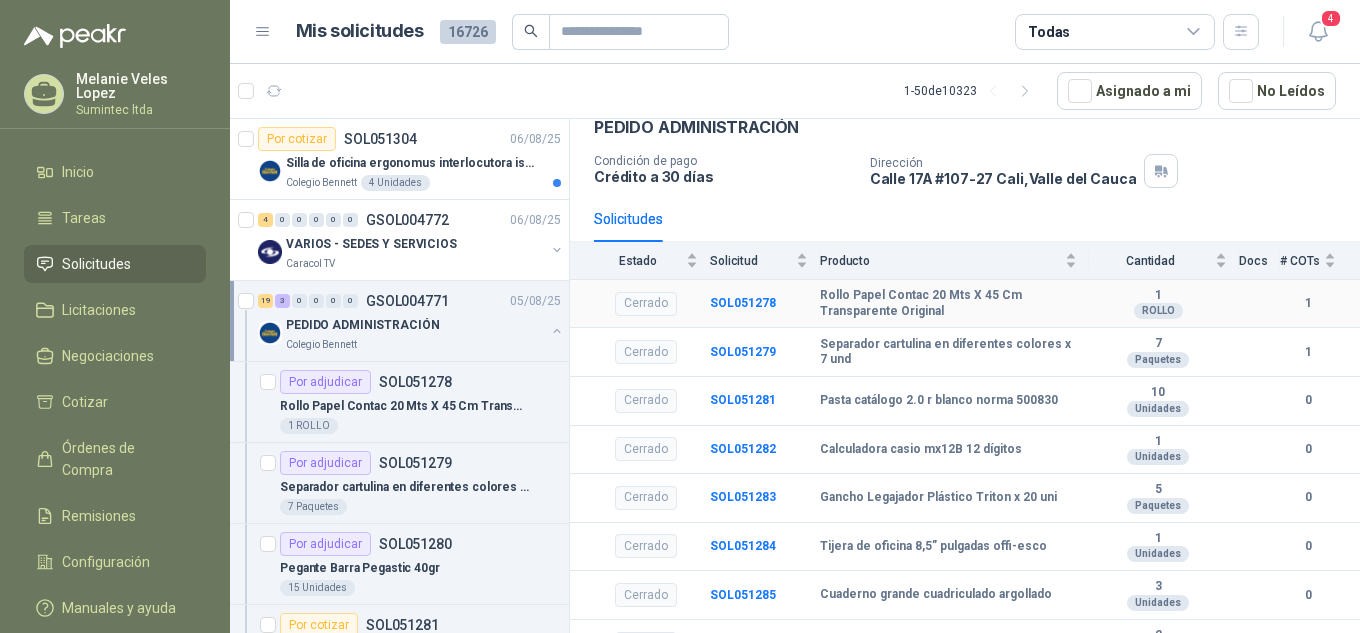 scroll, scrollTop: 400, scrollLeft: 0, axis: vertical 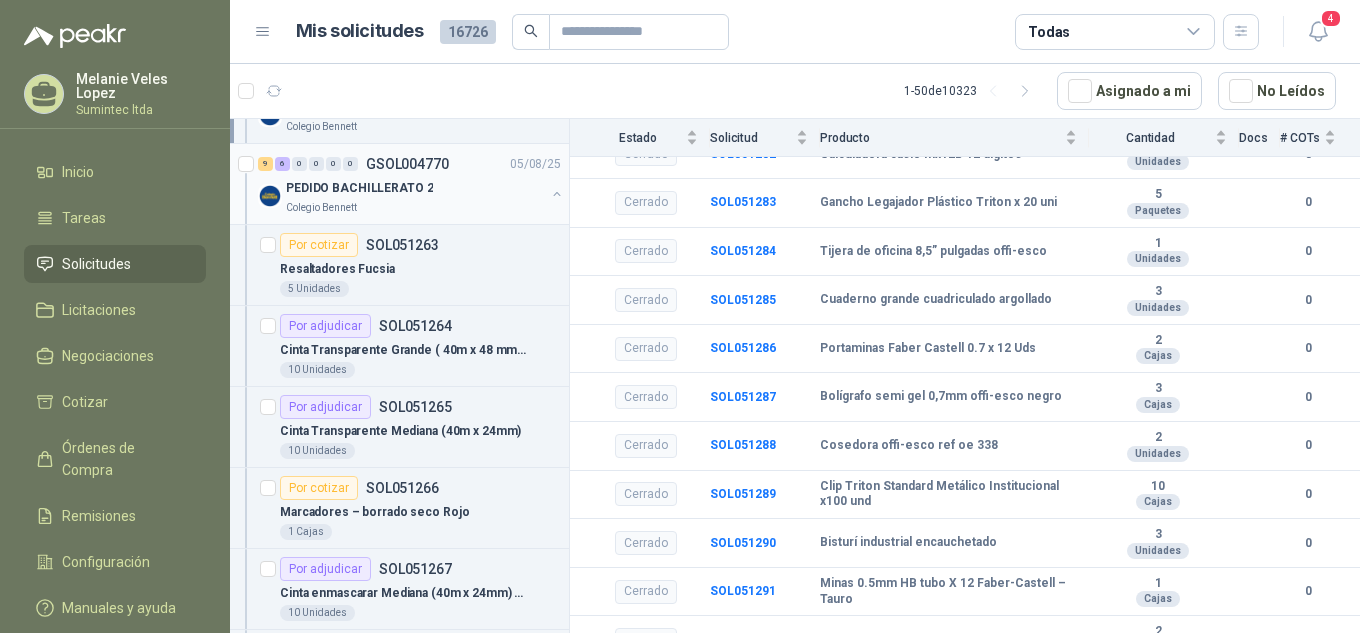 click on "PEDIDO BACHILLERATO 2" at bounding box center [415, 188] 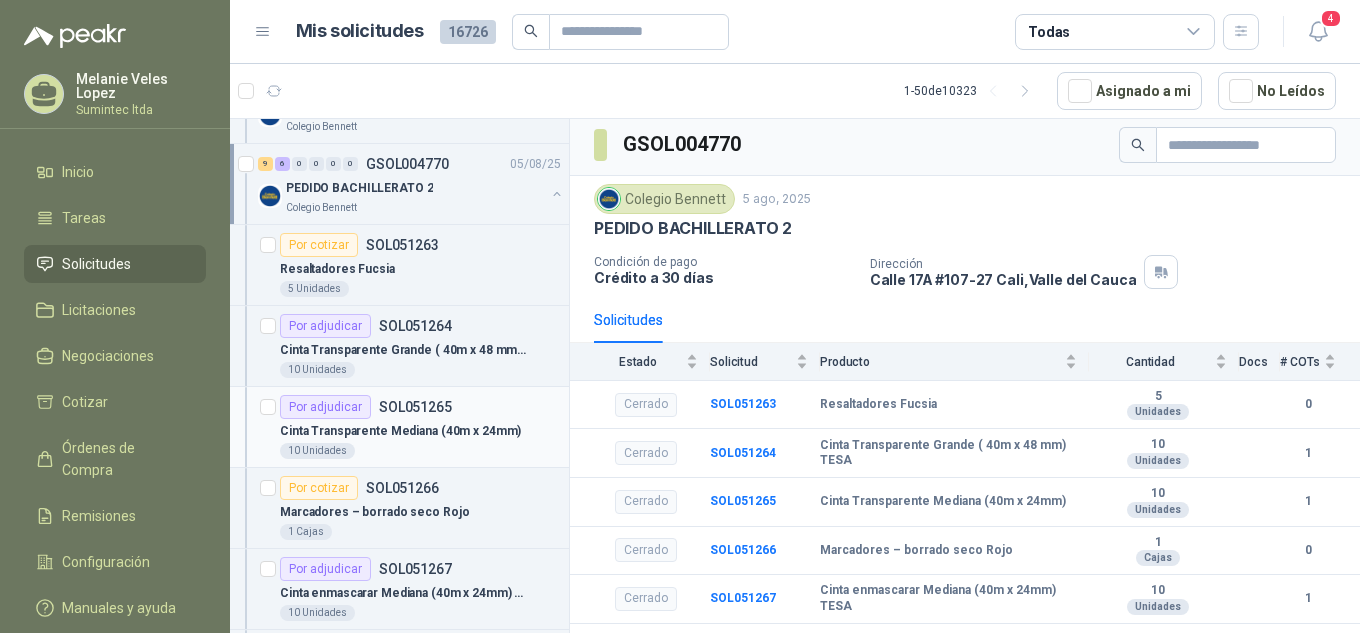 scroll, scrollTop: 0, scrollLeft: 0, axis: both 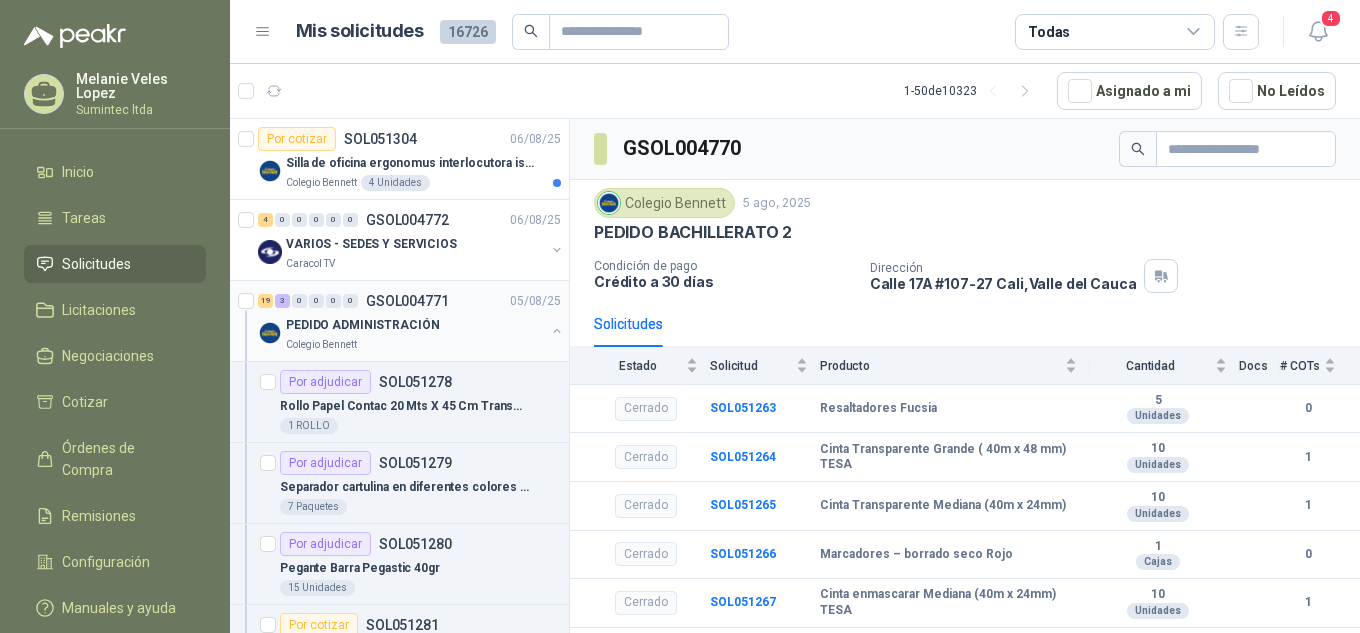 click on "PEDIDO ADMINISTRACIÓN" at bounding box center (362, 325) 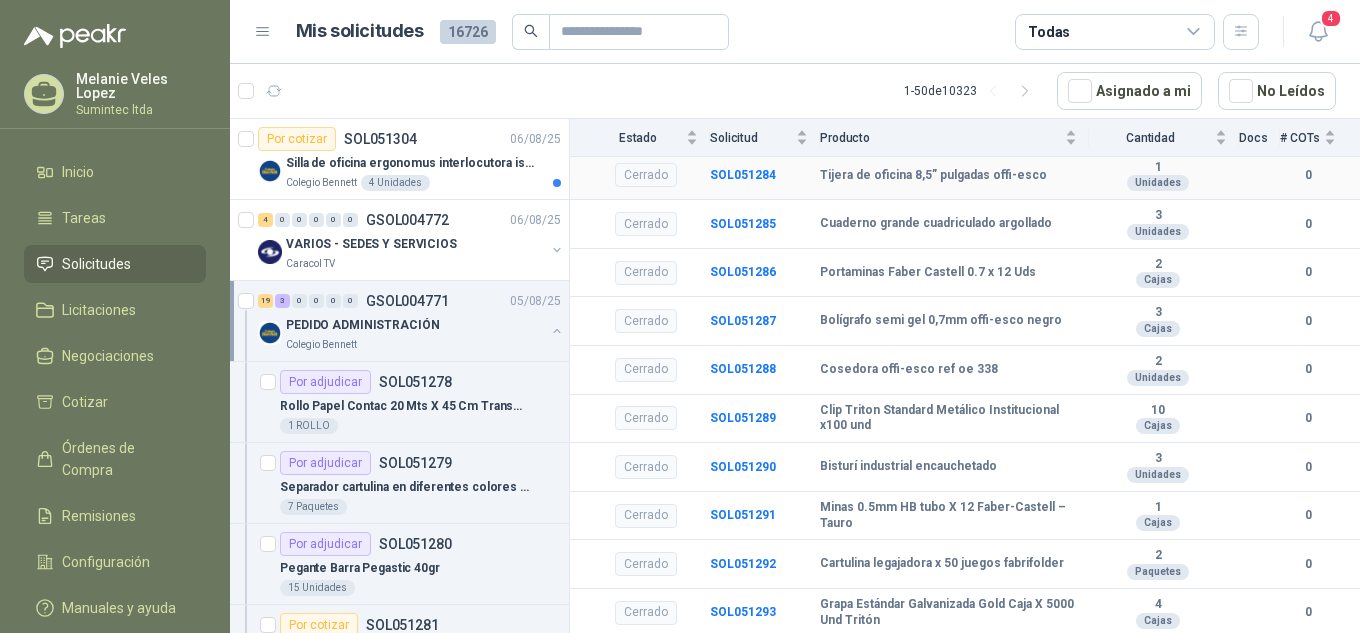 scroll, scrollTop: 600, scrollLeft: 0, axis: vertical 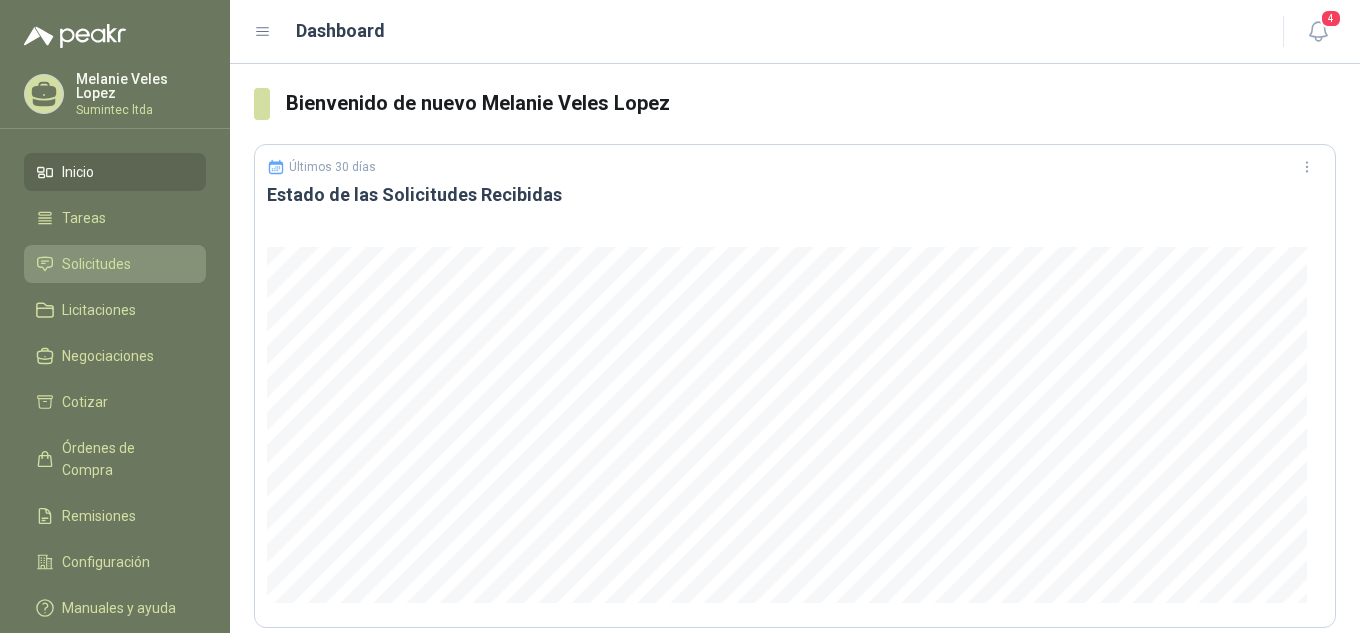 click on "Solicitudes" at bounding box center (96, 264) 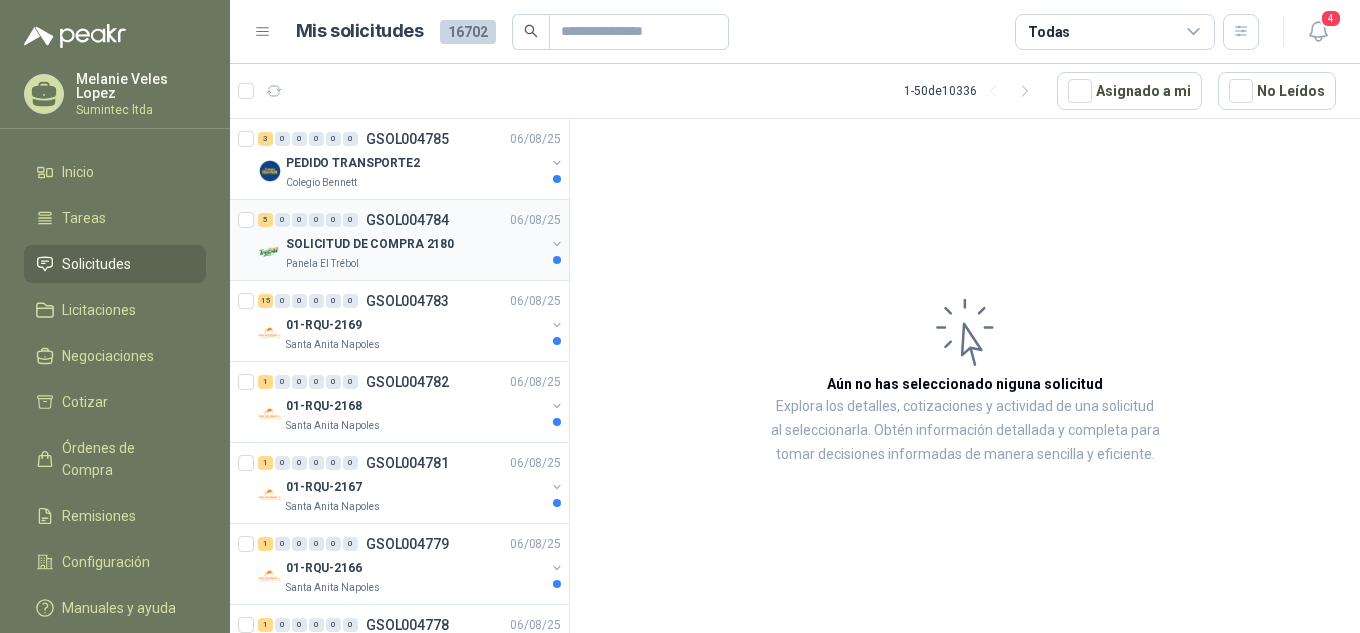 click on "SOLICITUD DE COMPRA 2180" at bounding box center (370, 244) 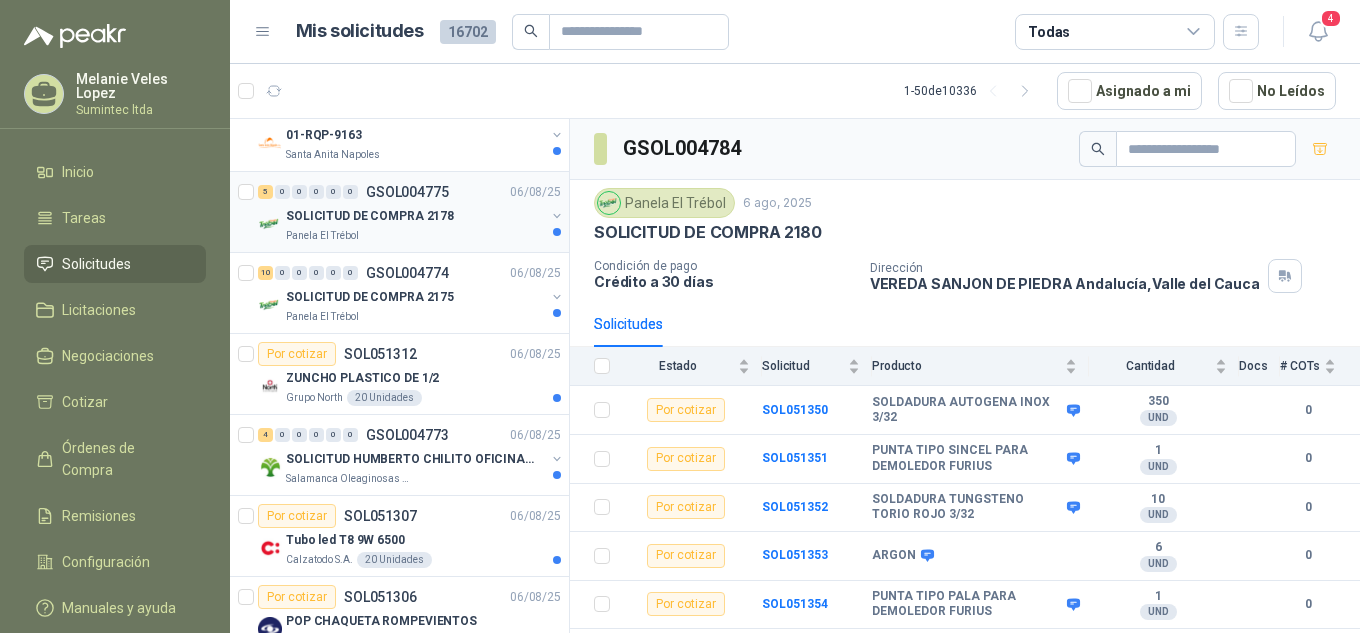 scroll, scrollTop: 800, scrollLeft: 0, axis: vertical 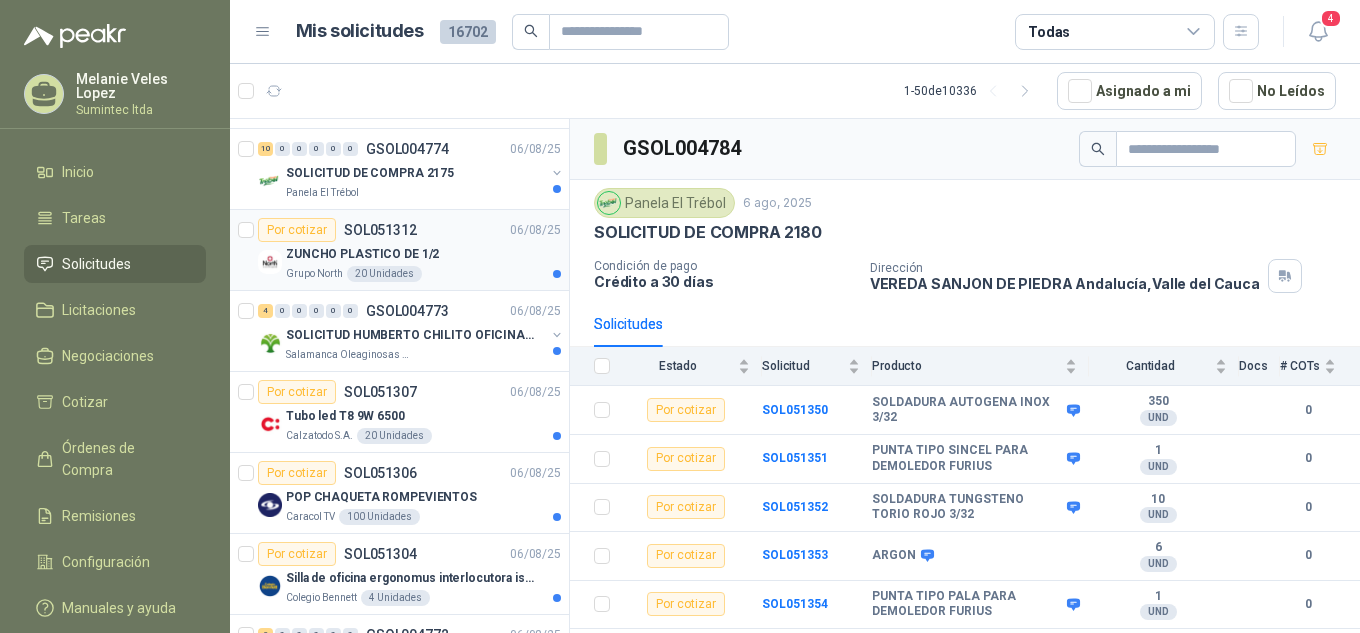 click on "ZUNCHO PLASTICO DE 1/2" at bounding box center (362, 254) 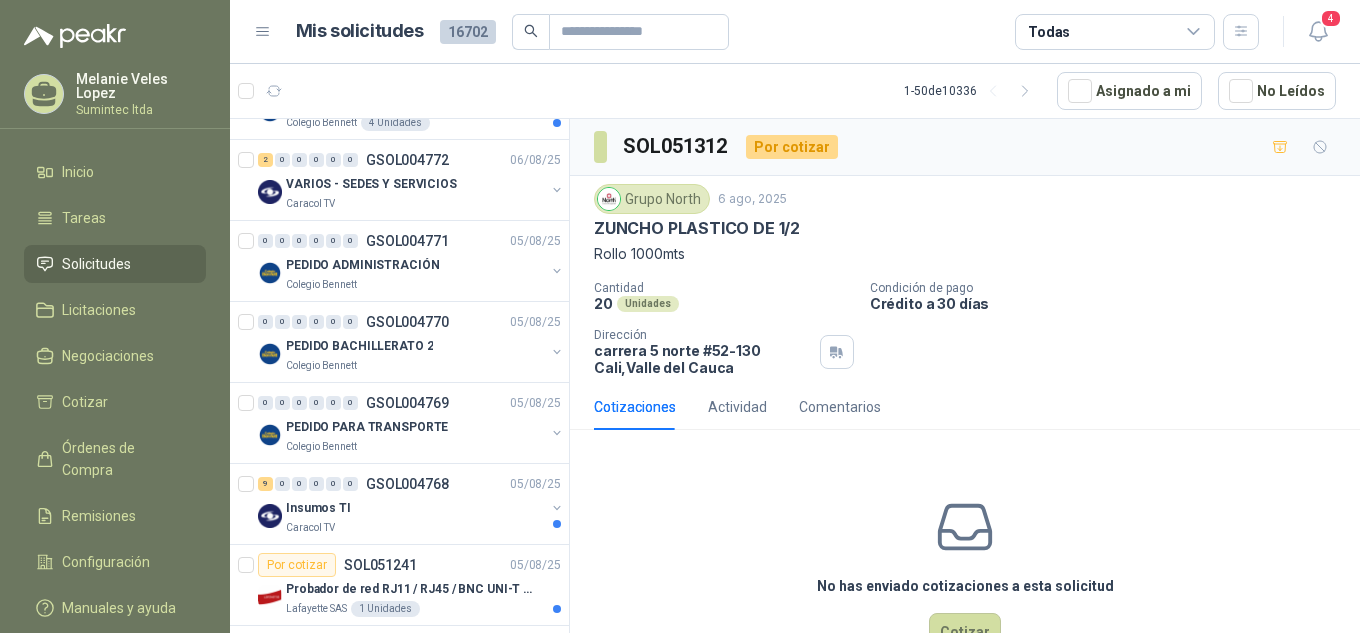 scroll, scrollTop: 1300, scrollLeft: 0, axis: vertical 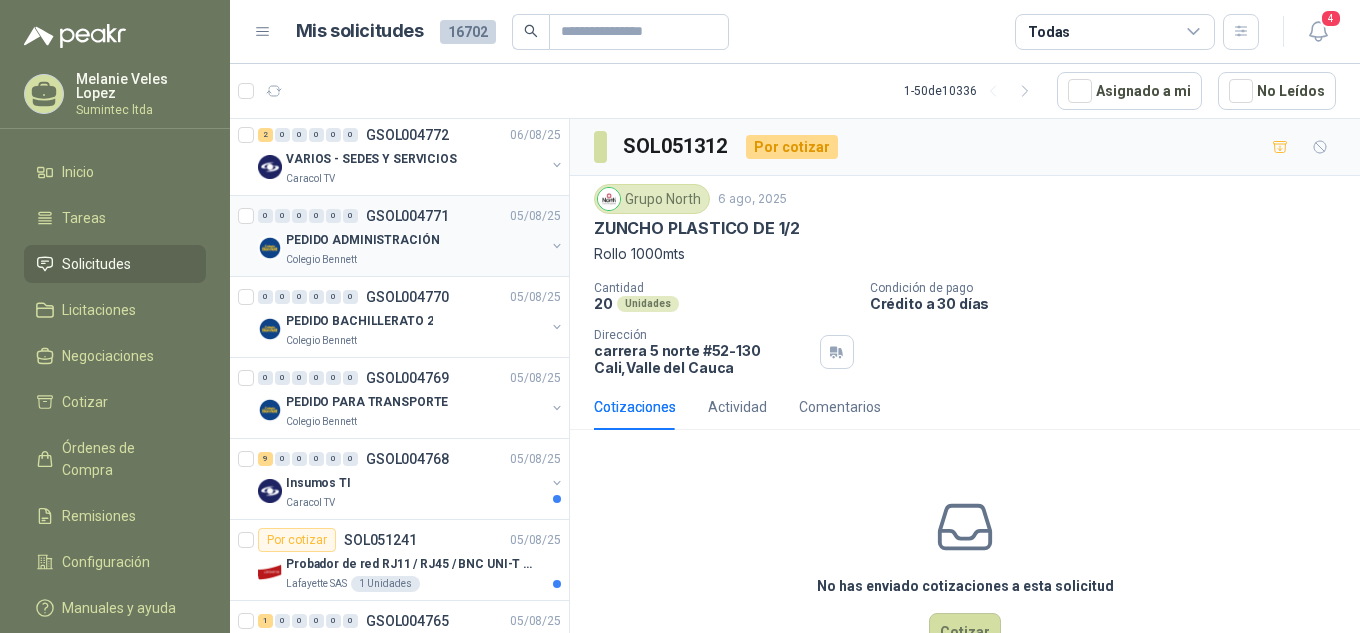 click on "PEDIDO ADMINISTRACIÓN" at bounding box center (415, 240) 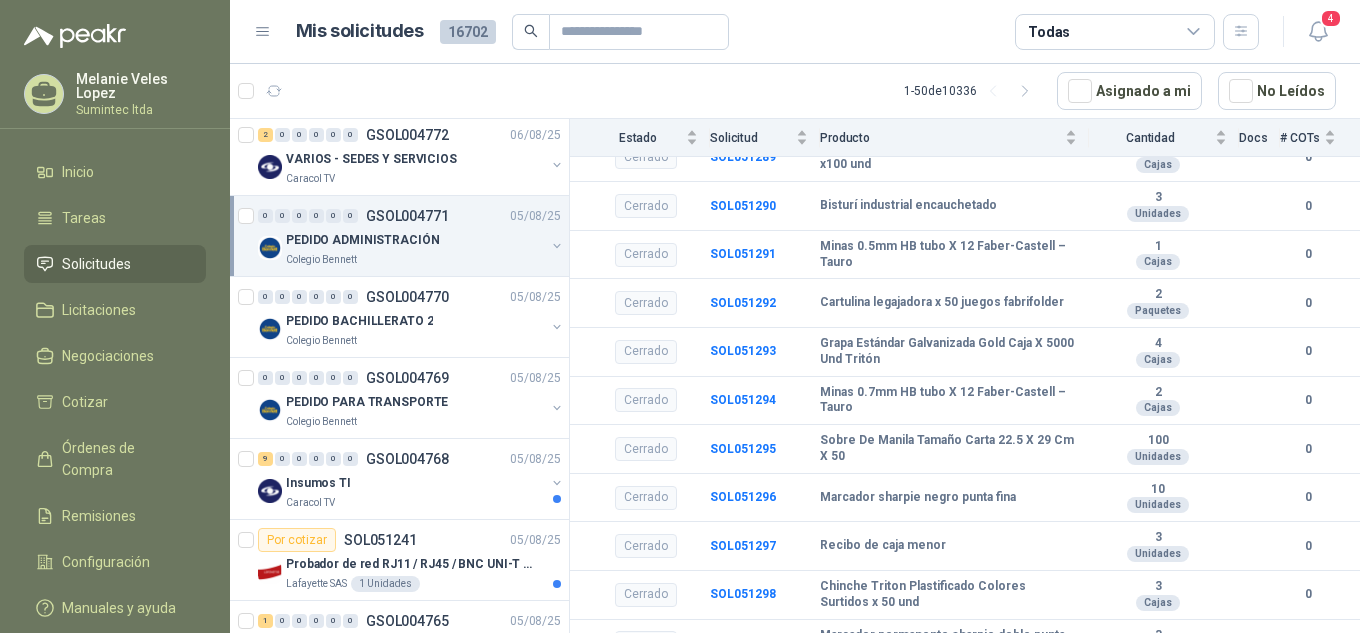 scroll, scrollTop: 765, scrollLeft: 0, axis: vertical 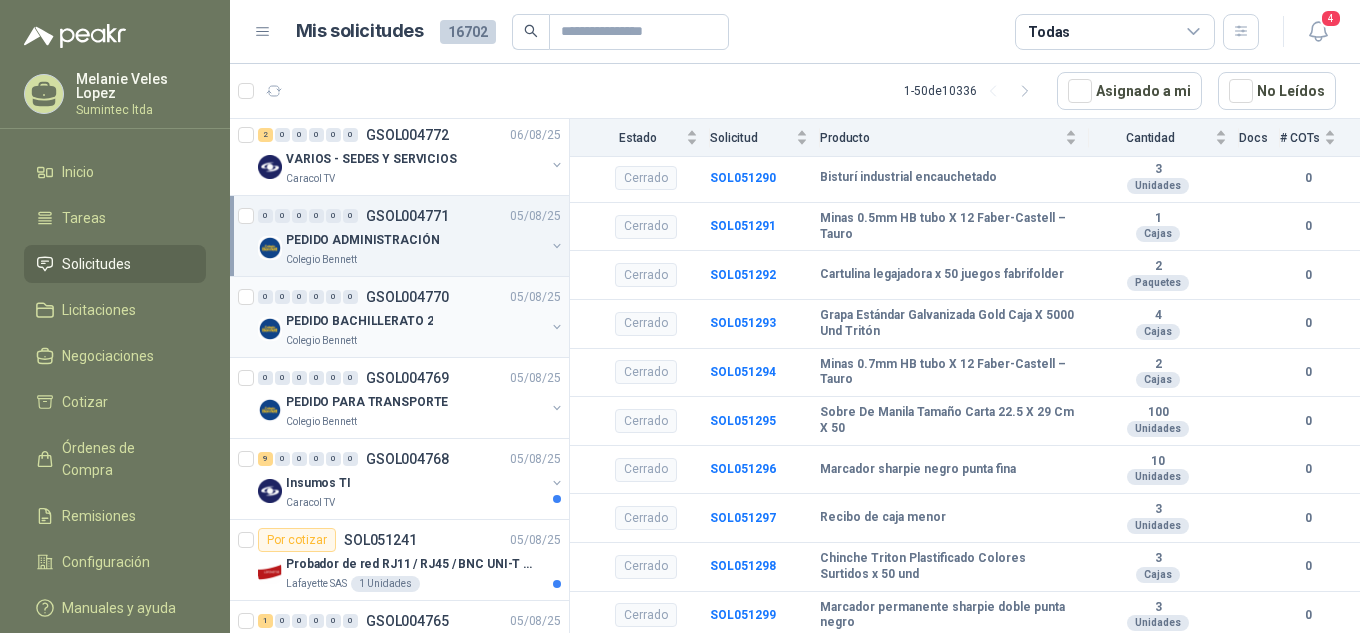click on "Colegio Bennett" at bounding box center (415, 341) 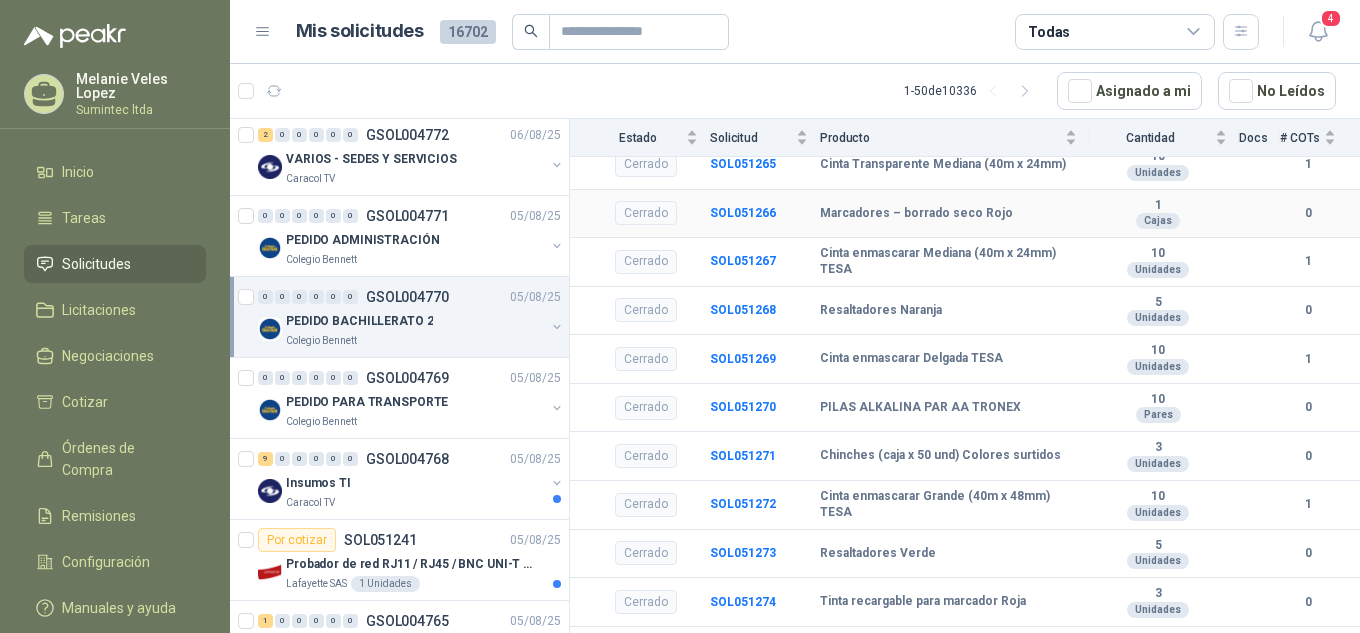 scroll, scrollTop: 425, scrollLeft: 0, axis: vertical 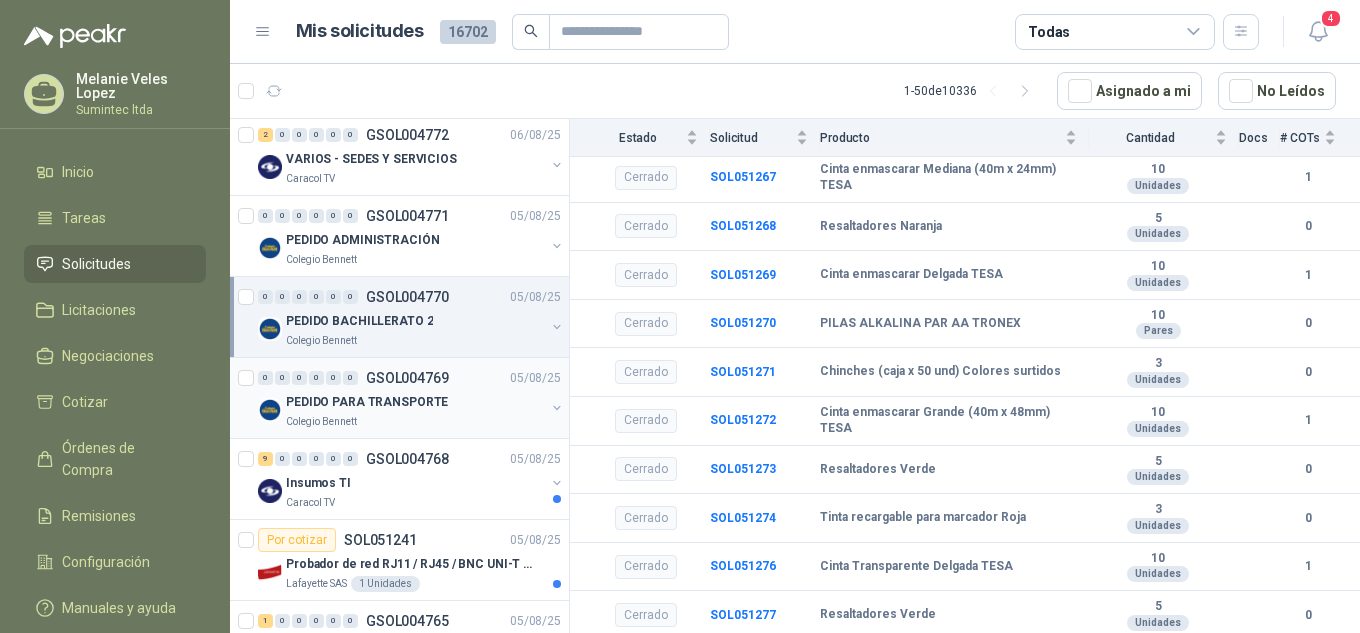 click on "PEDIDO PARA TRANSPORTE" at bounding box center (367, 402) 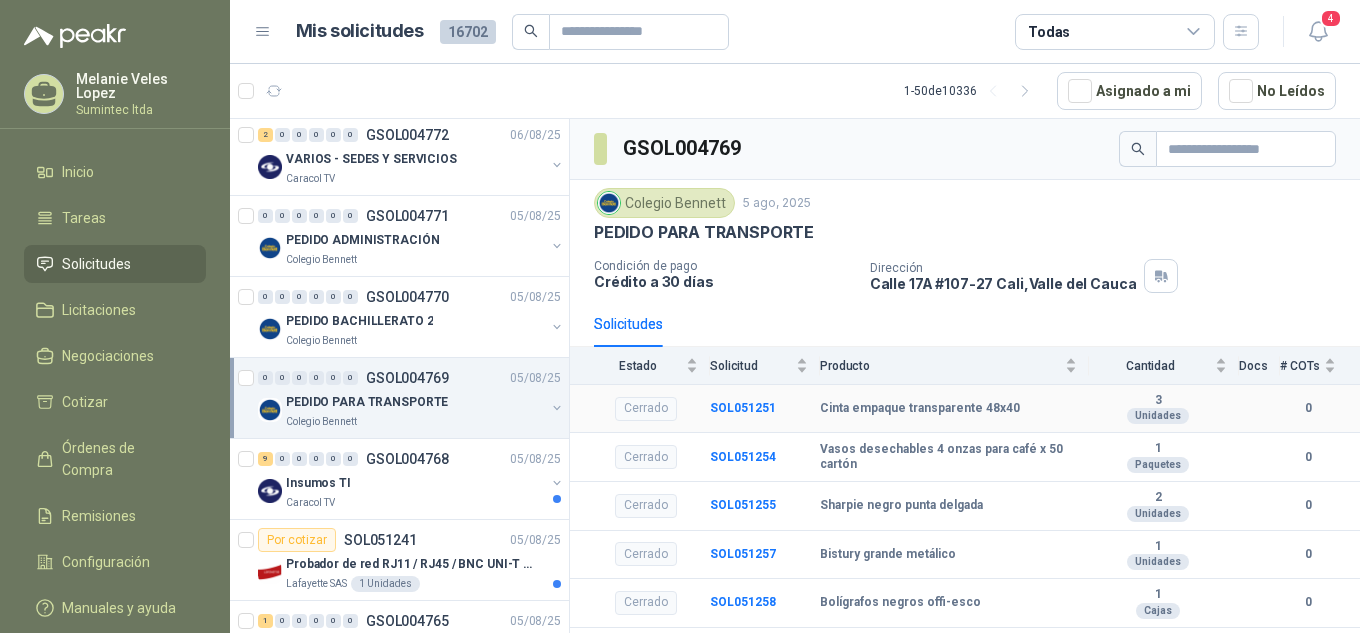 scroll, scrollTop: 85, scrollLeft: 0, axis: vertical 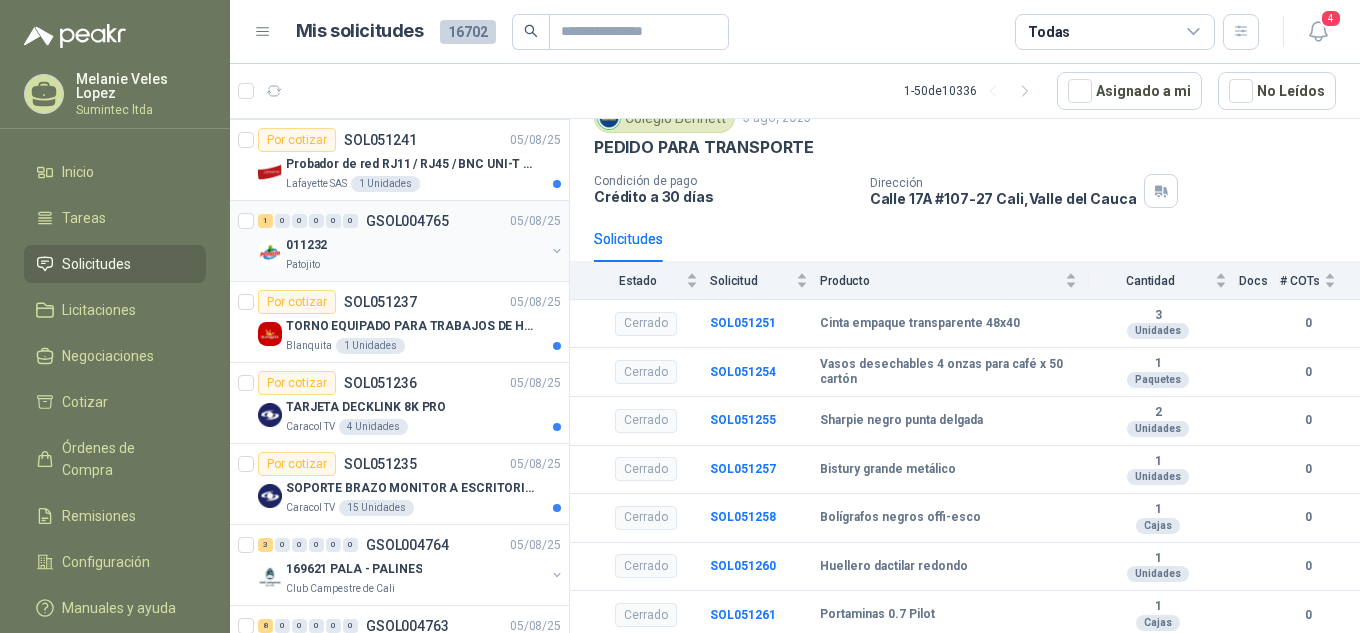 click on "011232" at bounding box center [415, 245] 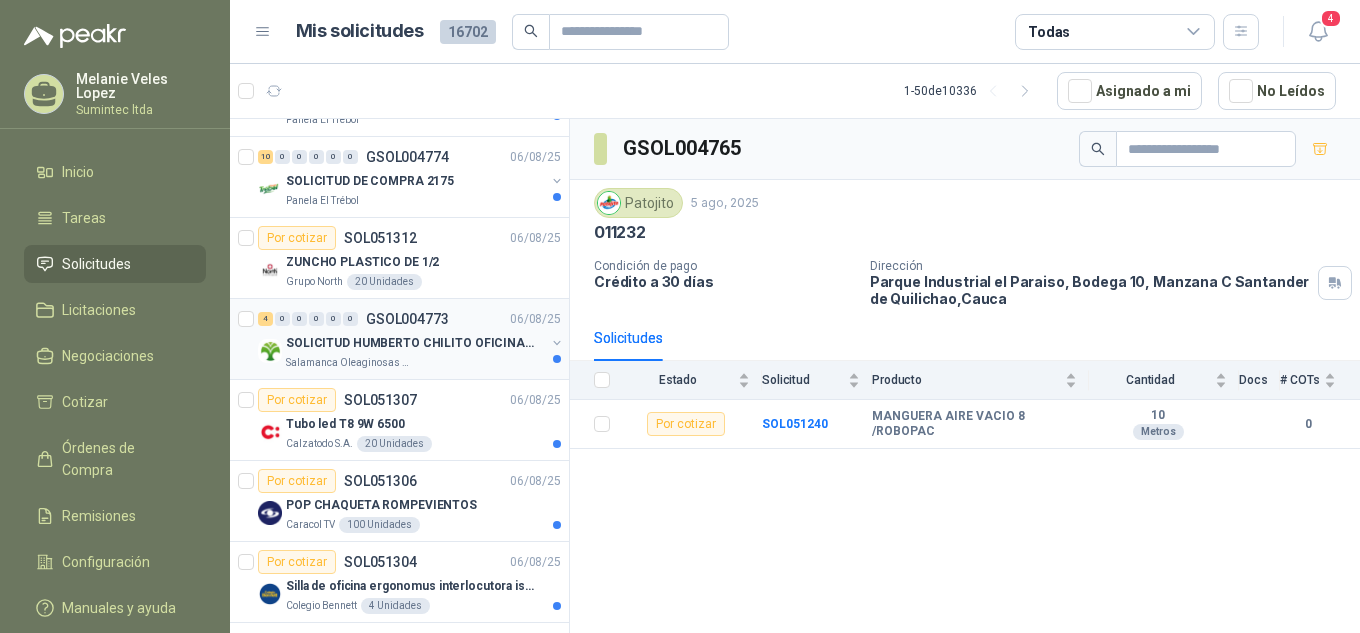scroll, scrollTop: 600, scrollLeft: 0, axis: vertical 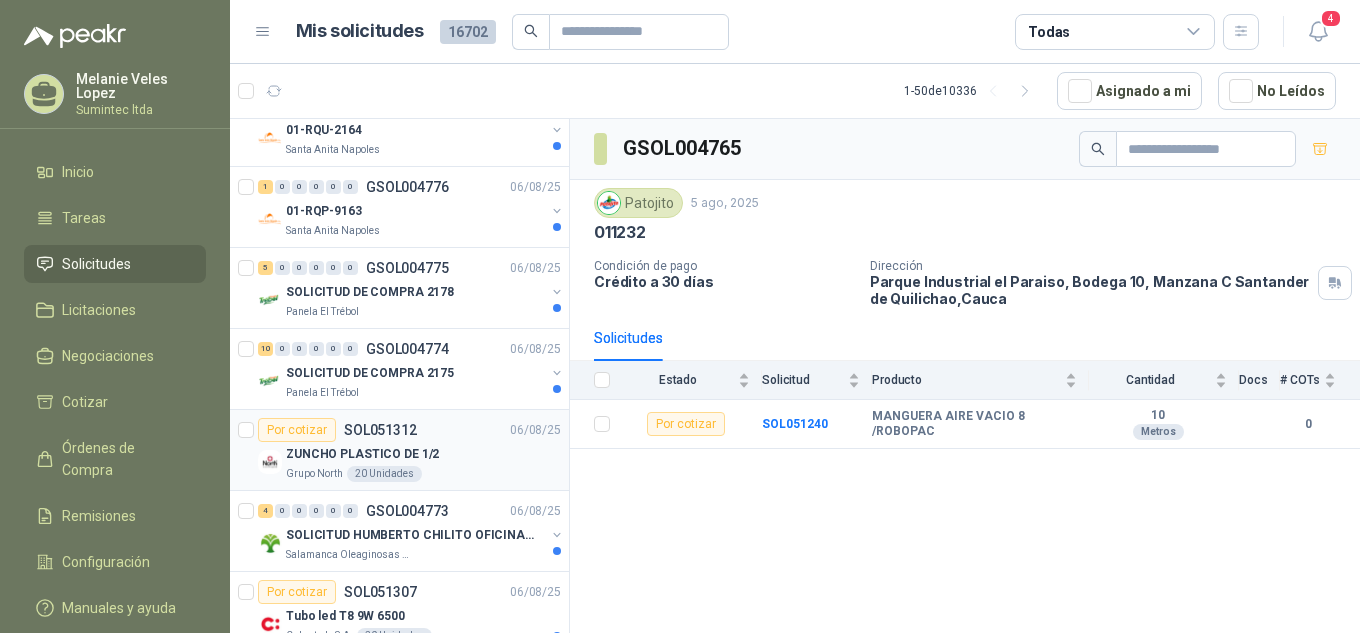 click on "ZUNCHO PLASTICO DE 1/2" at bounding box center [423, 454] 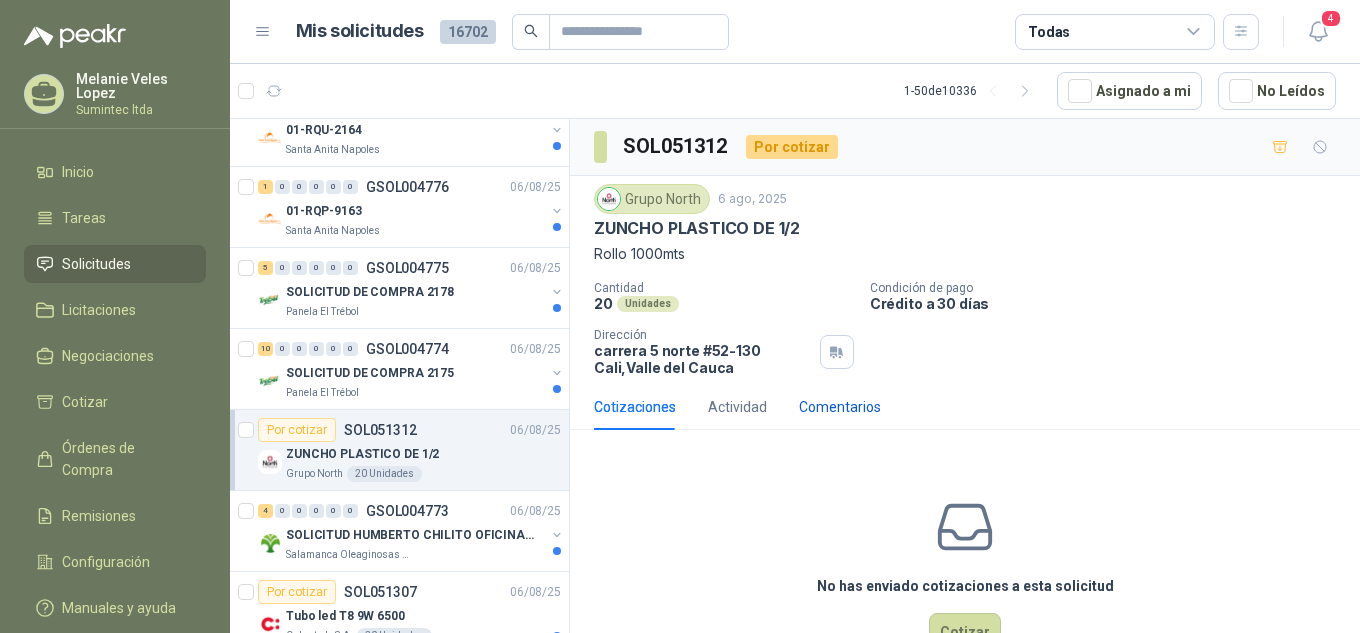 click on "Comentarios" at bounding box center (840, 407) 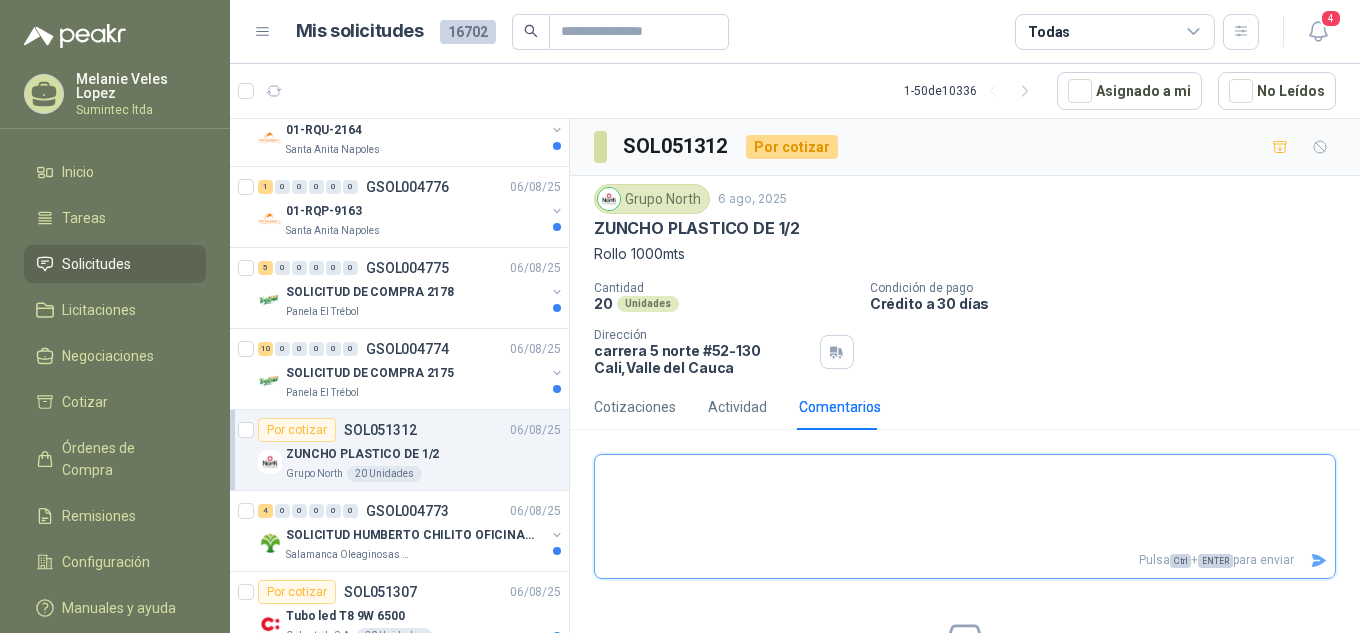click at bounding box center [965, 501] 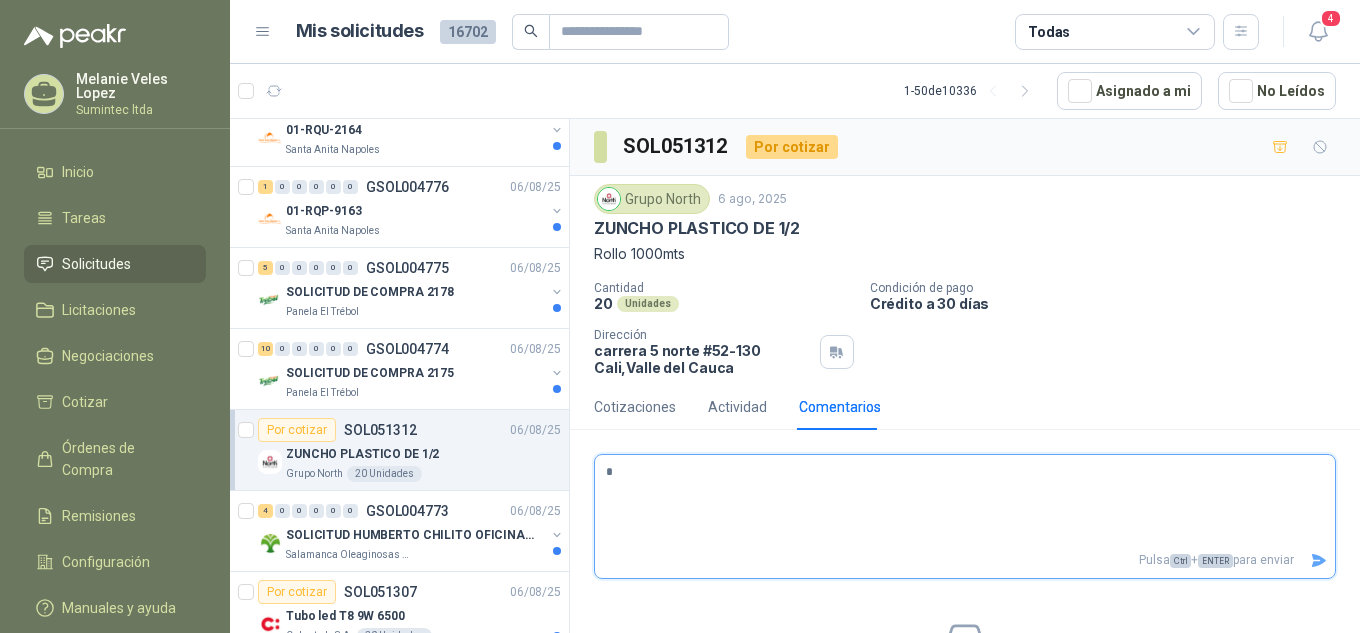 type 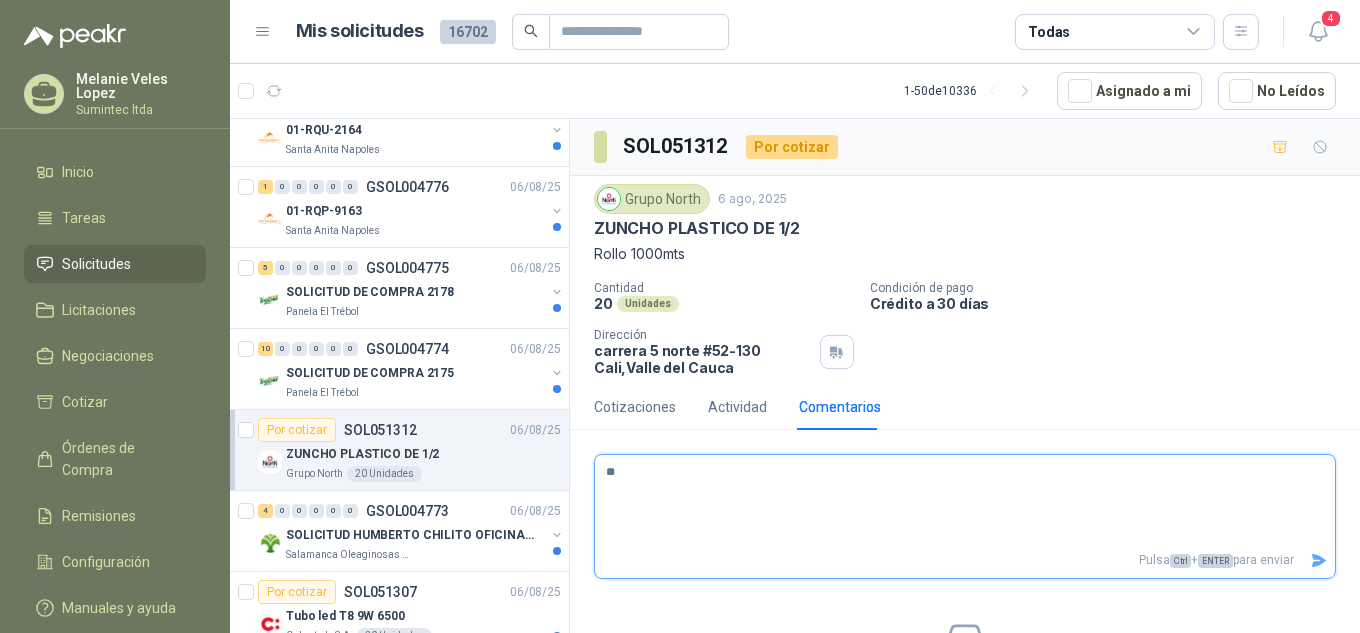 type 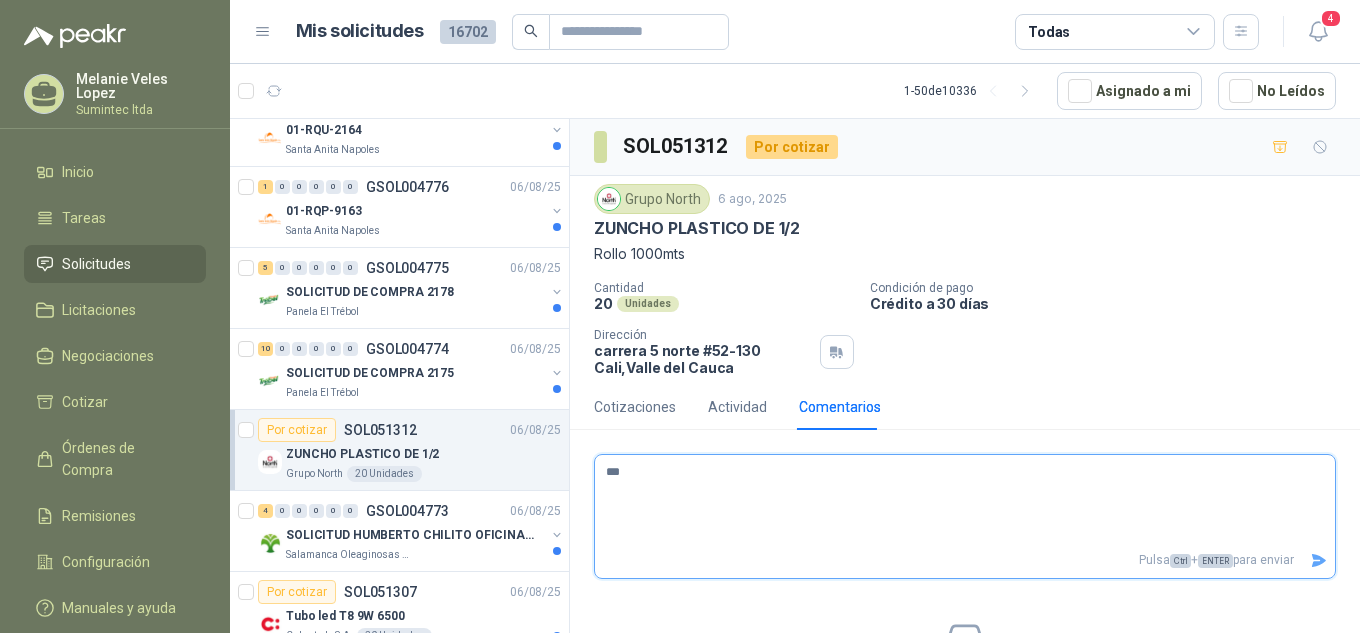 type 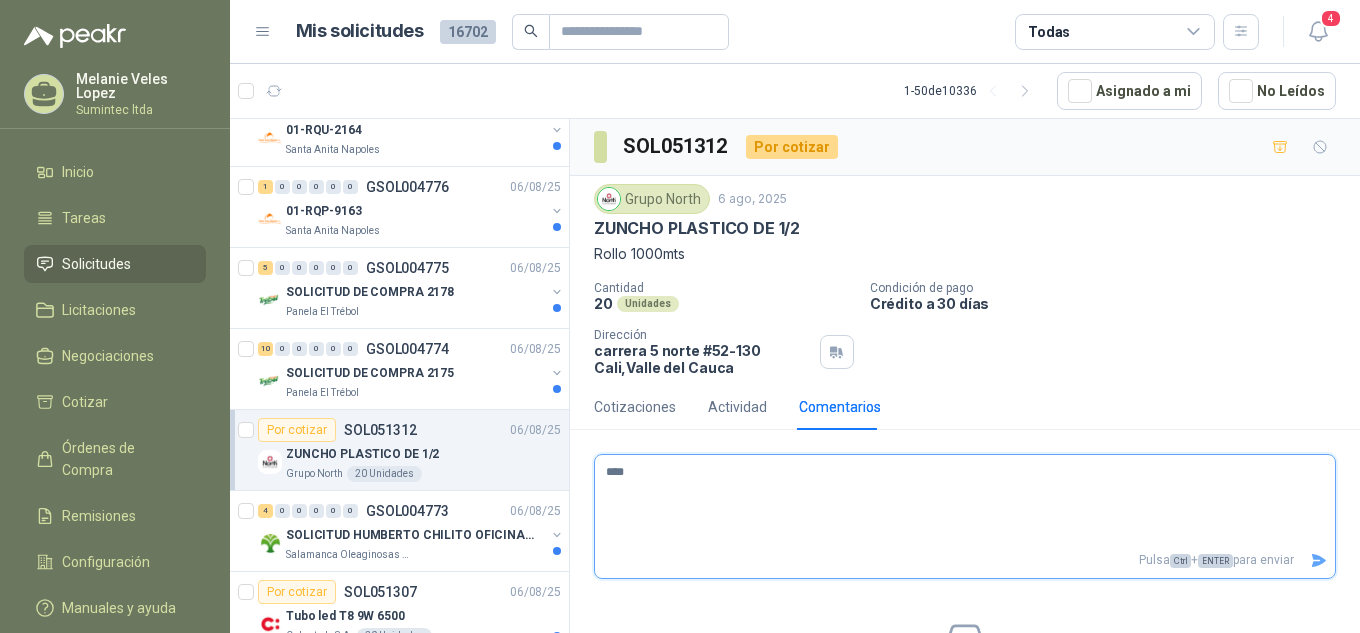 type 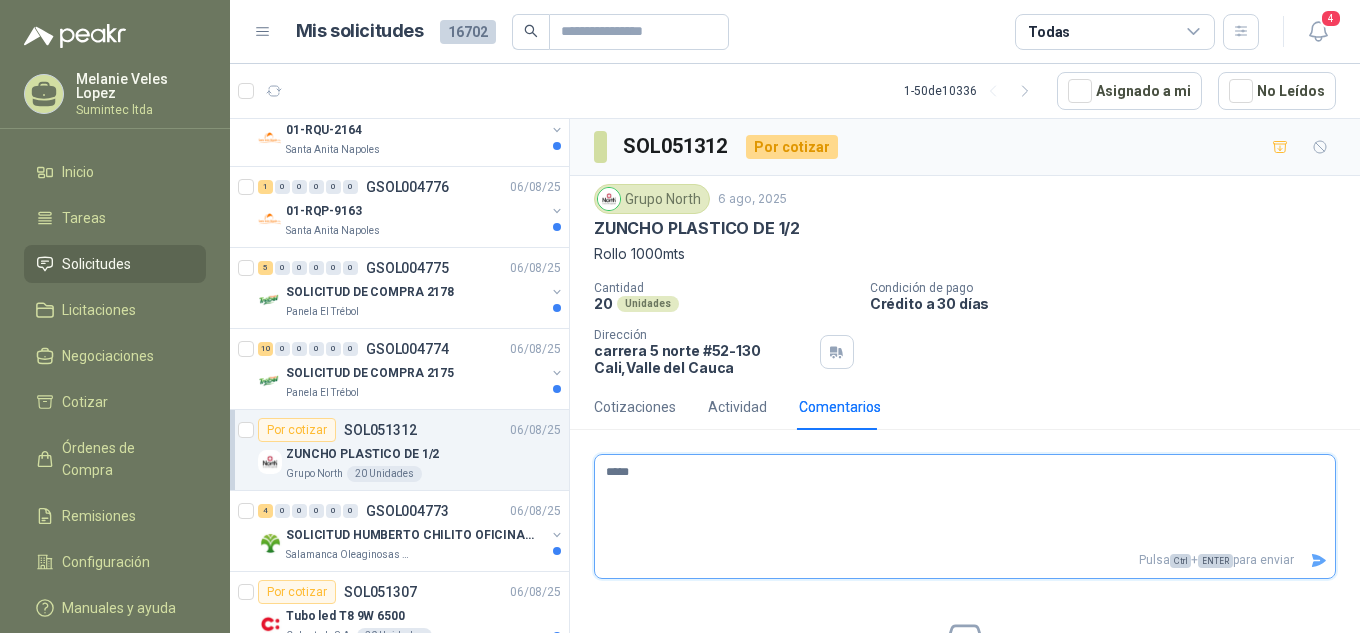 type 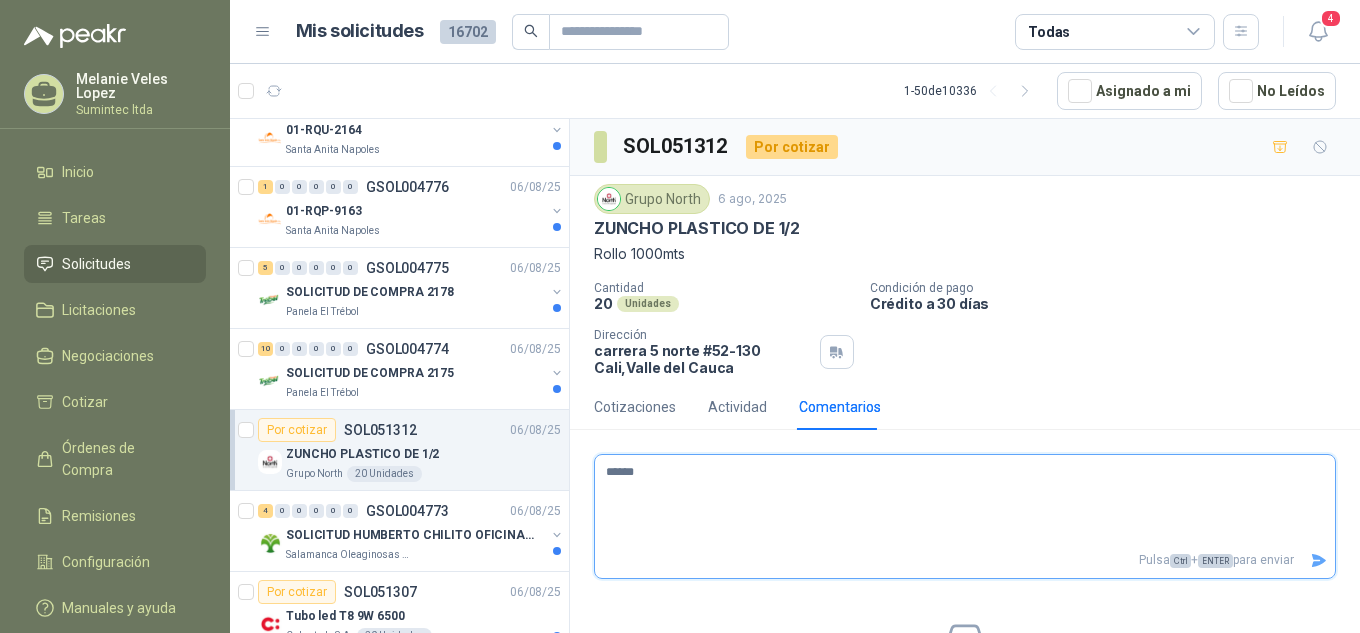 type 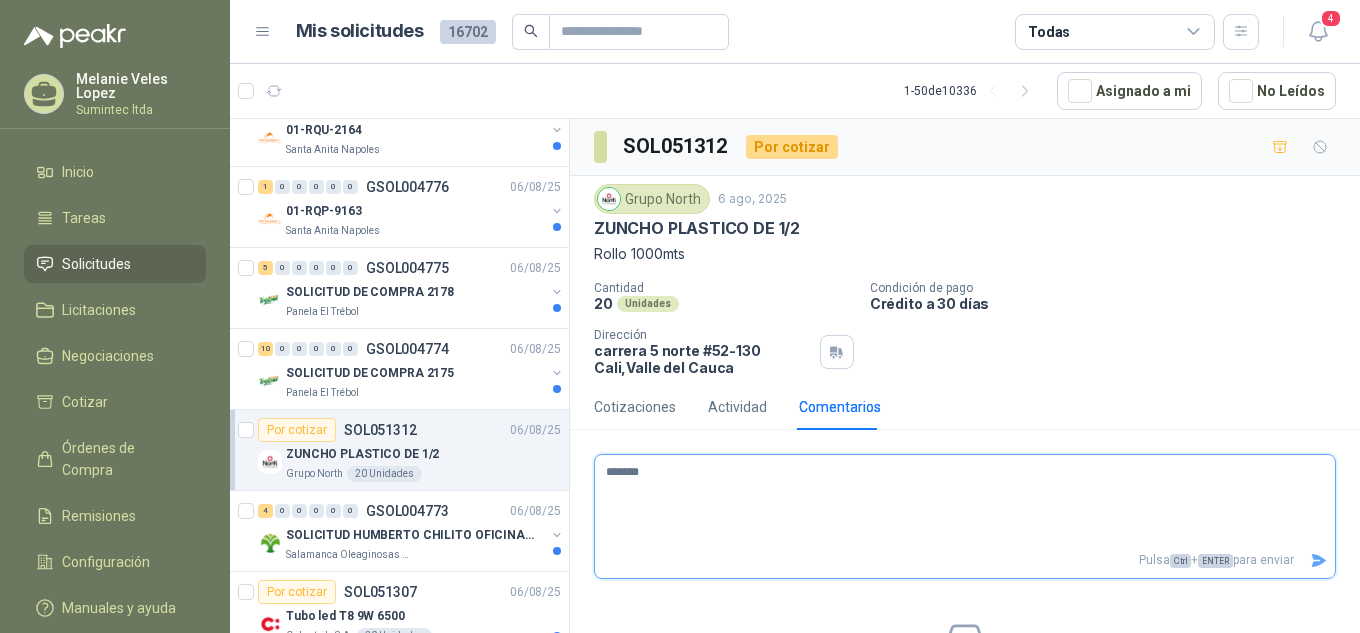 type 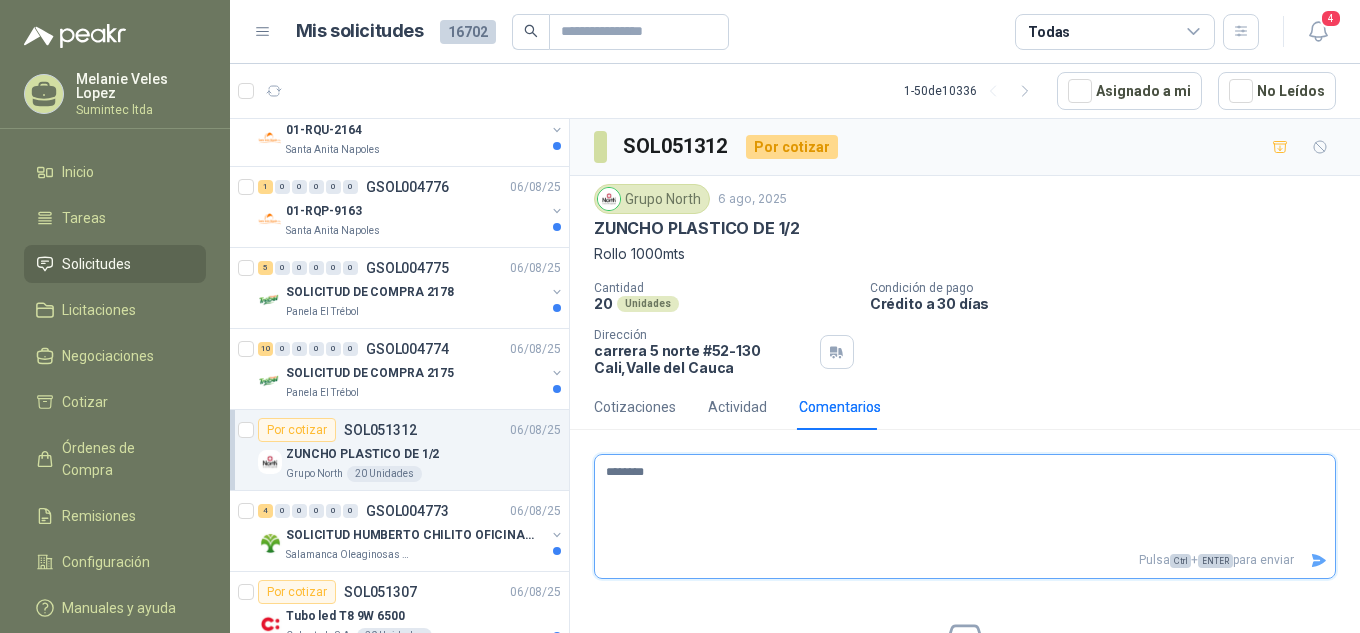 type 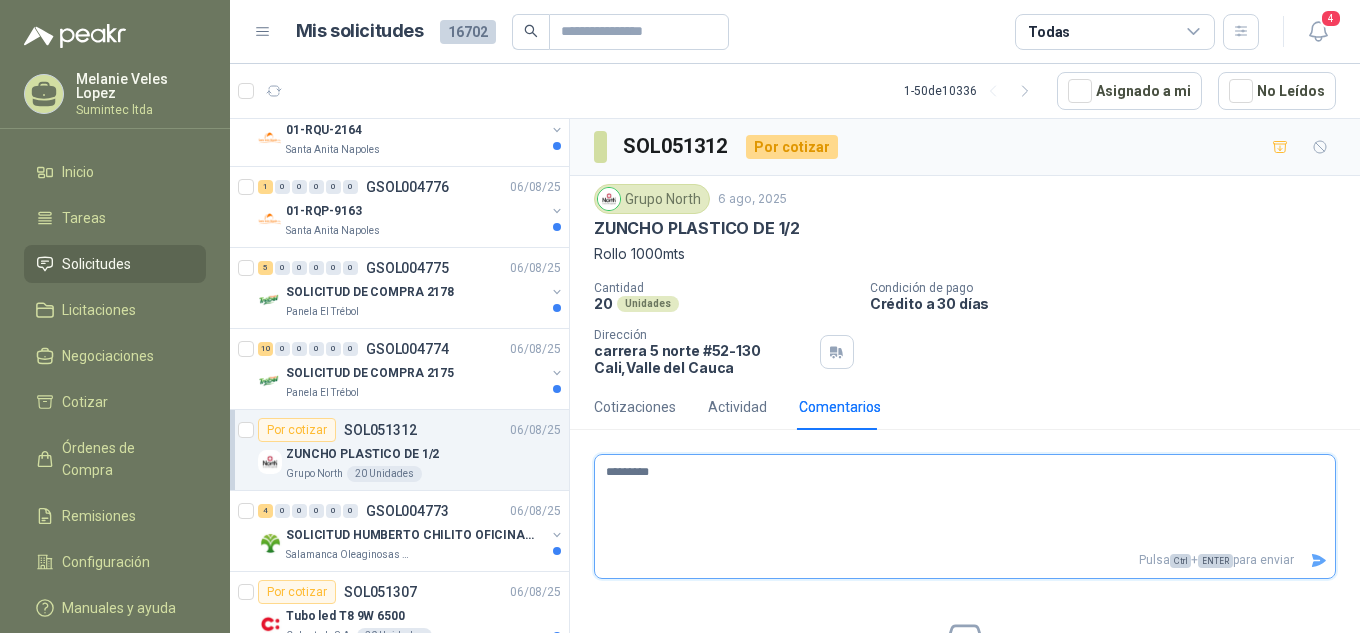 type 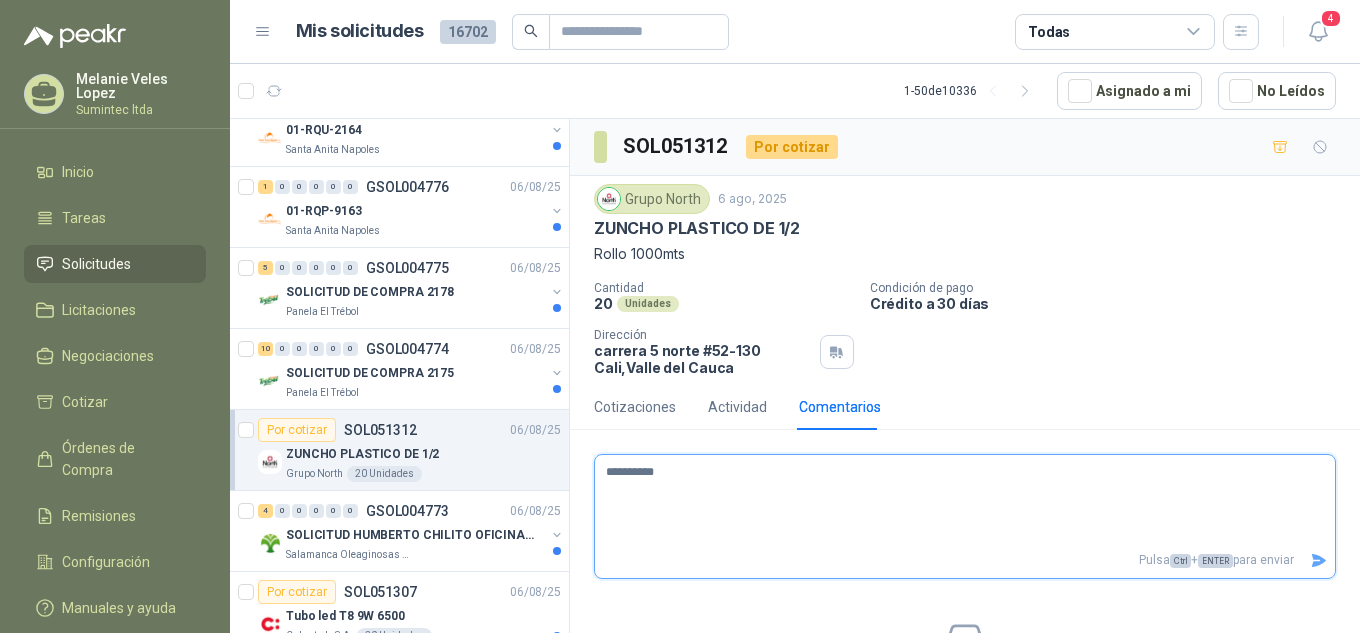 type 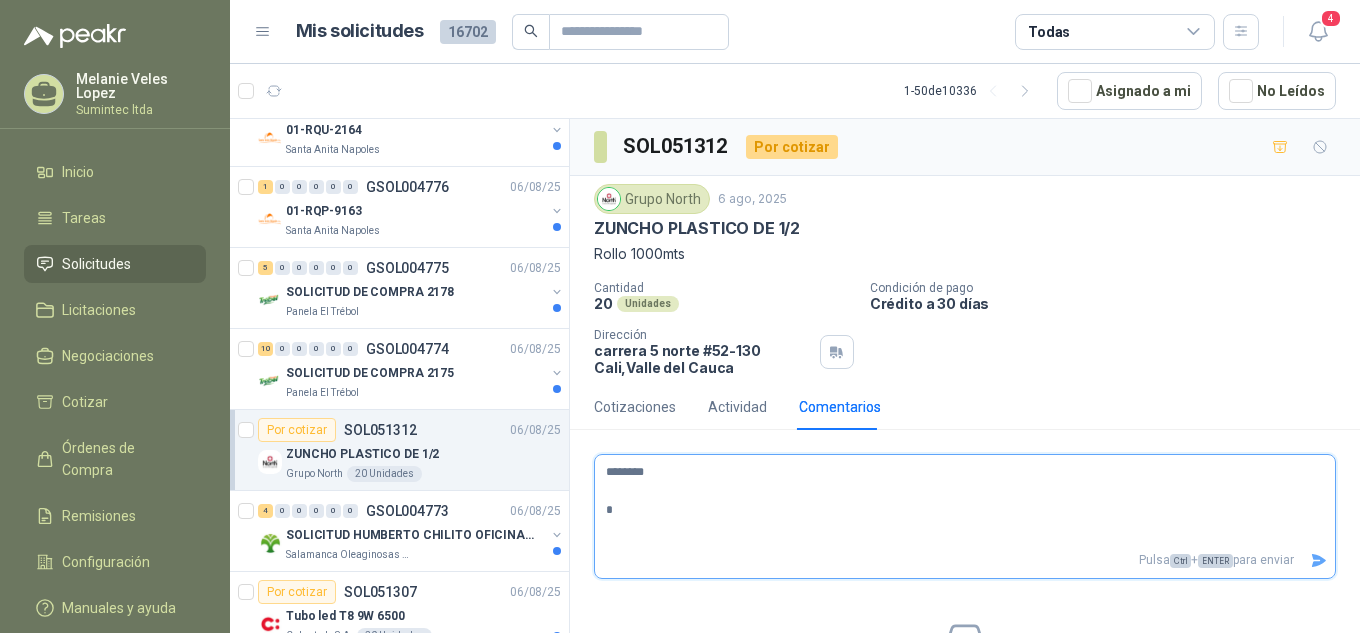 type 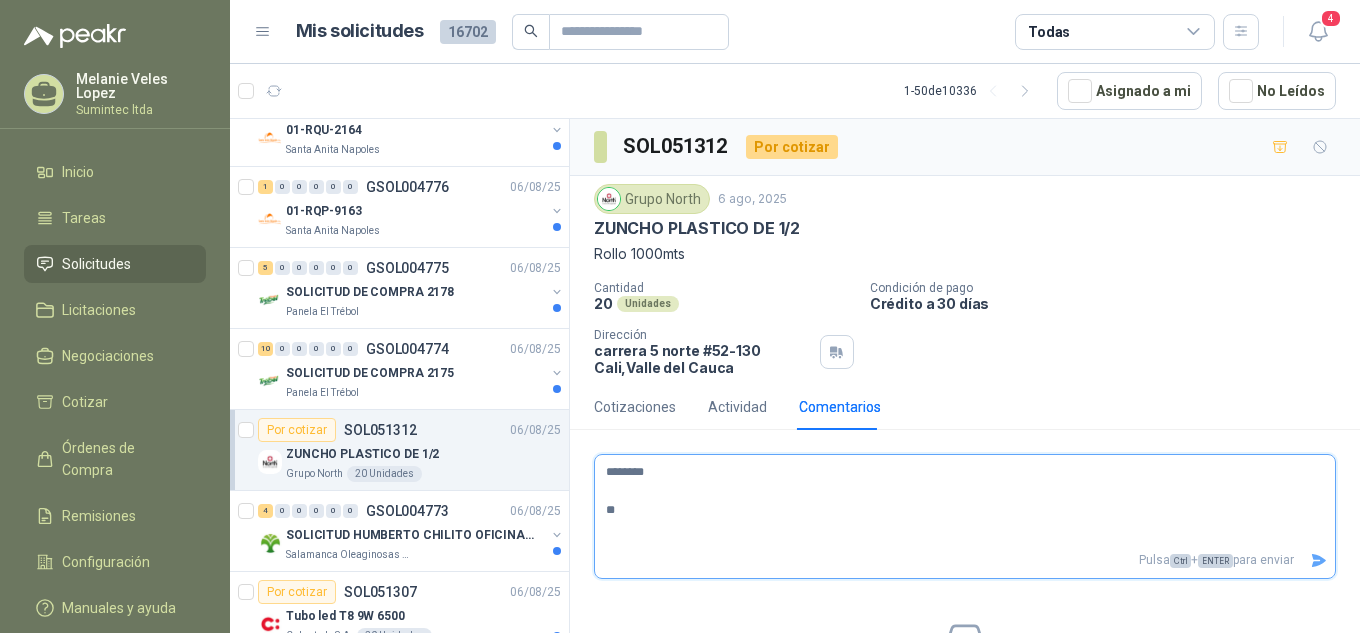 type 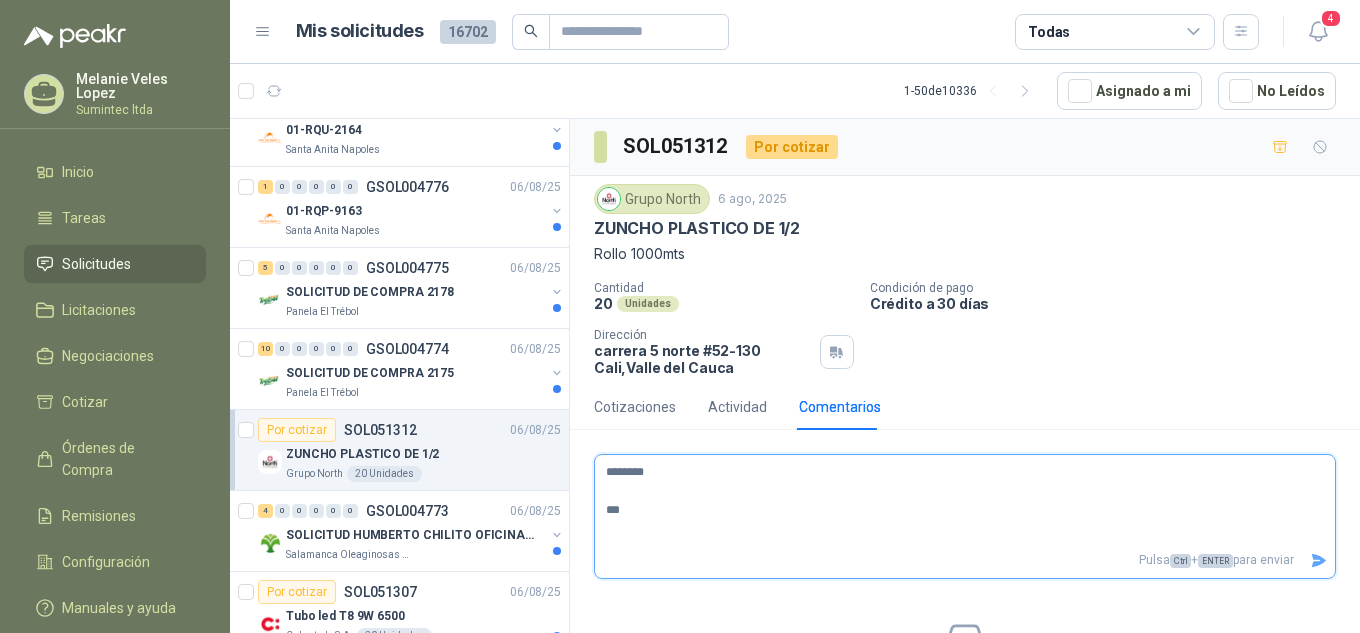 type 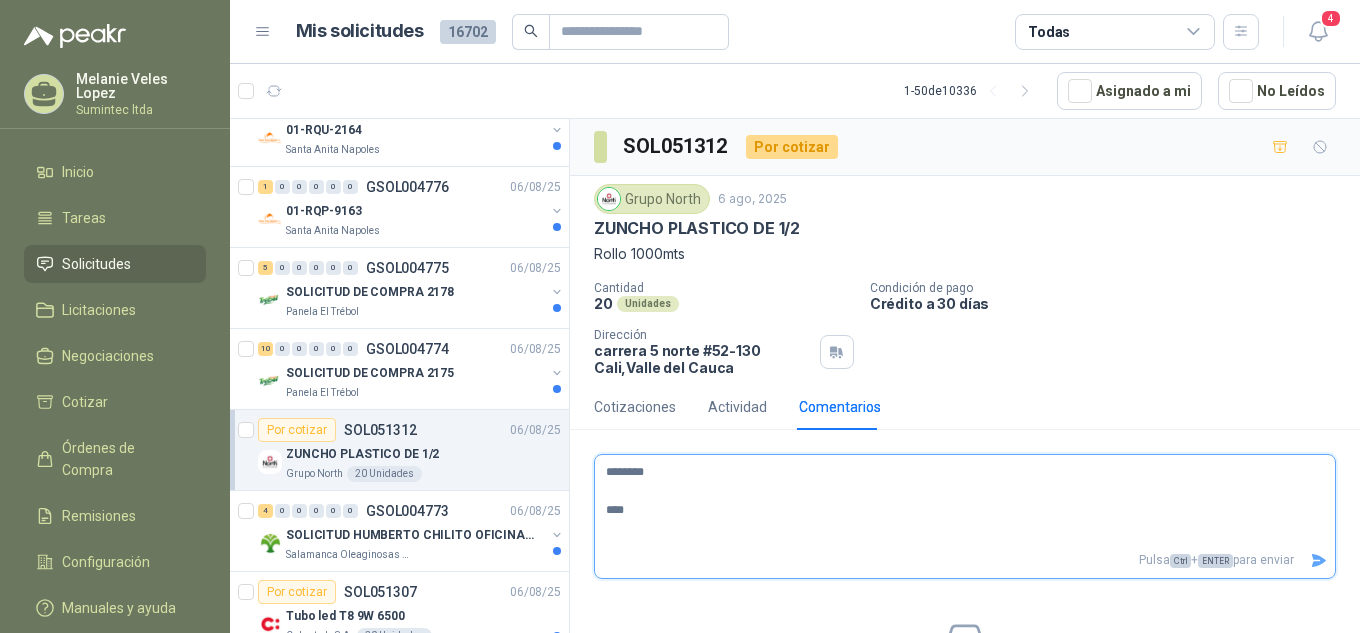 type 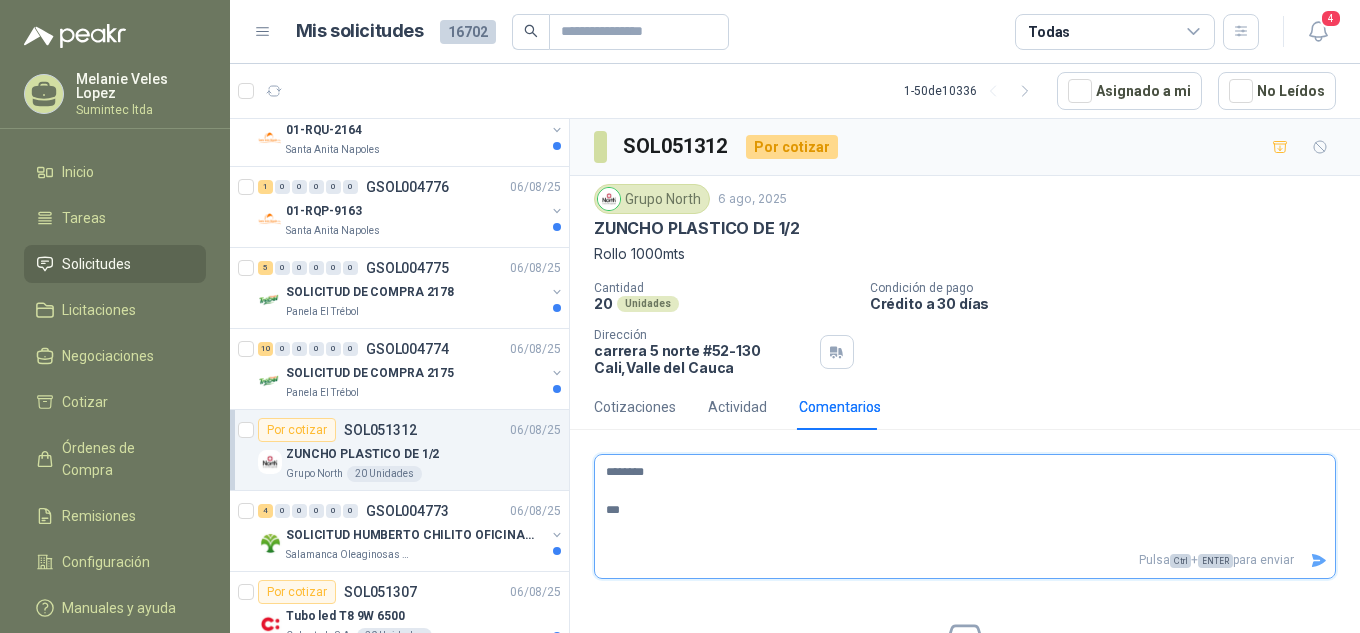 type 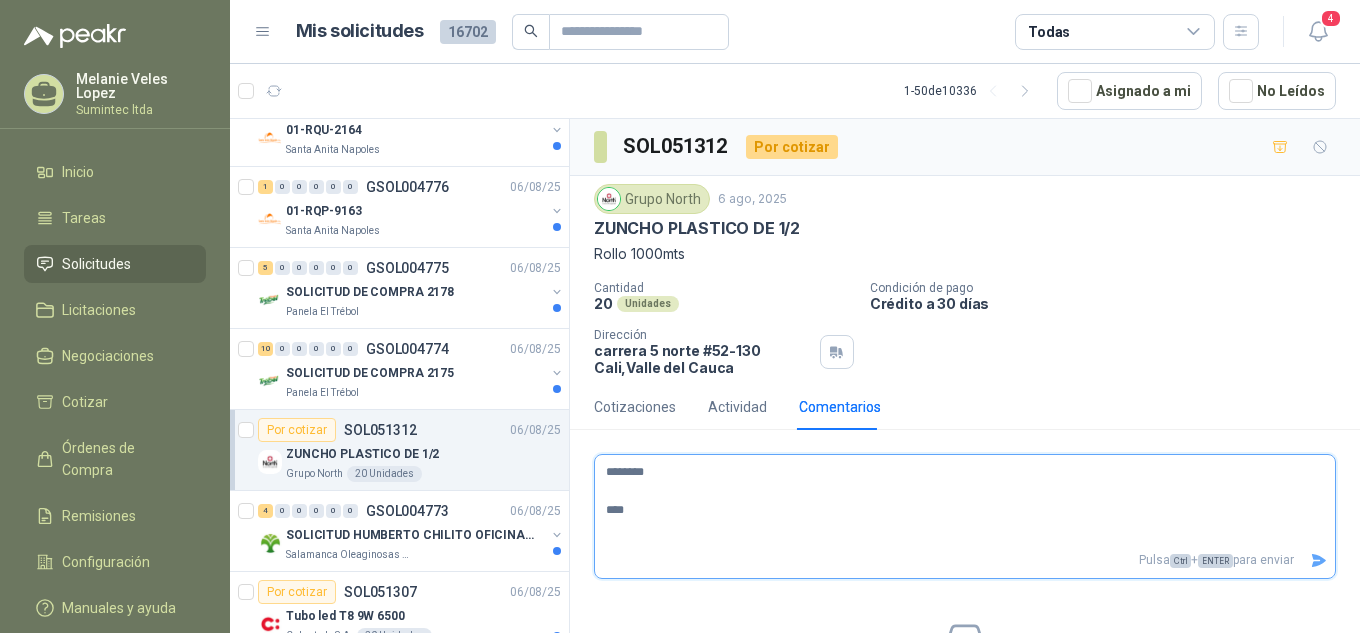 type 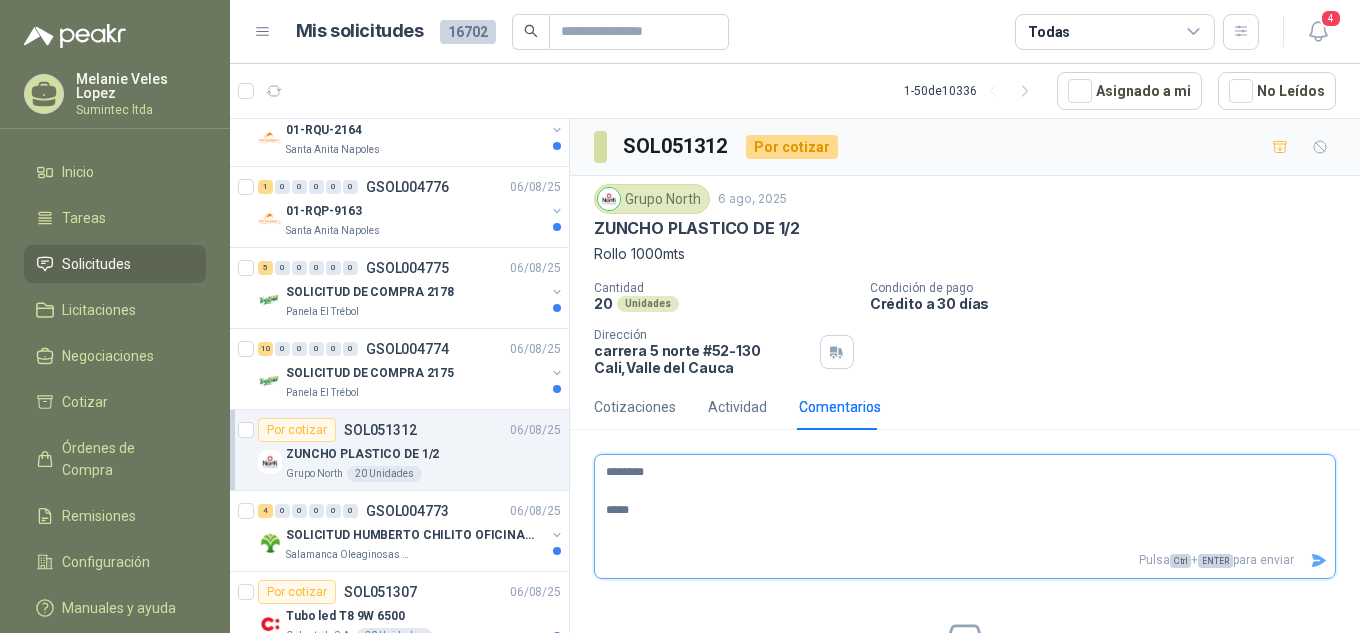 type 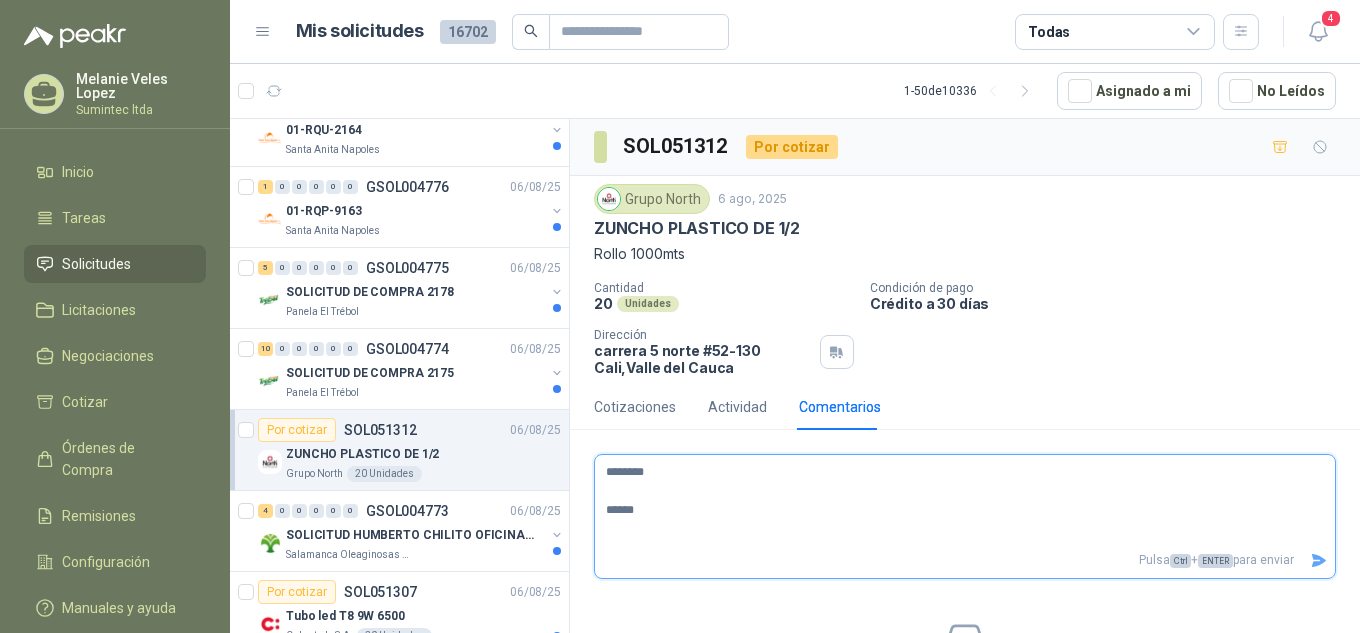 type 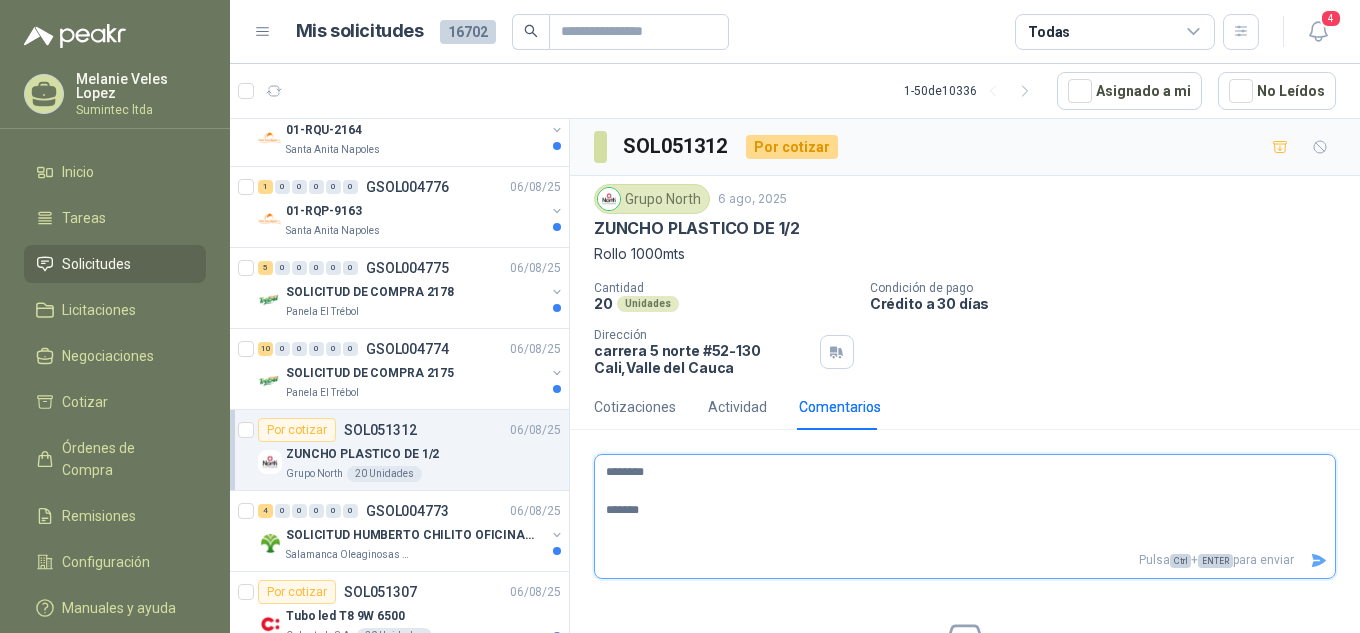 type 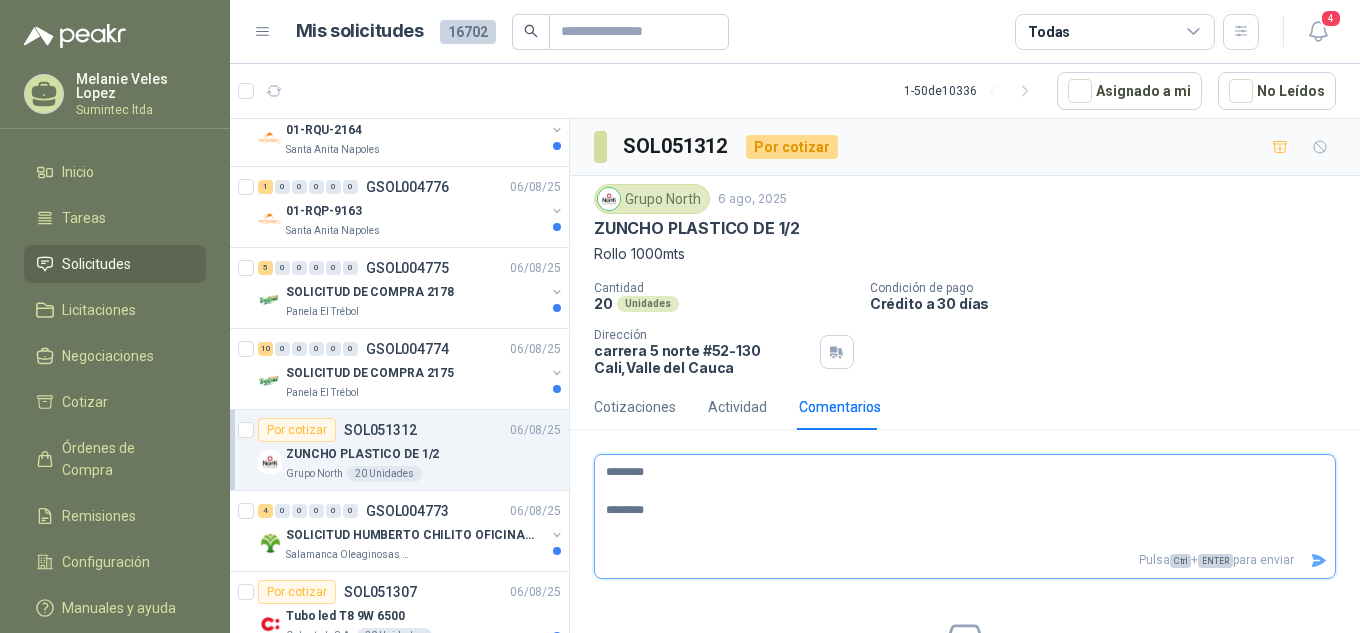 type 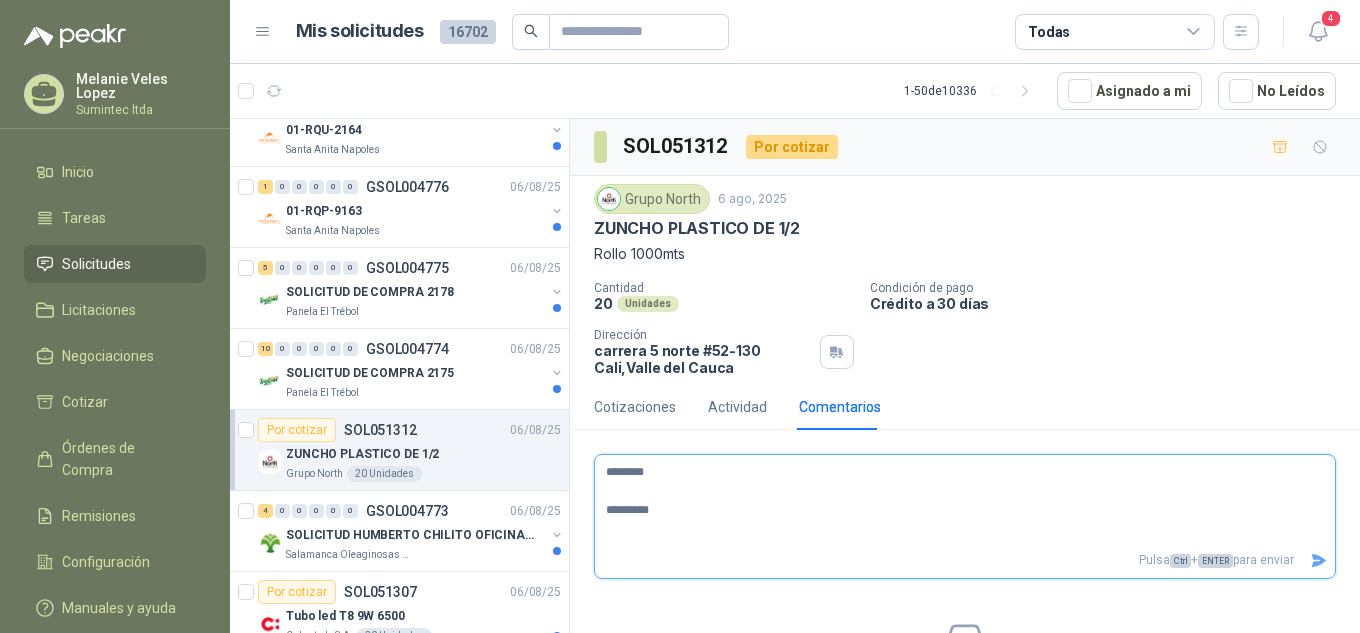 type 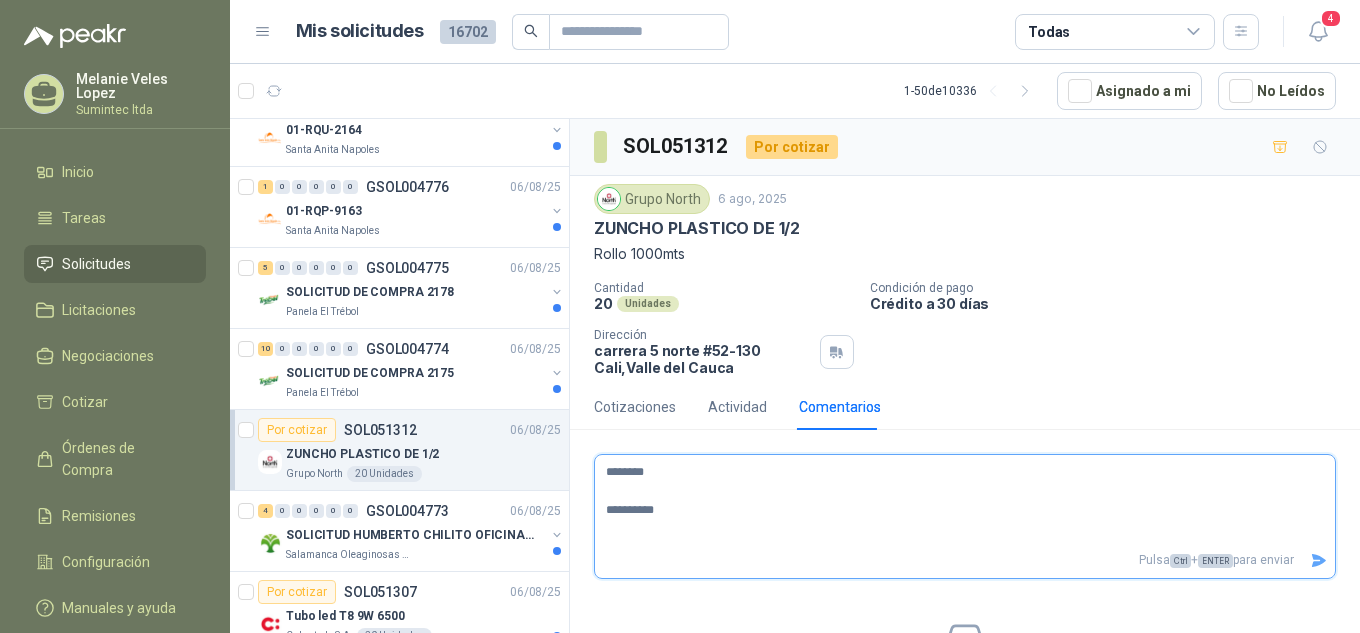 type 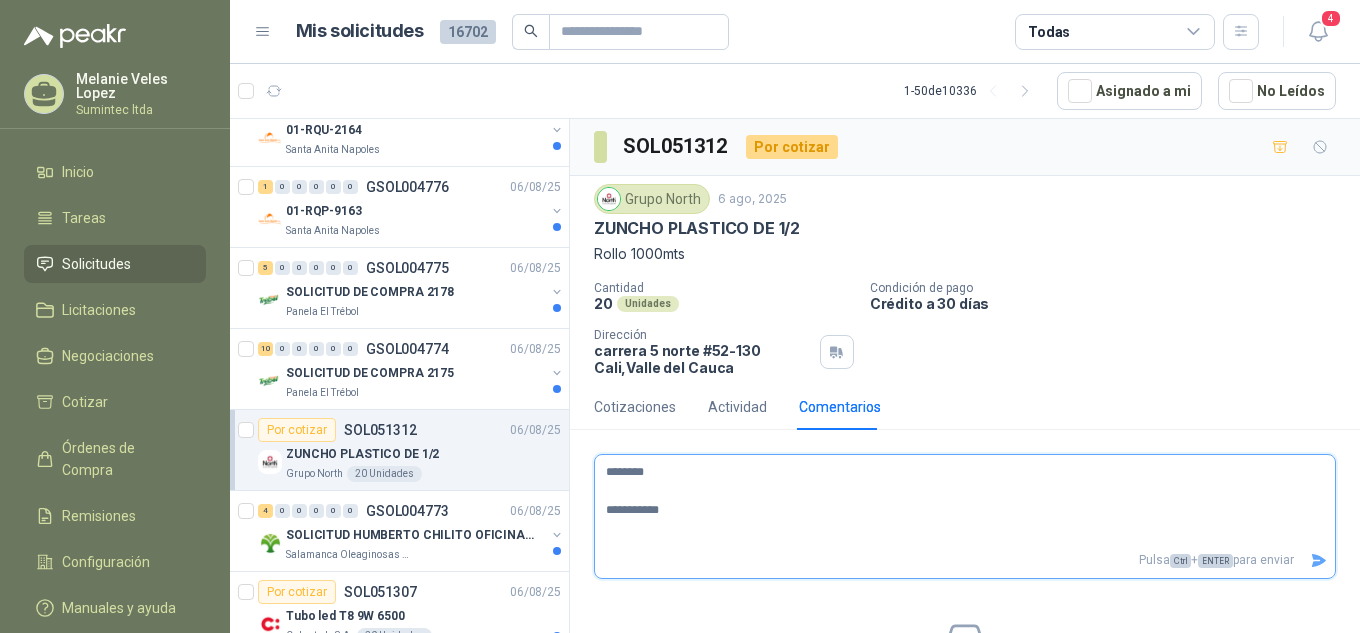 type 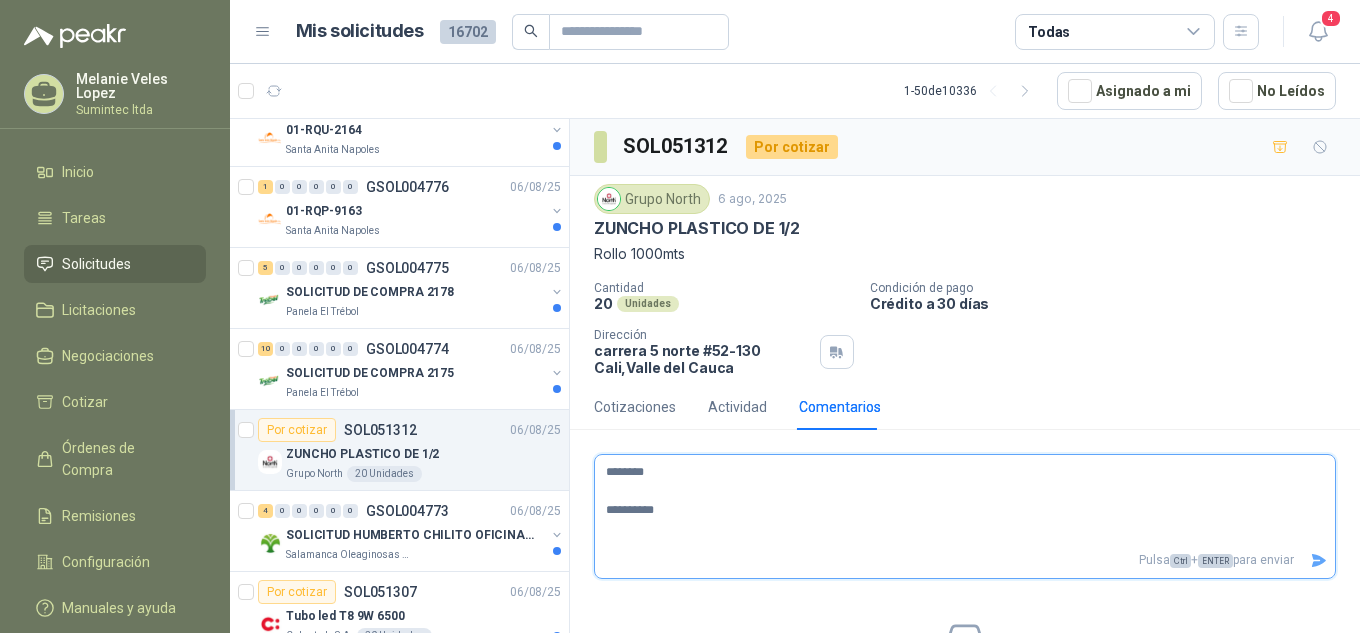 type 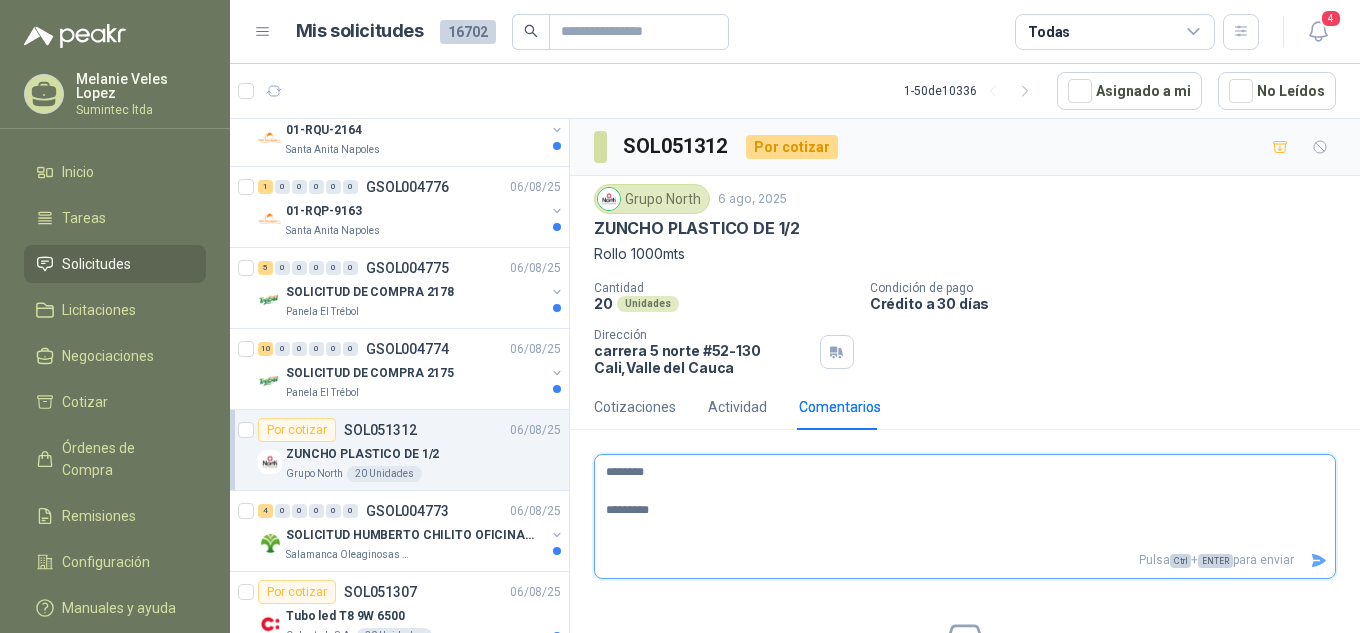 type 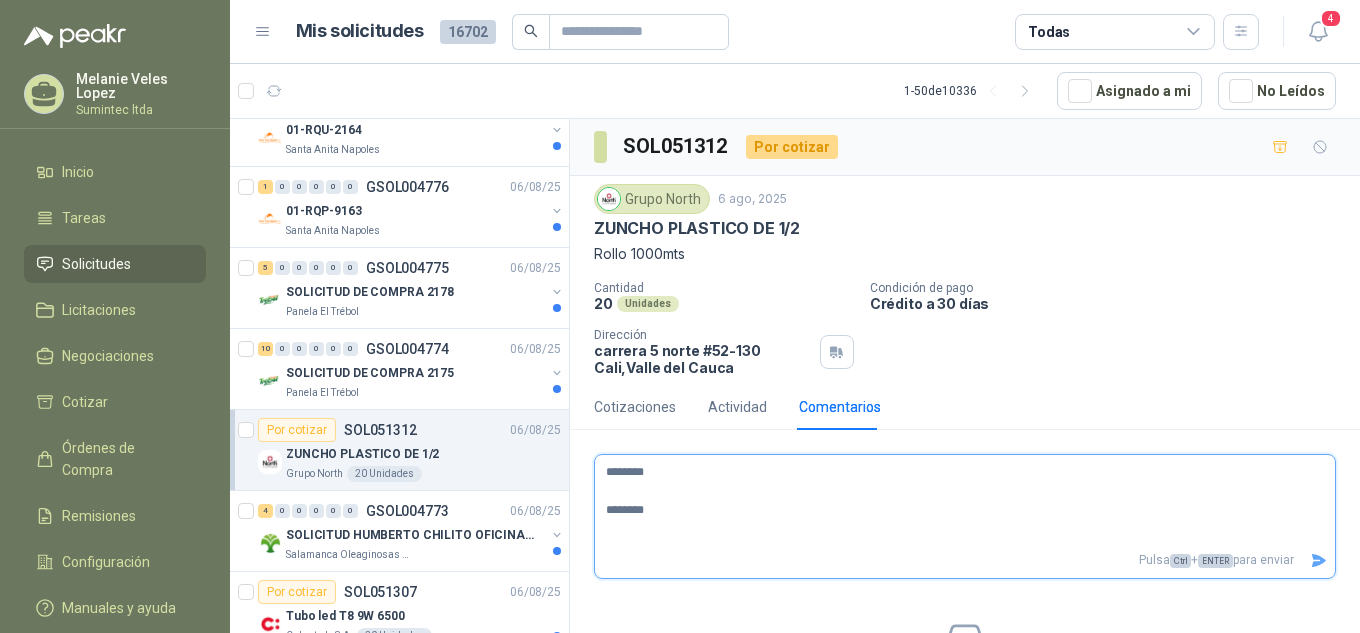 type 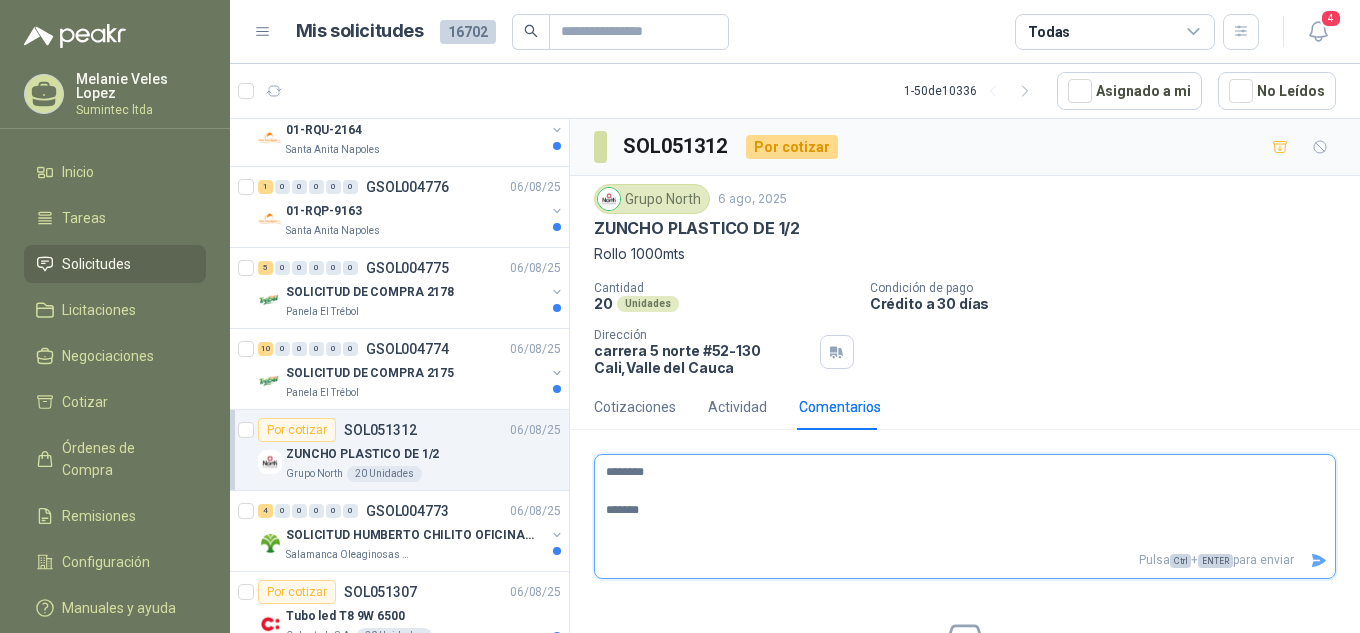 type 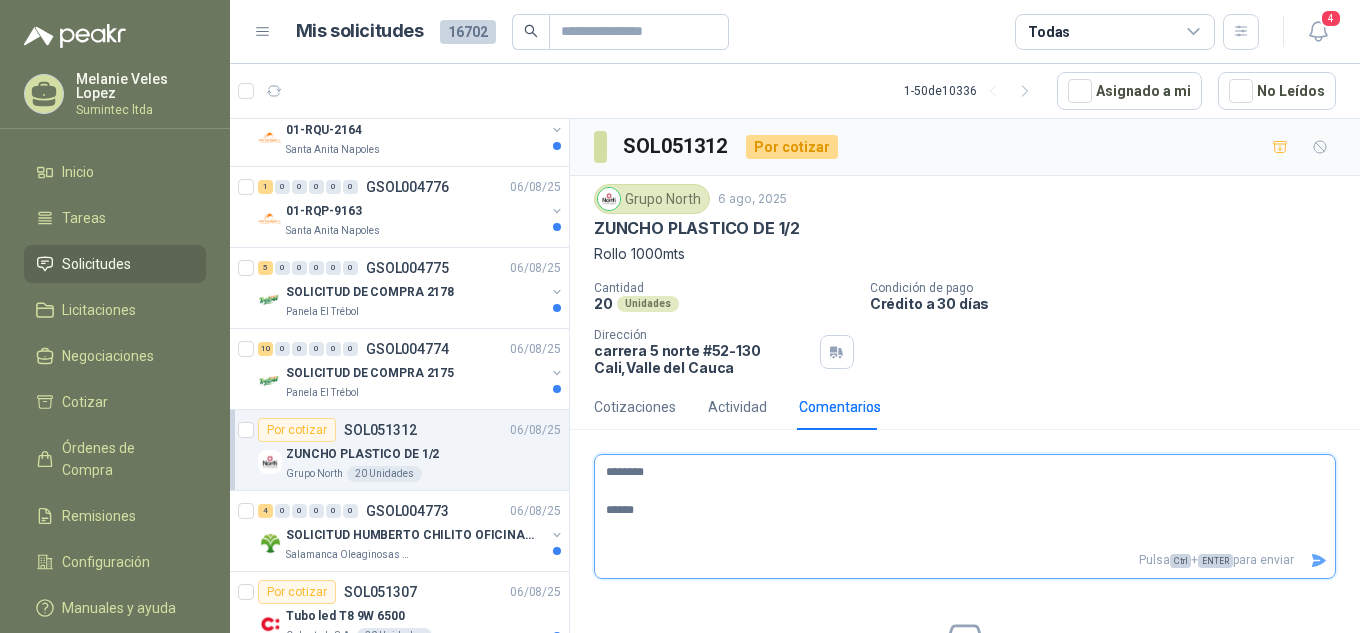type 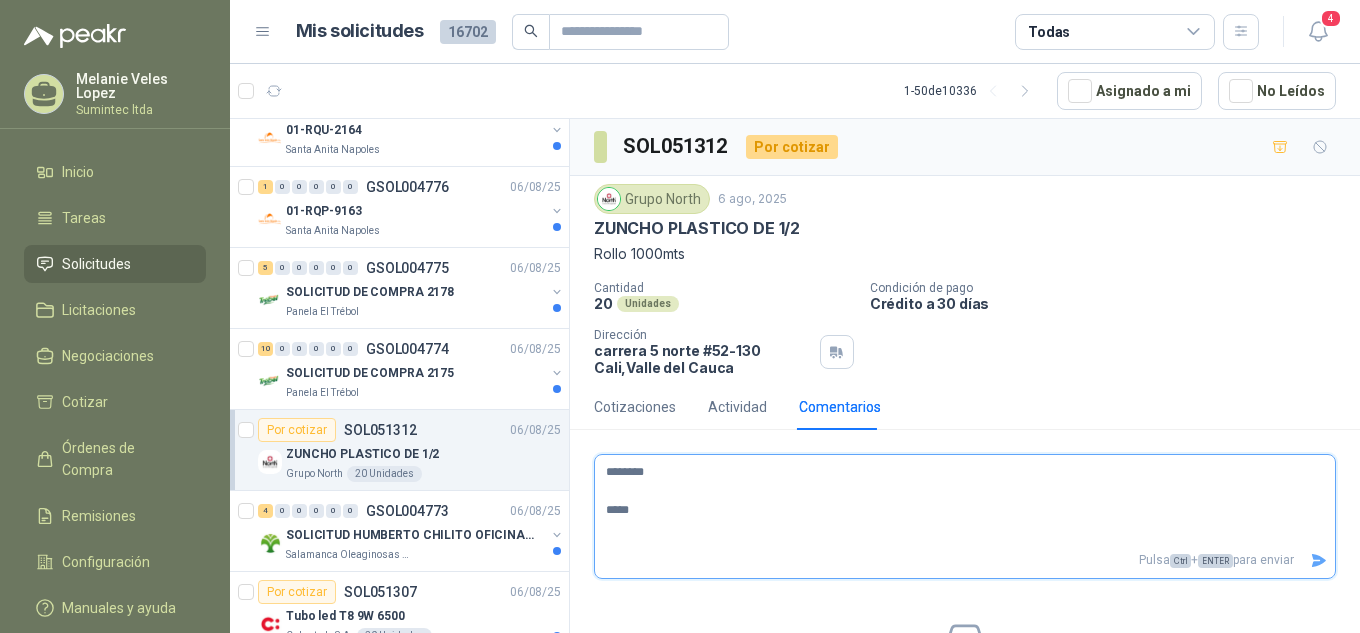 type 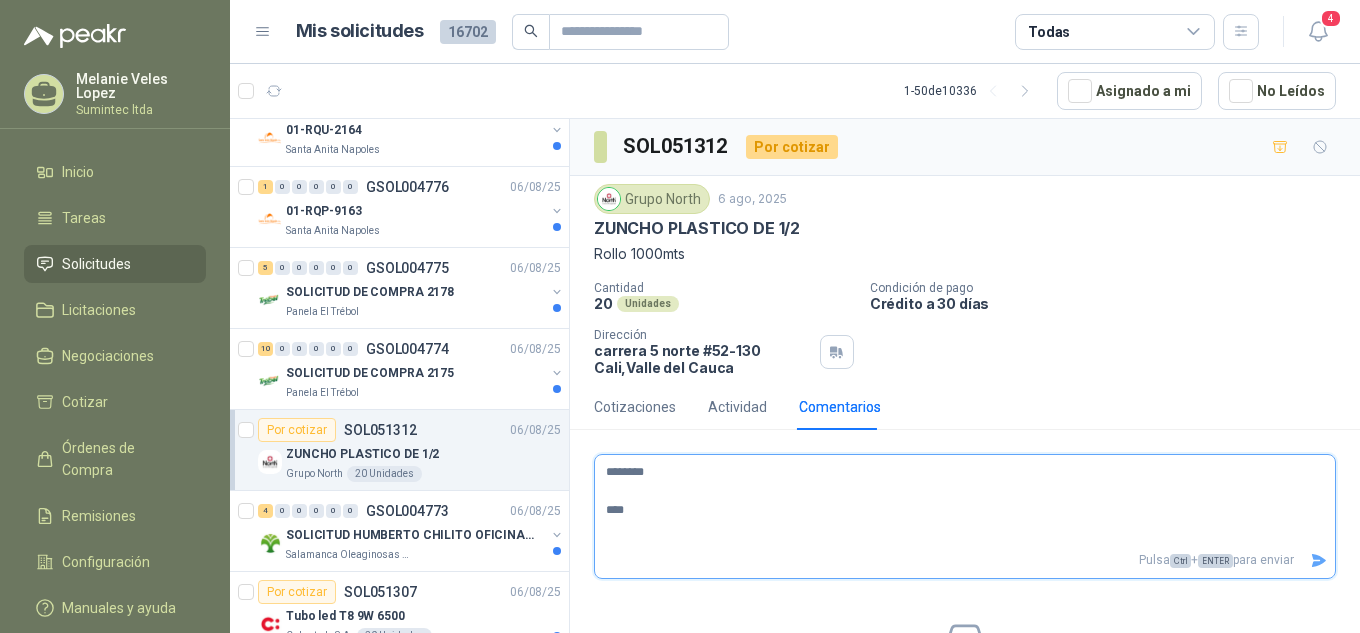 type 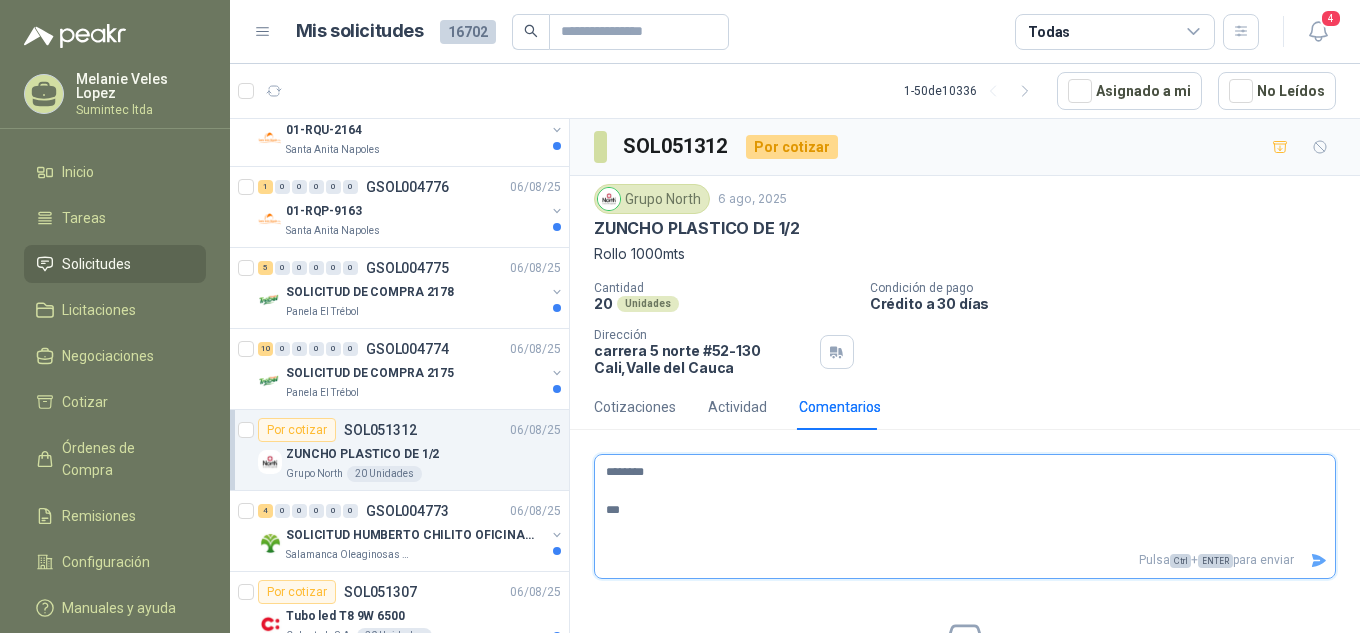 type 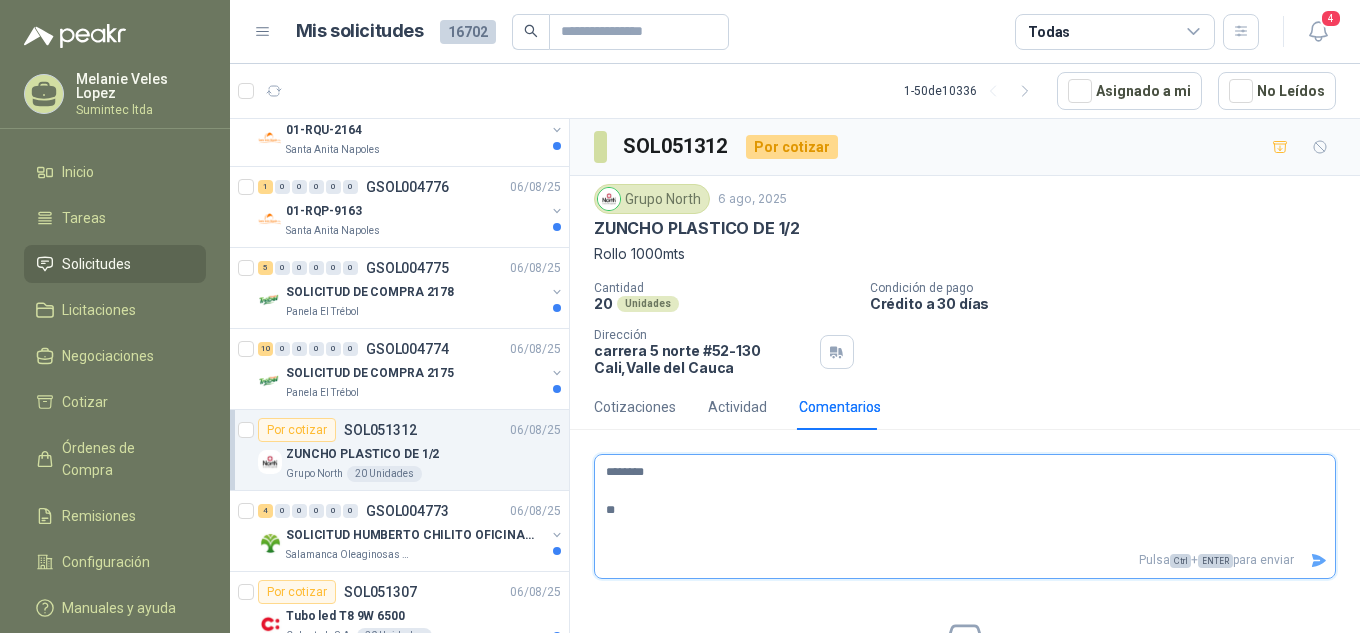 type 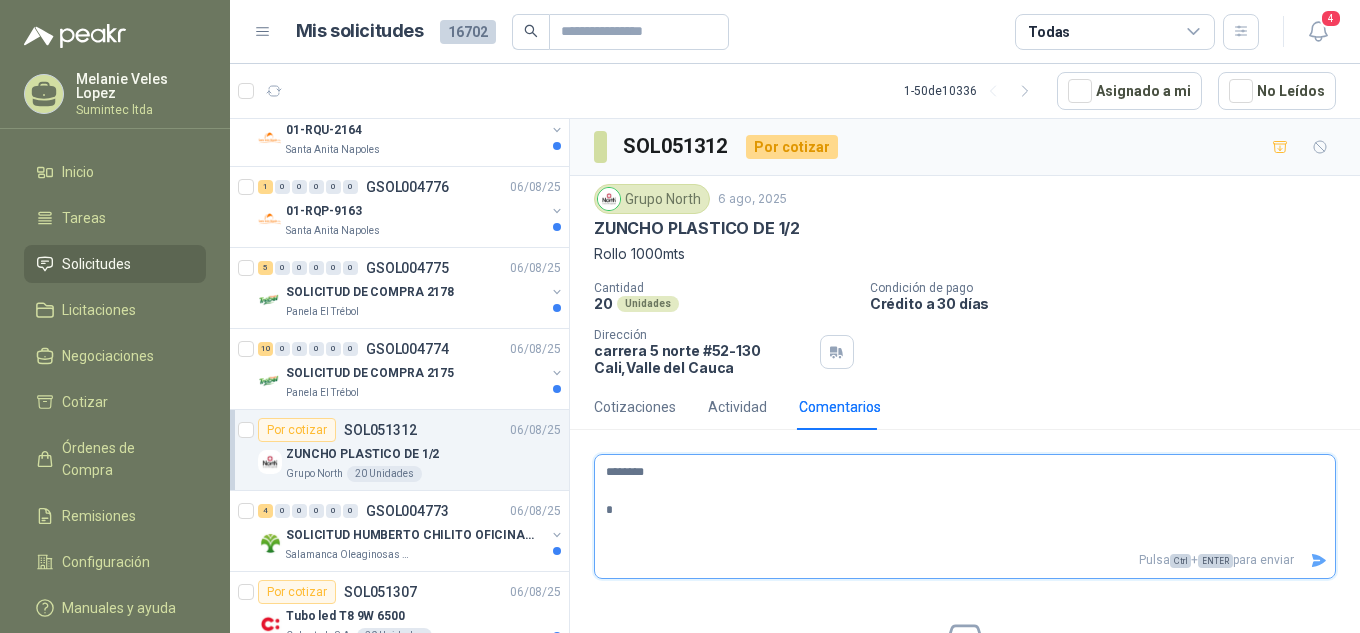 type 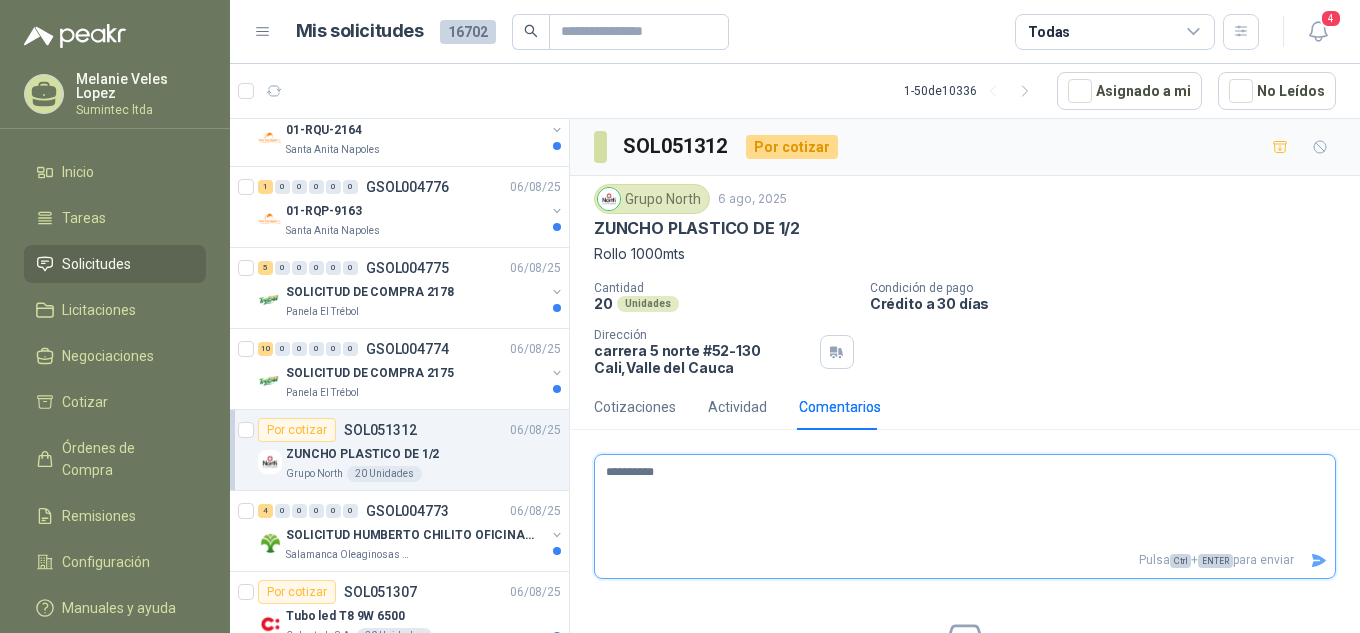 type 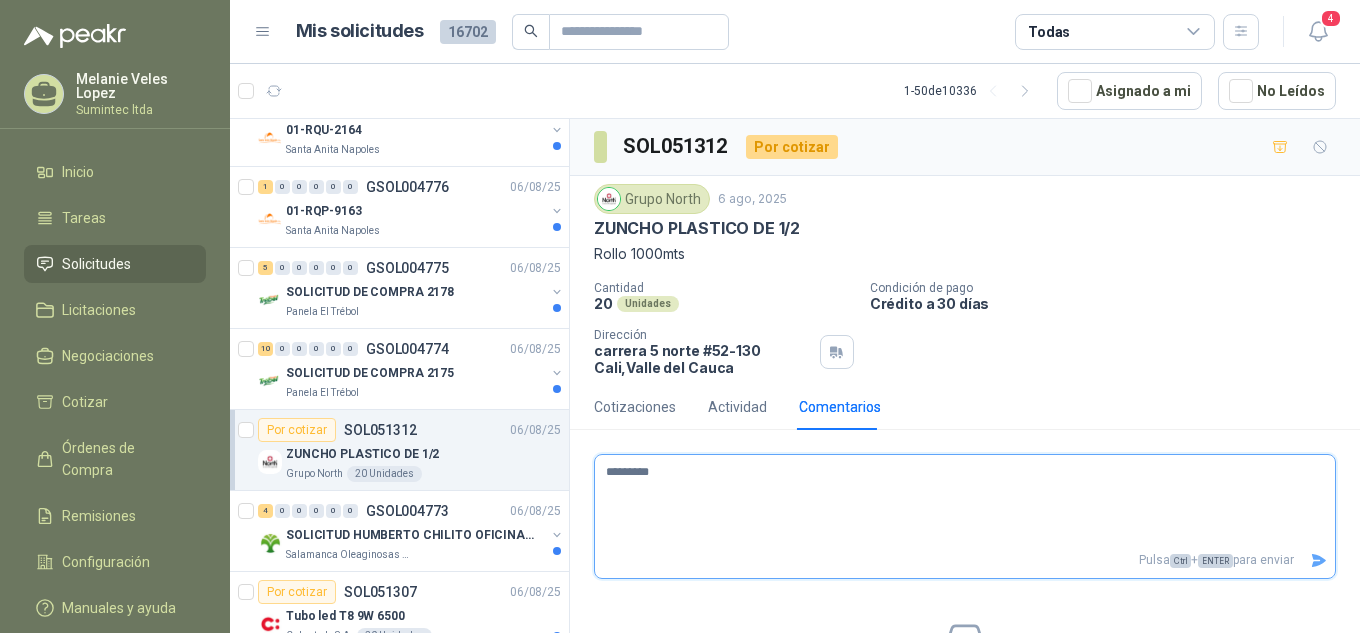 type 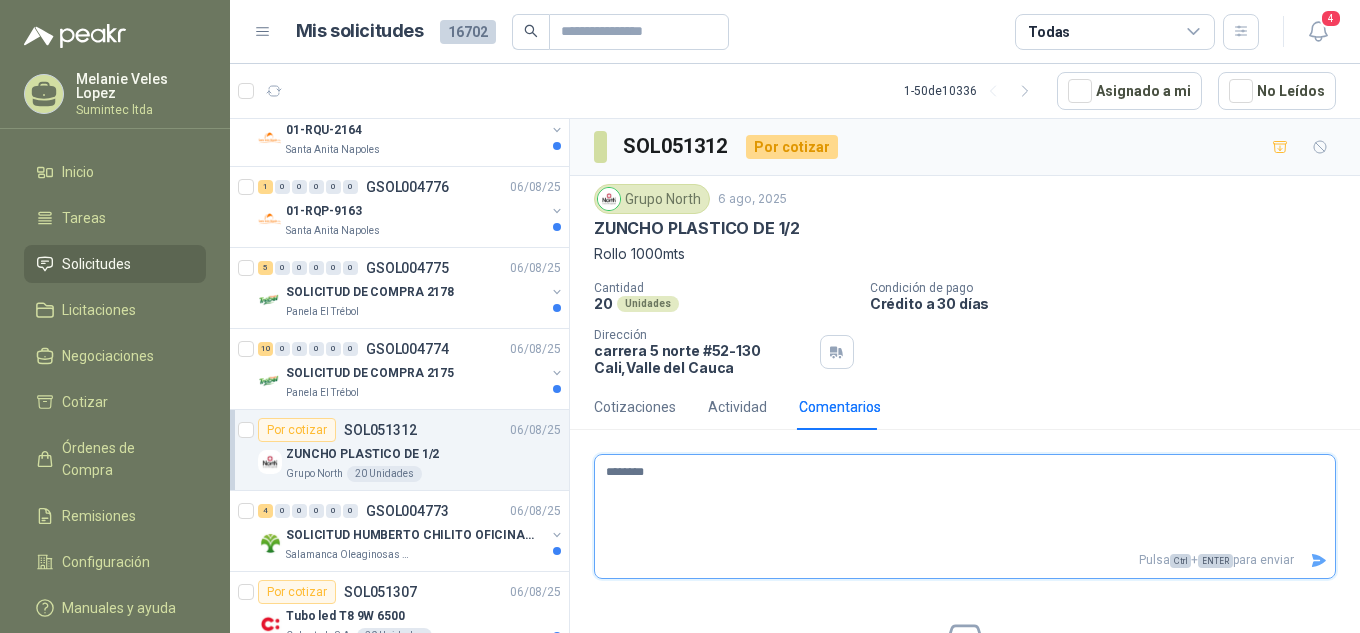 type 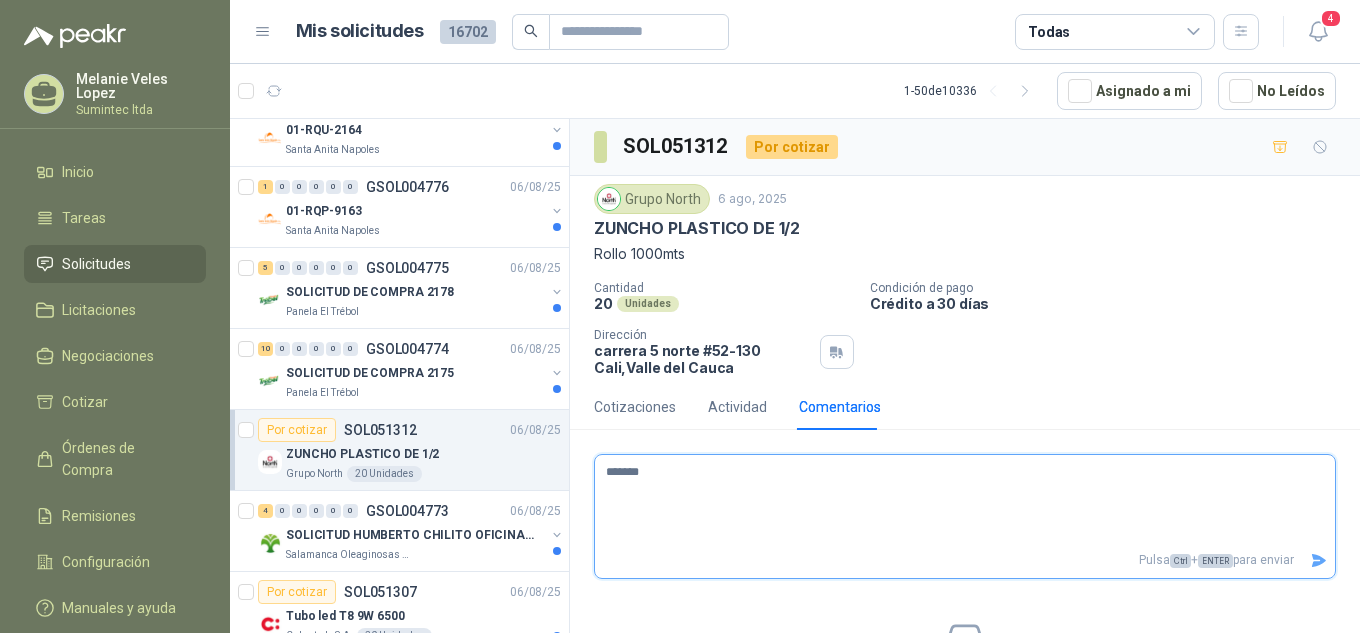 type 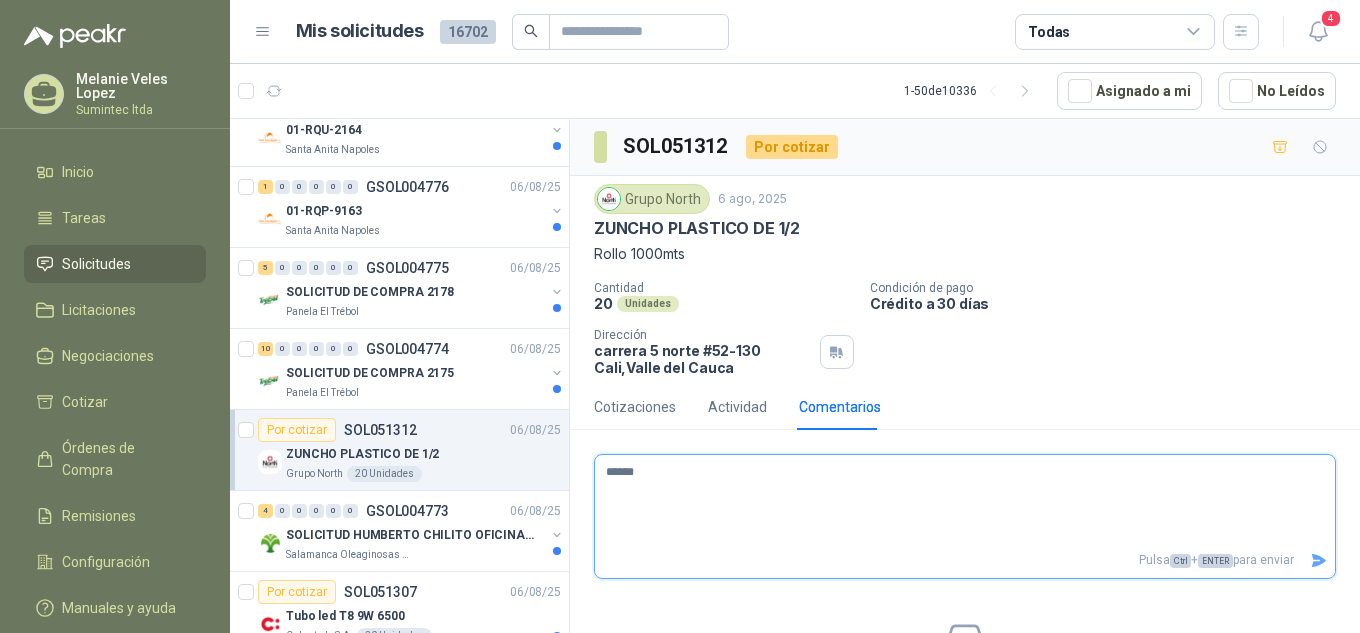 type 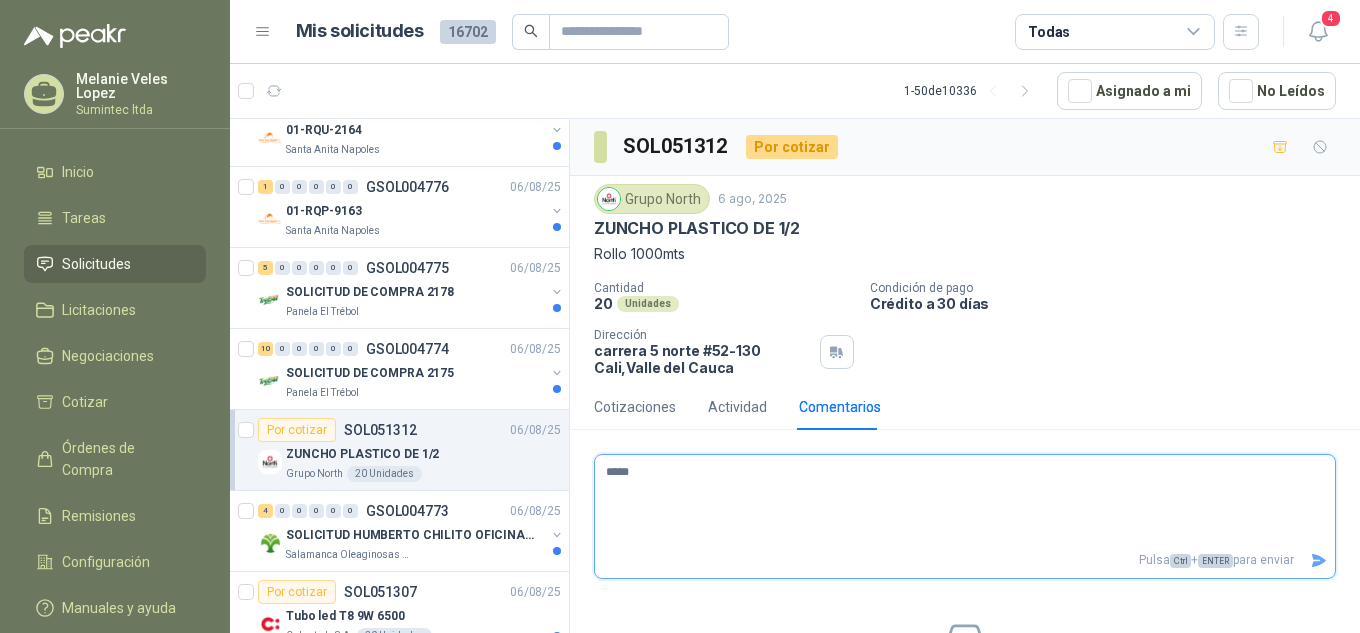 type 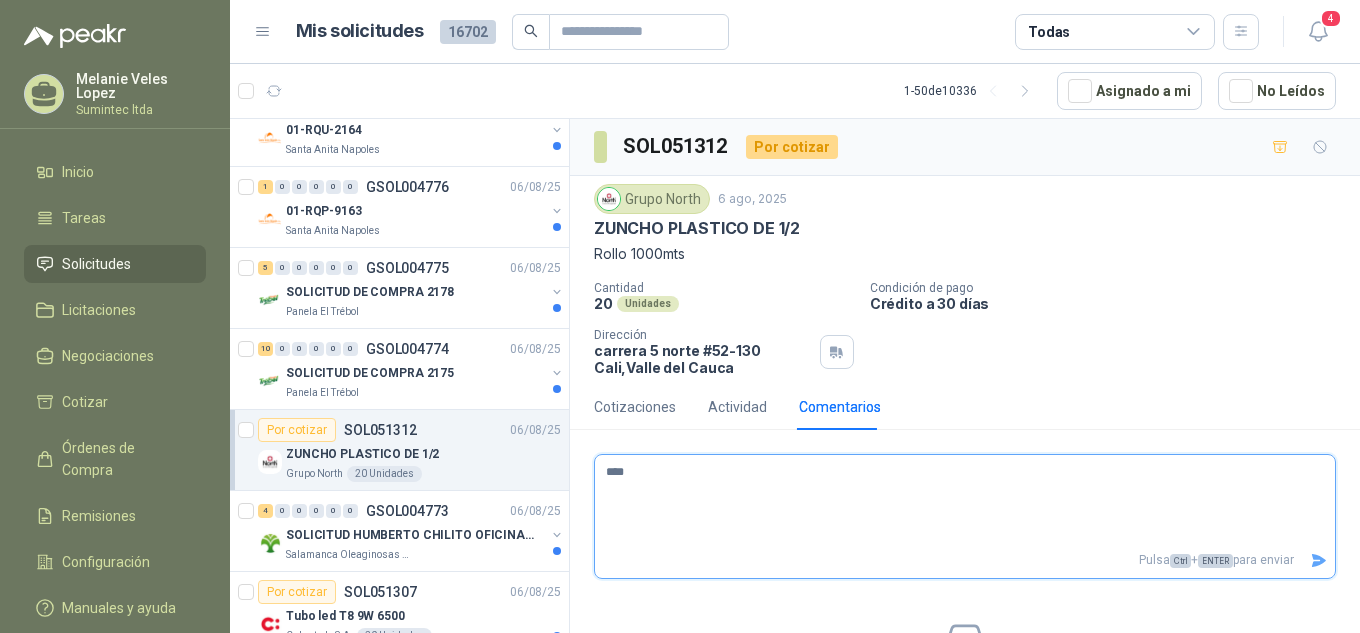 type 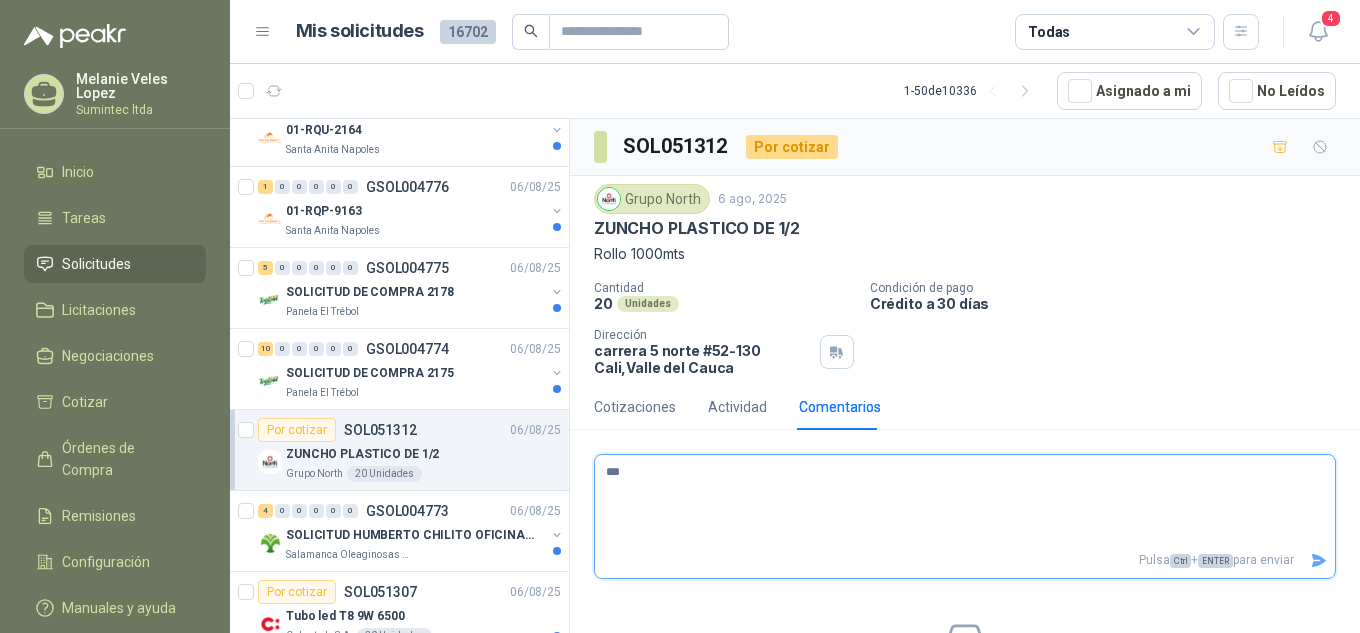 type 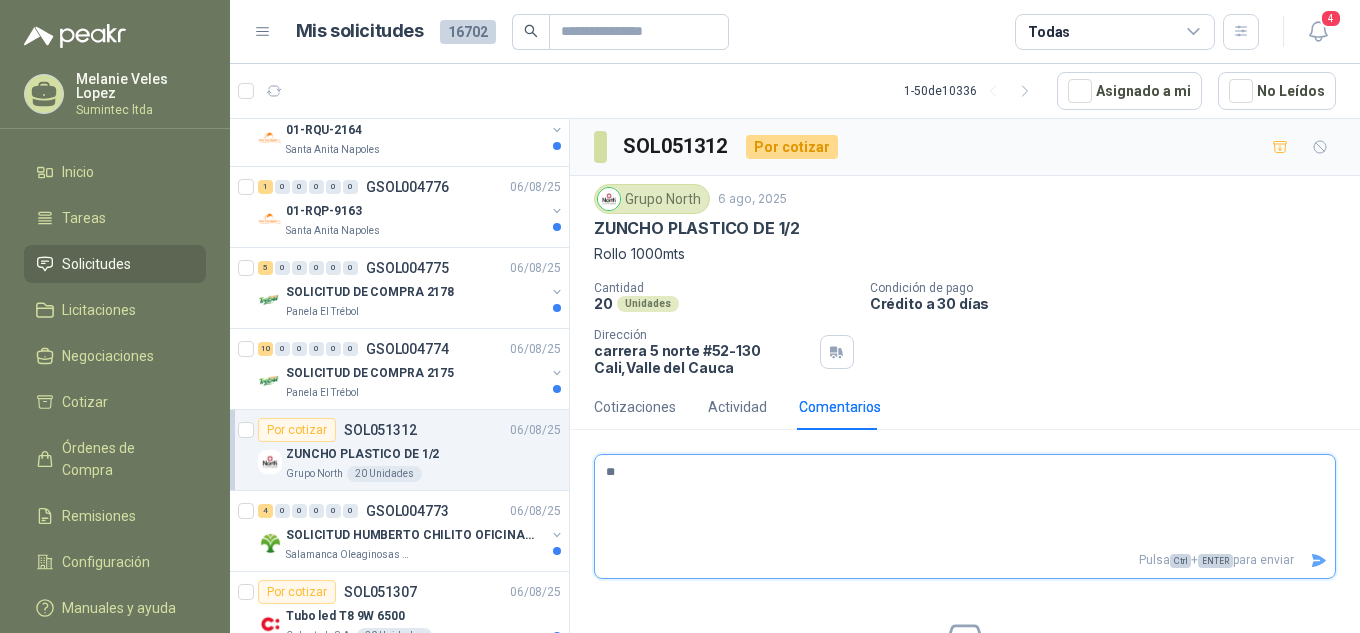 type 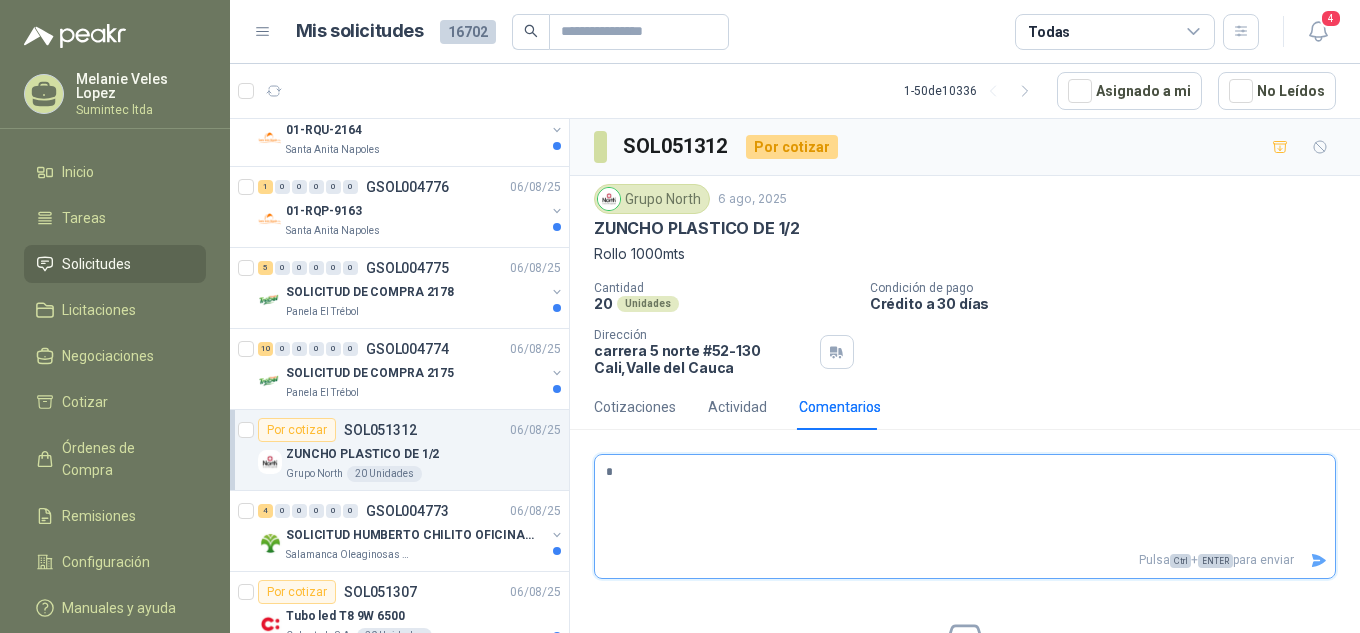 type 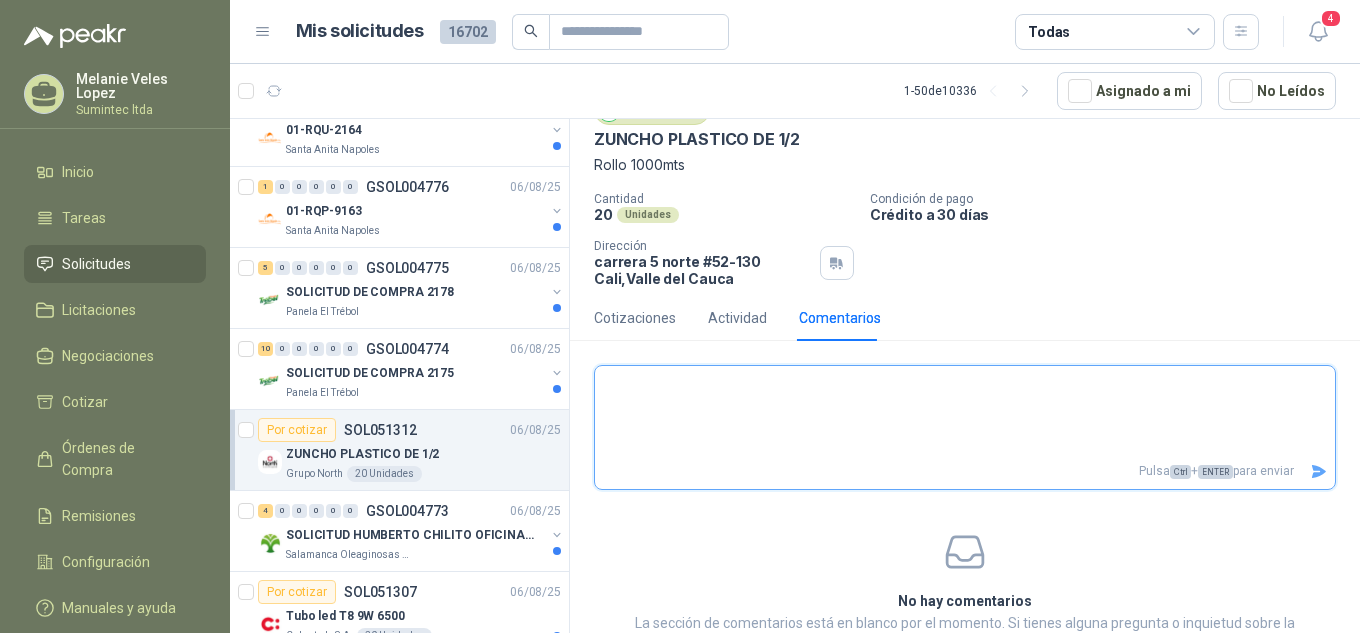 scroll, scrollTop: 161, scrollLeft: 0, axis: vertical 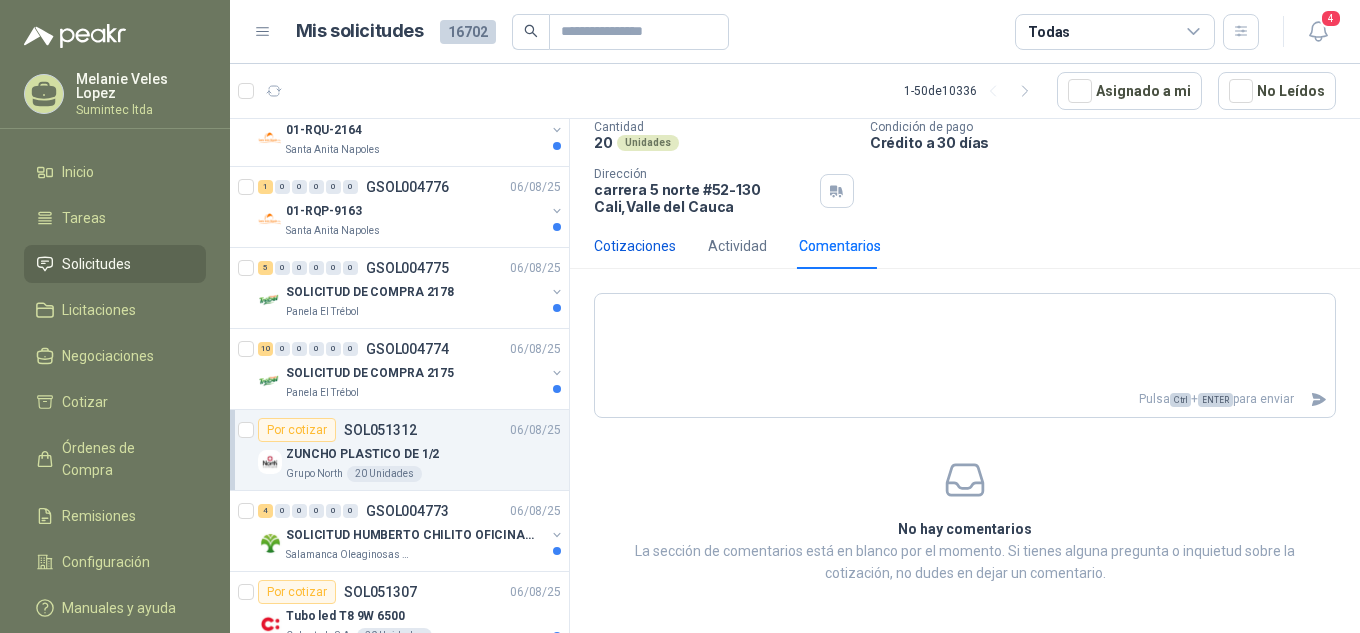 click on "Cotizaciones" at bounding box center [635, 246] 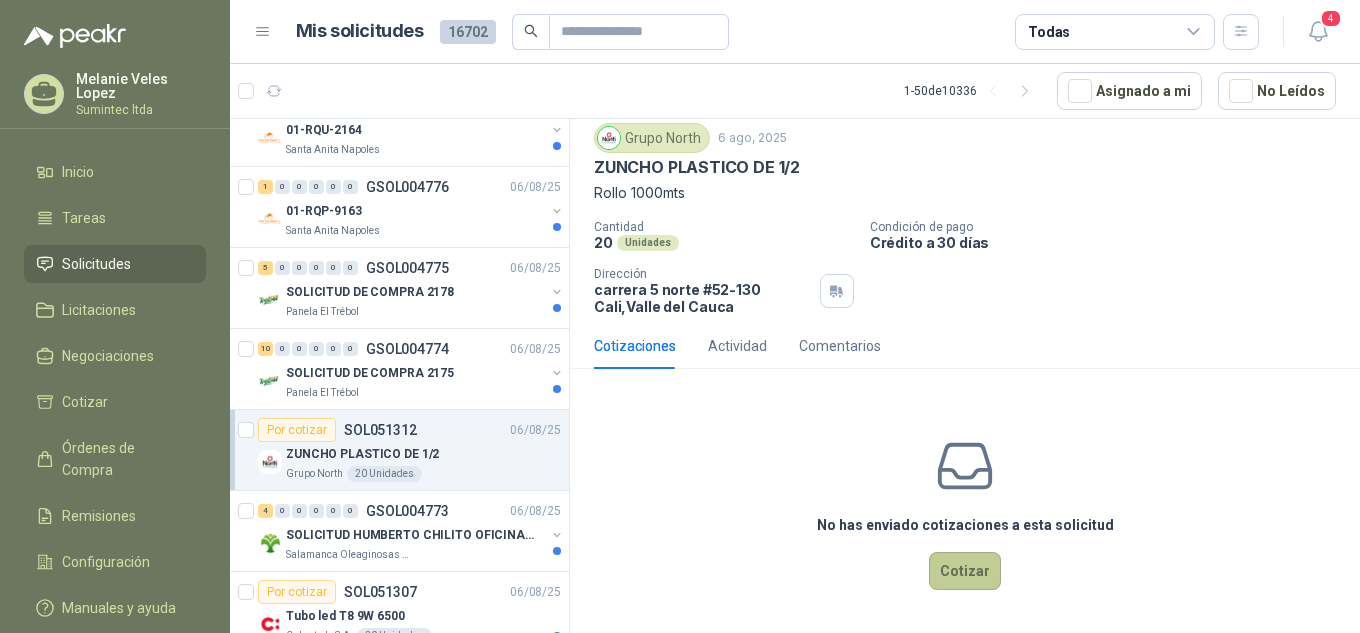 click on "Cotizar" at bounding box center (965, 571) 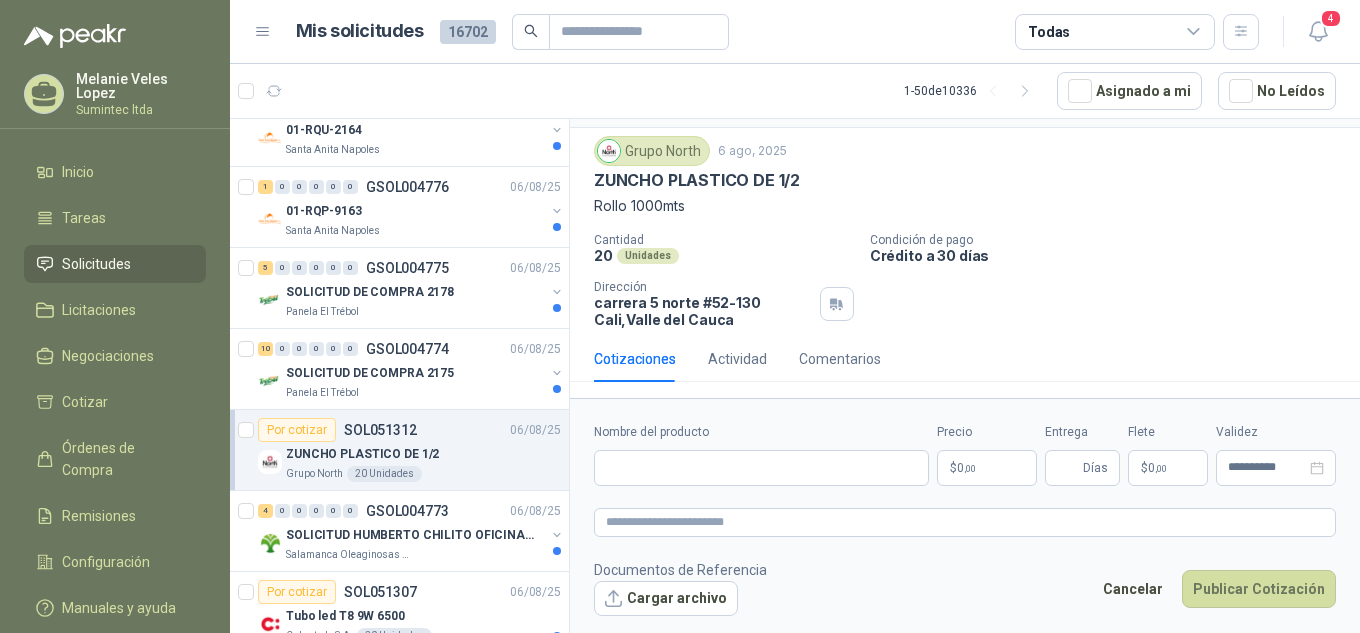 type 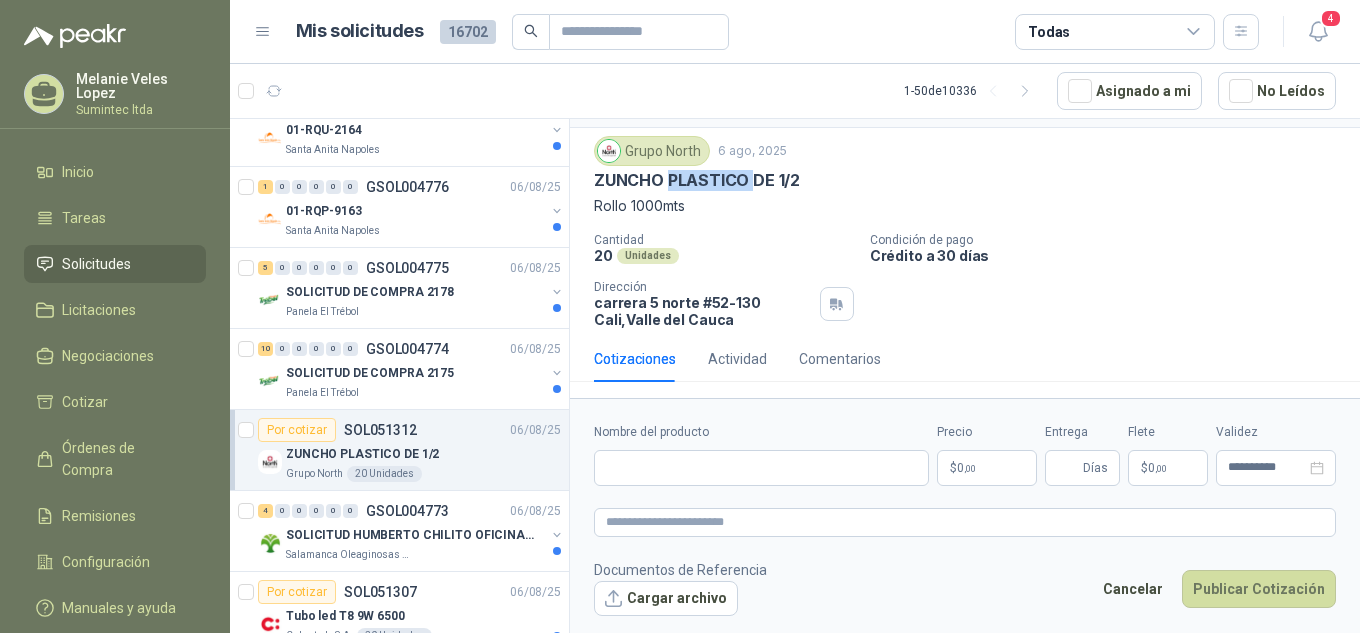 click on "ZUNCHO PLASTICO DE 1/2" at bounding box center [697, 180] 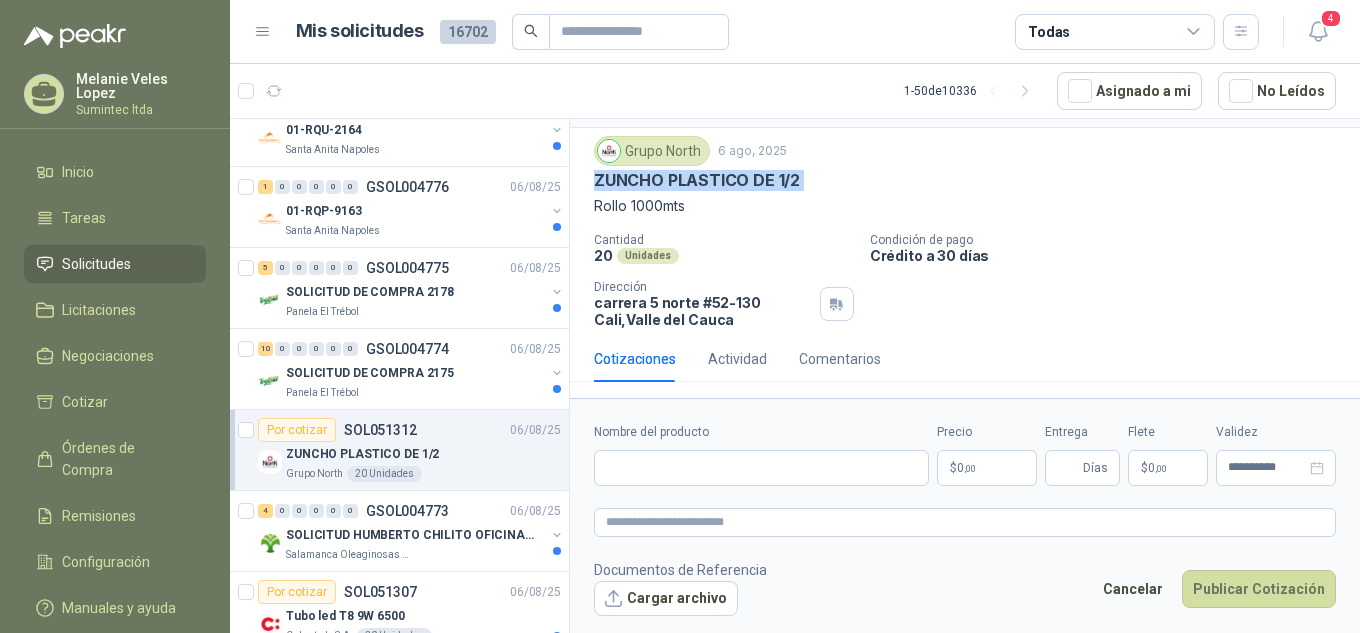 click on "ZUNCHO PLASTICO DE 1/2" at bounding box center (697, 180) 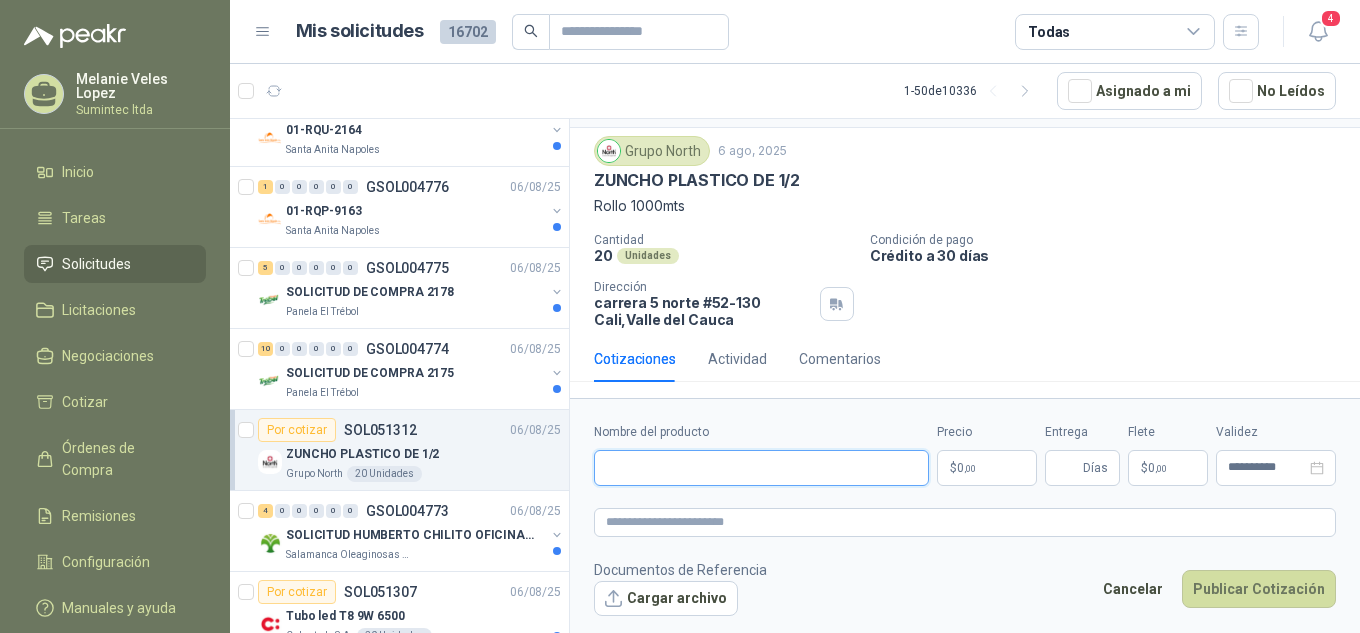click on "Nombre del producto" at bounding box center (761, 468) 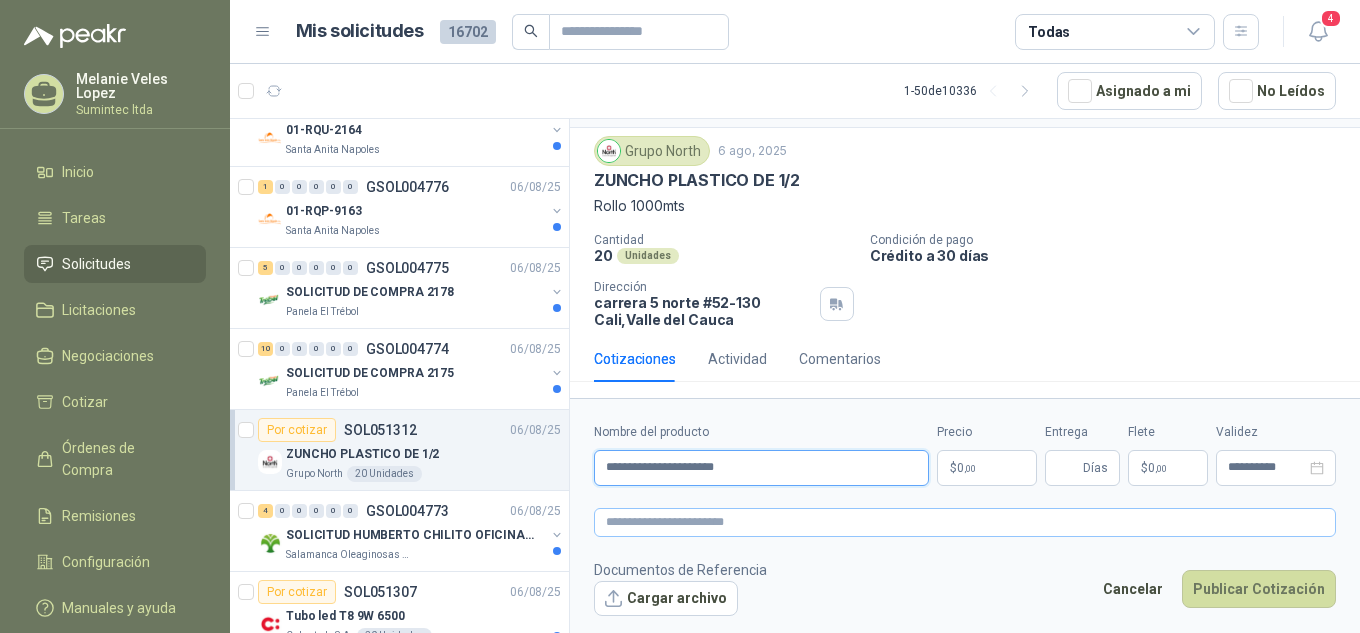 type on "**********" 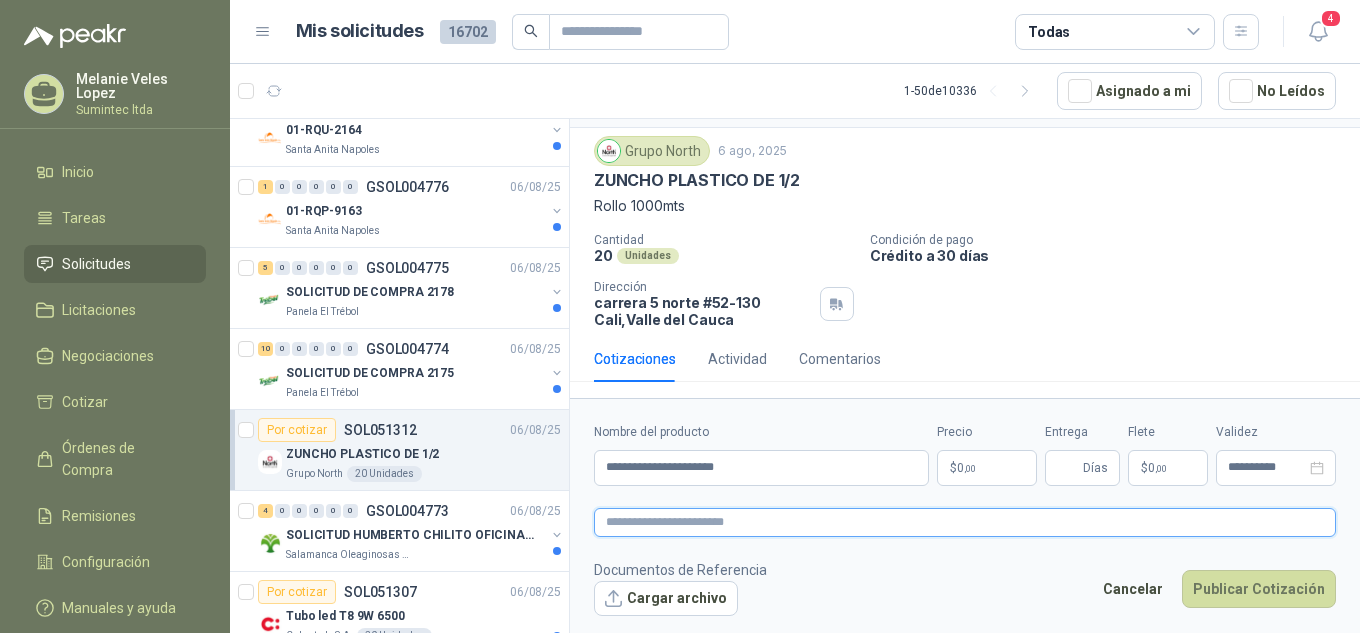 click at bounding box center [965, 522] 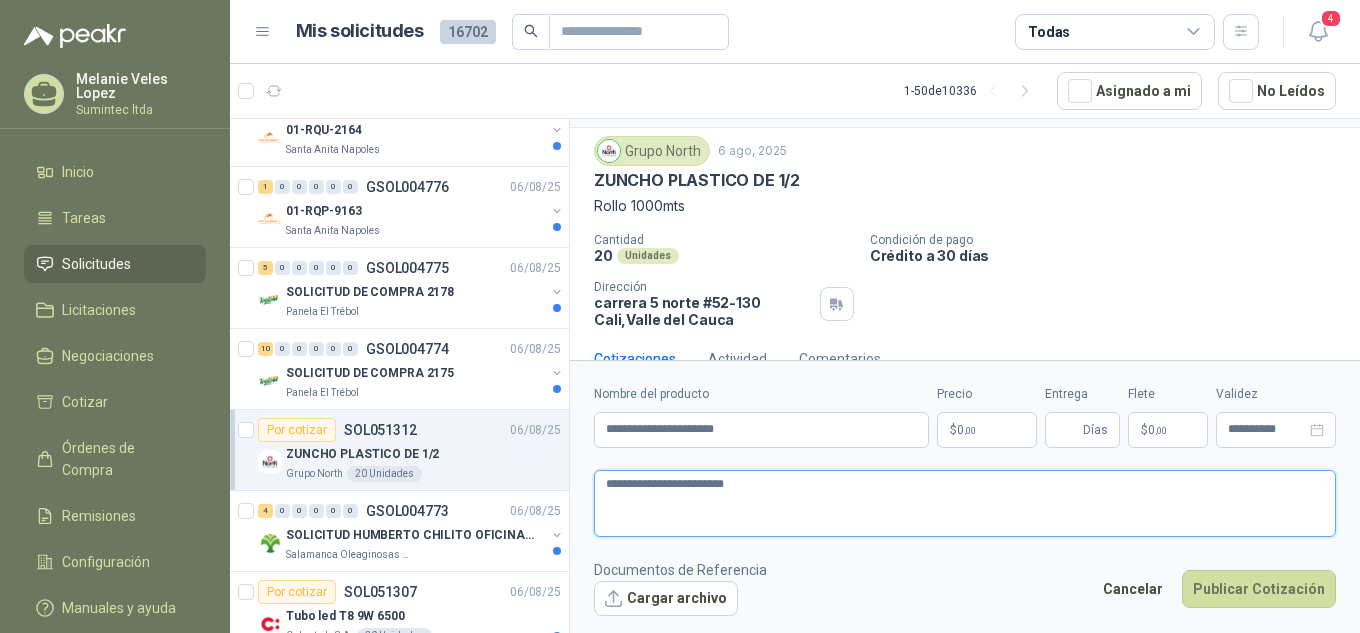 type 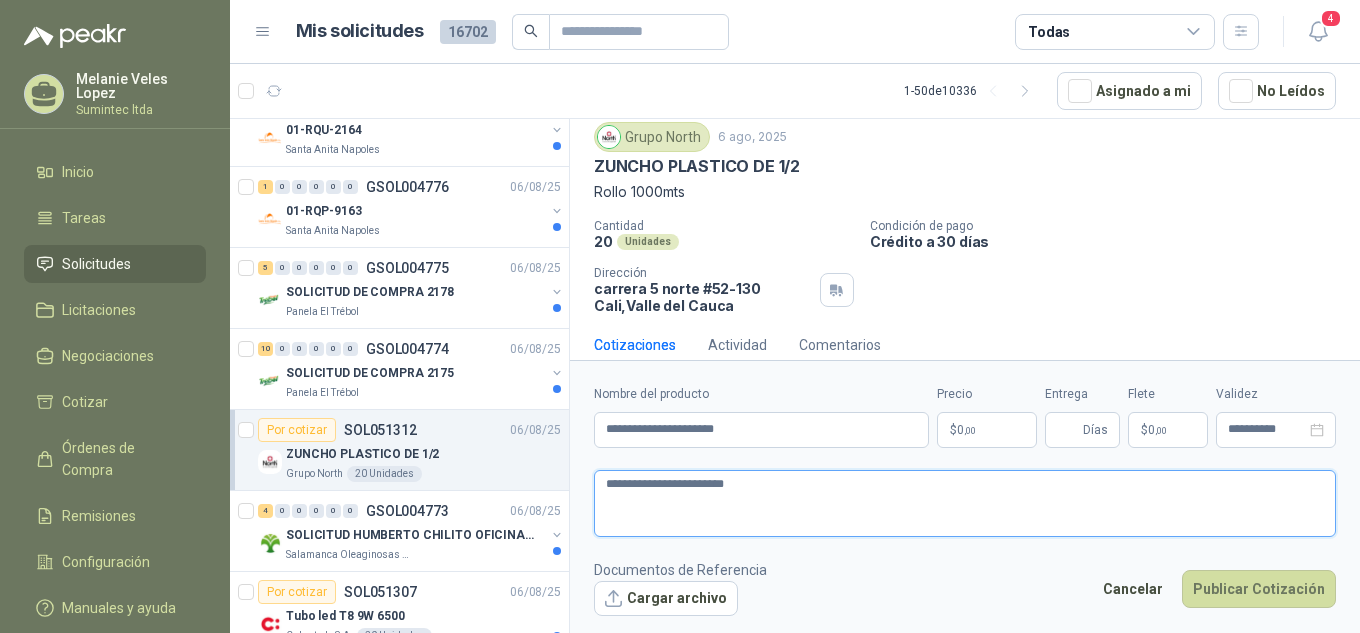 type on "**********" 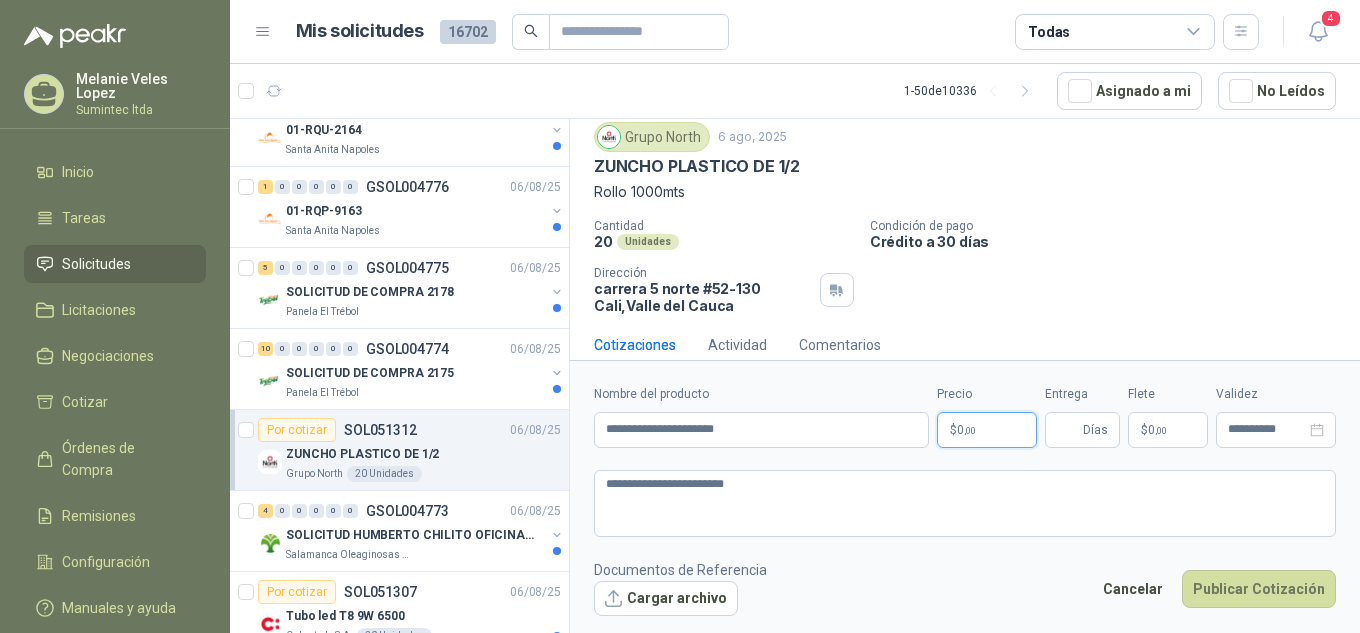 click on "$  0 ,00" at bounding box center (987, 430) 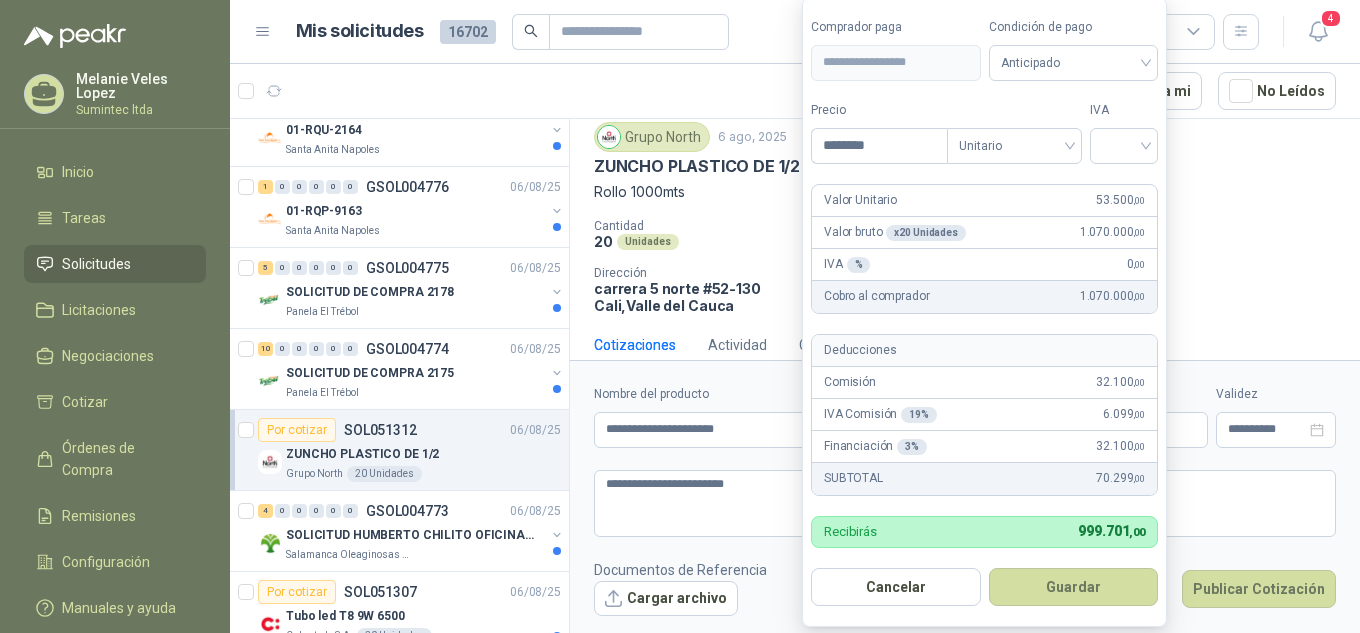 type on "********" 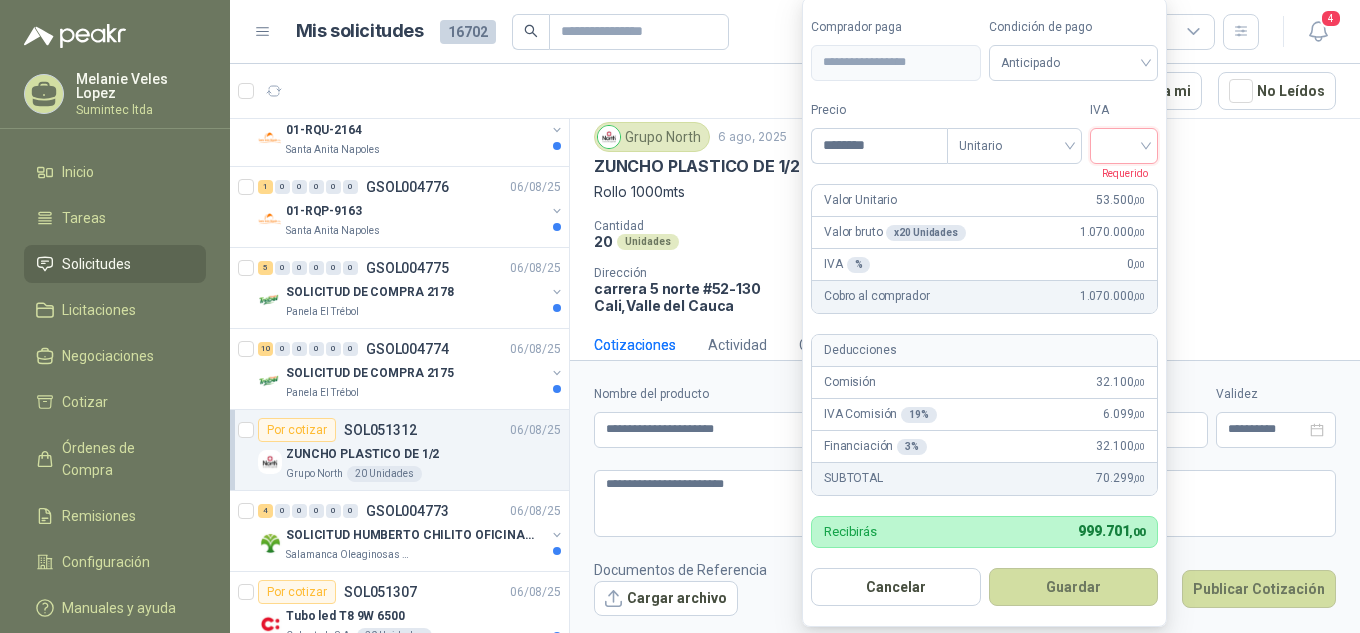 click at bounding box center [1124, 144] 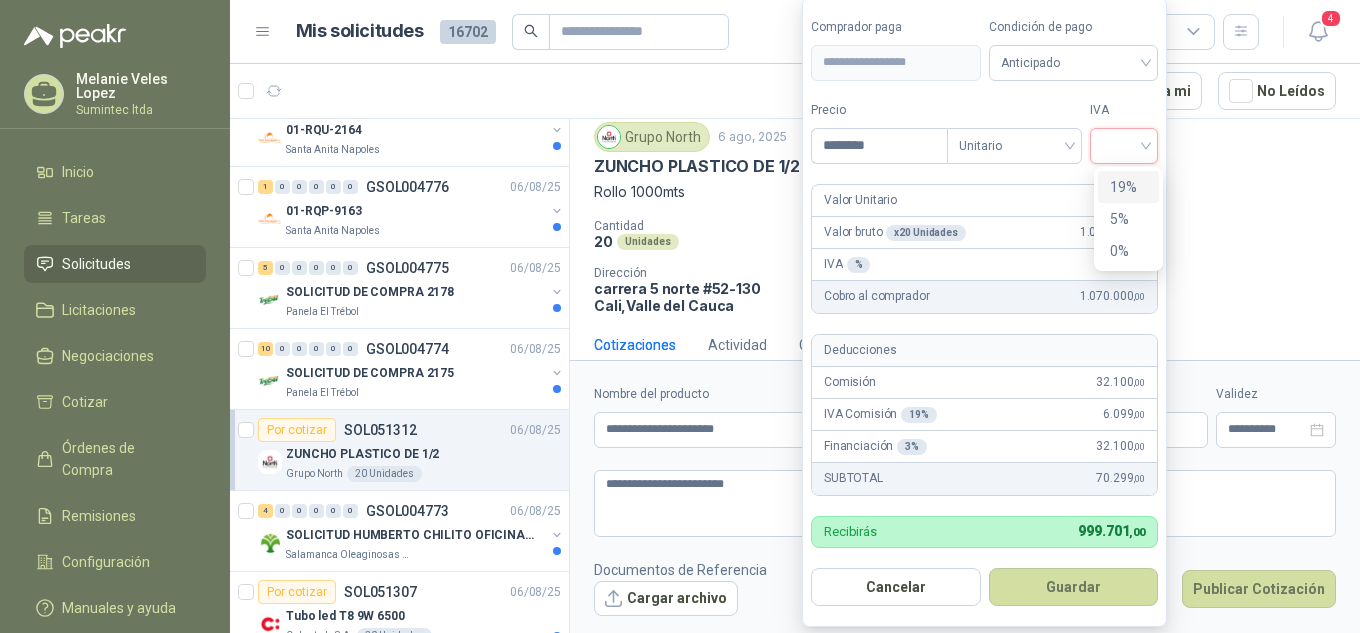 click on "19%" at bounding box center (1128, 187) 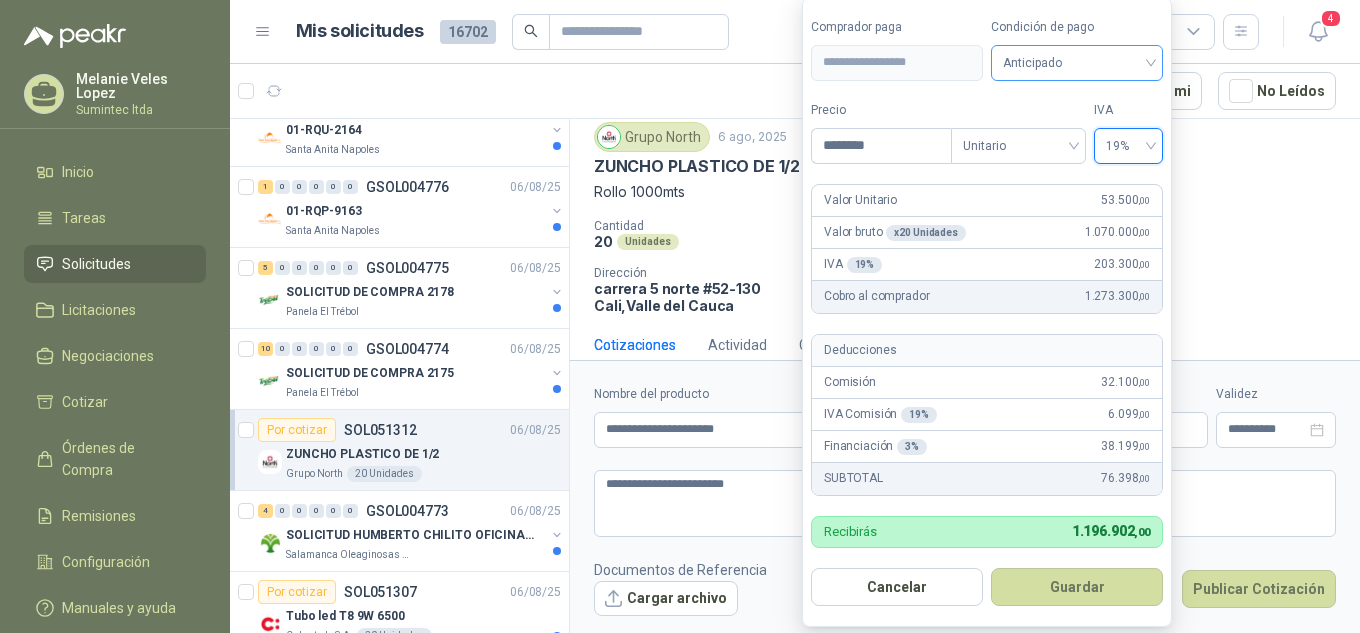 click on "Anticipado" at bounding box center [1077, 63] 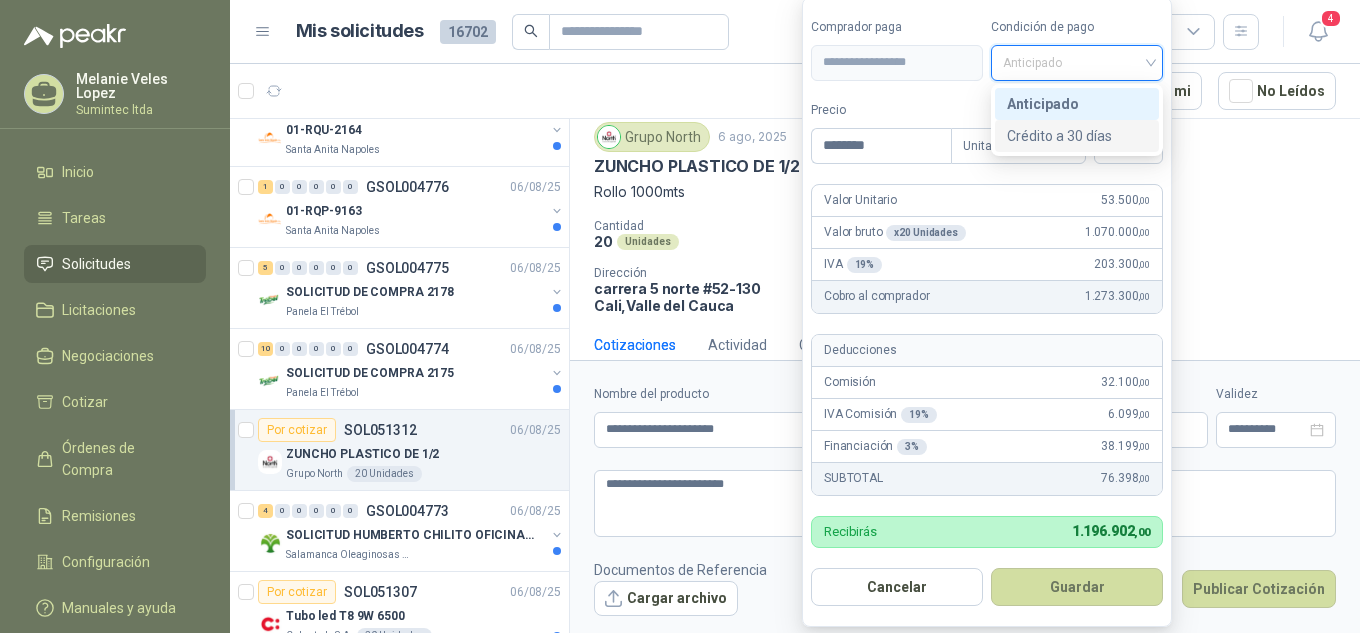 click on "Crédito a 30 días" at bounding box center (1077, 136) 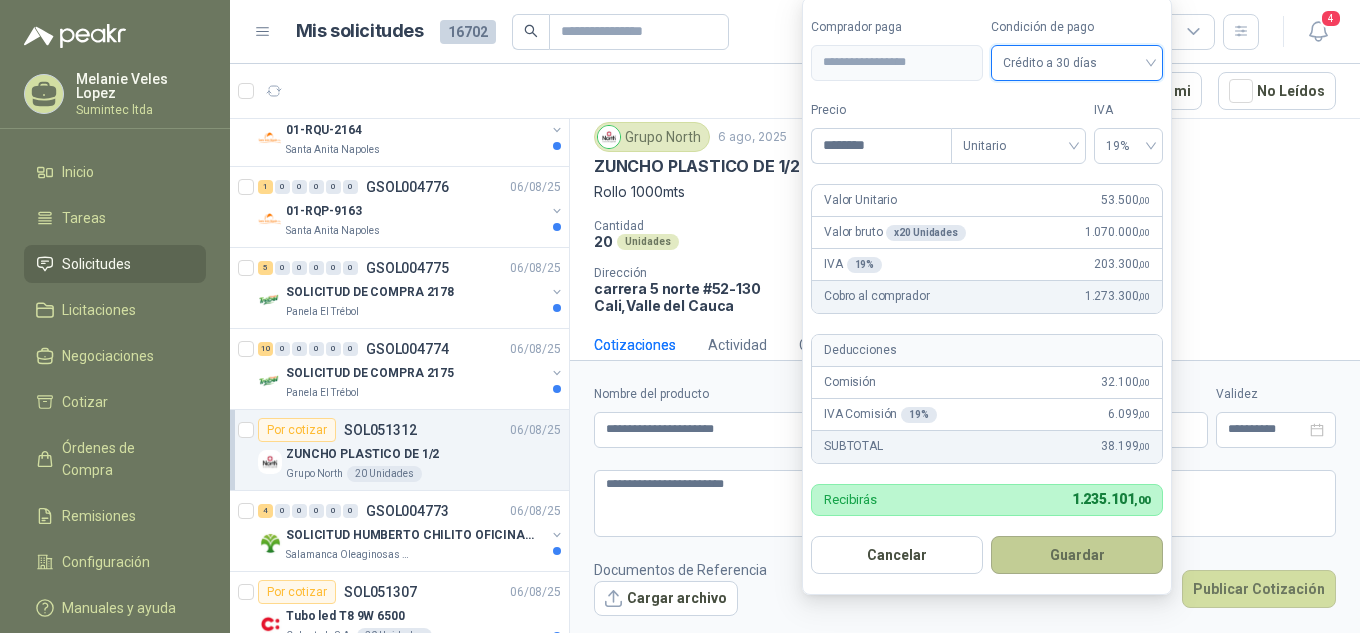 click on "Guardar" at bounding box center [1077, 555] 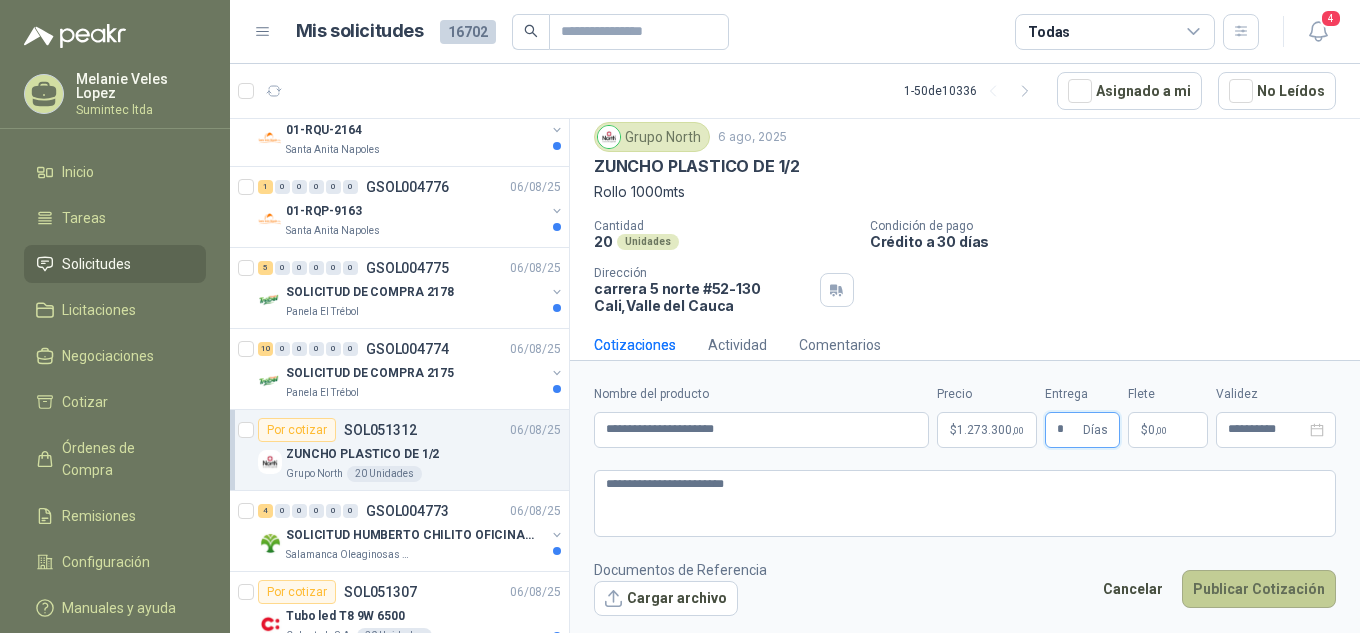 type on "*" 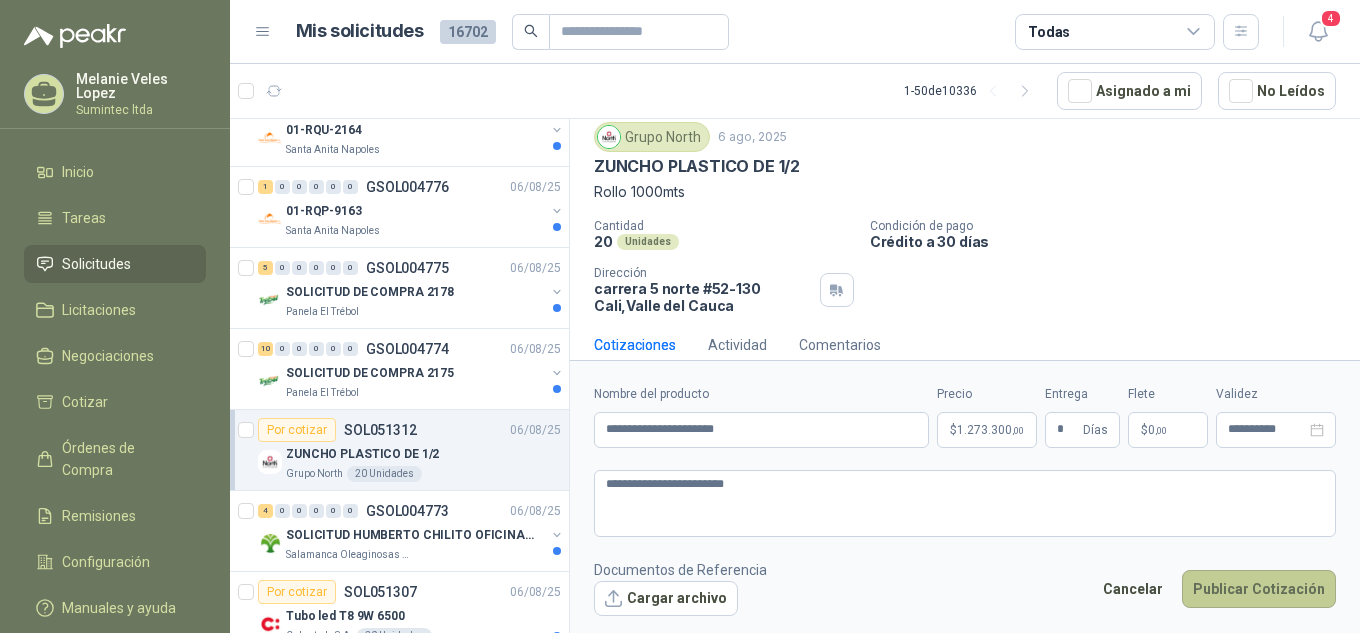 click on "Publicar Cotización" at bounding box center [1259, 589] 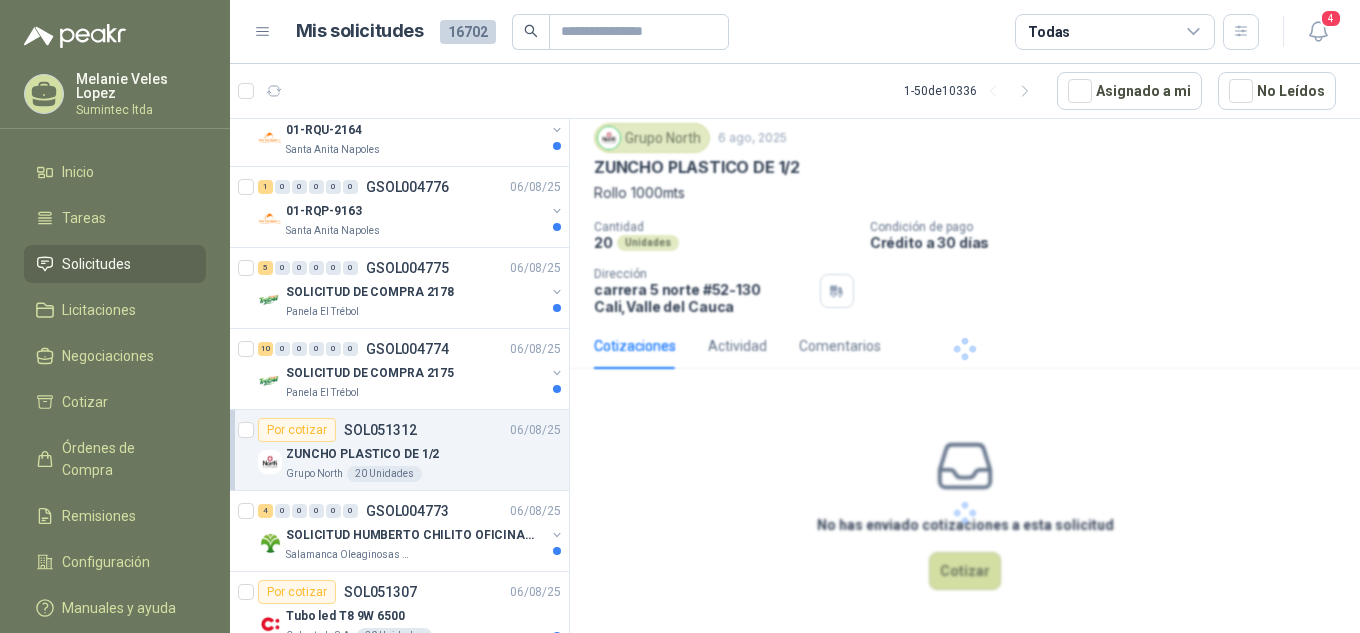 scroll, scrollTop: 0, scrollLeft: 0, axis: both 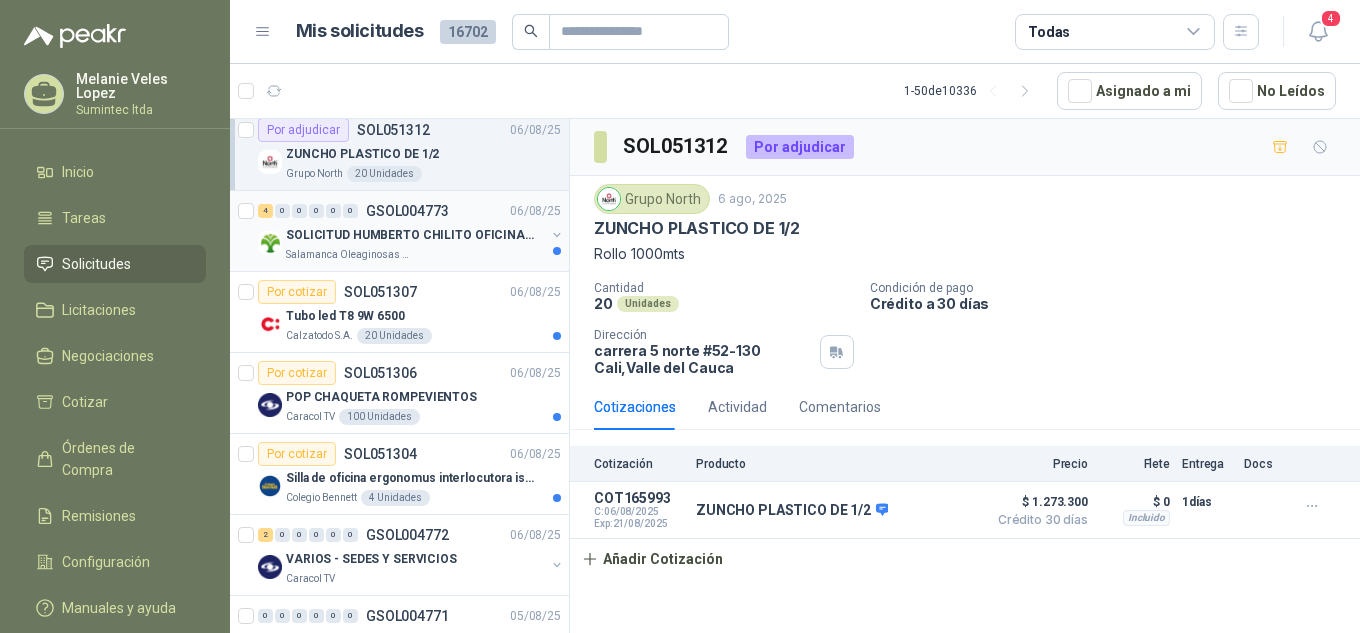 click on "SOLICITUD HUMBERTO CHILITO OFICINA - CALI" at bounding box center (415, 235) 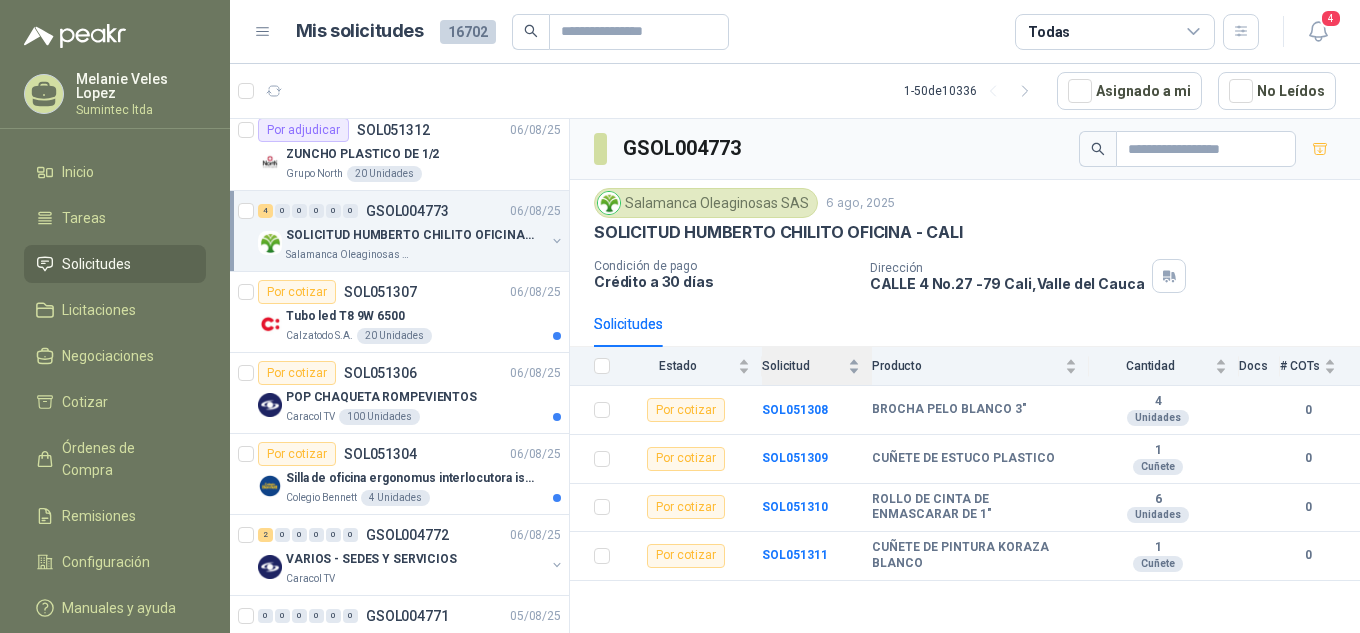 drag, startPoint x: 840, startPoint y: 321, endPoint x: 856, endPoint y: 349, distance: 32.24903 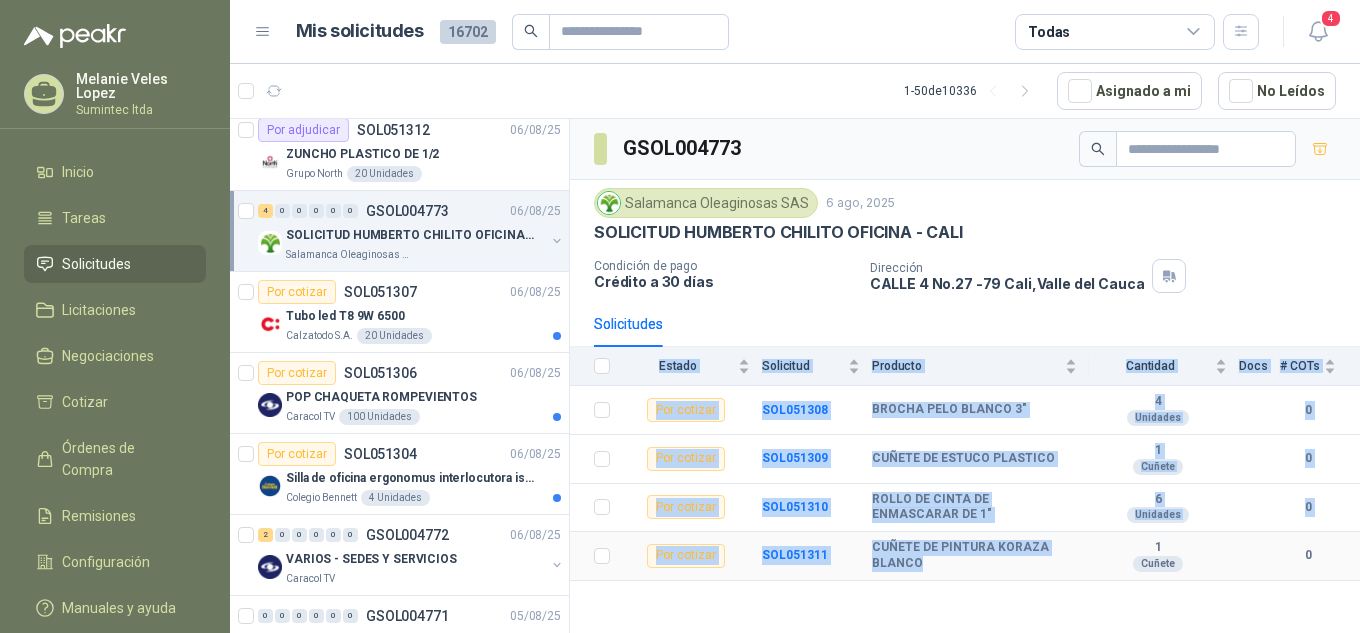 drag, startPoint x: 856, startPoint y: 349, endPoint x: 936, endPoint y: 573, distance: 237.8571 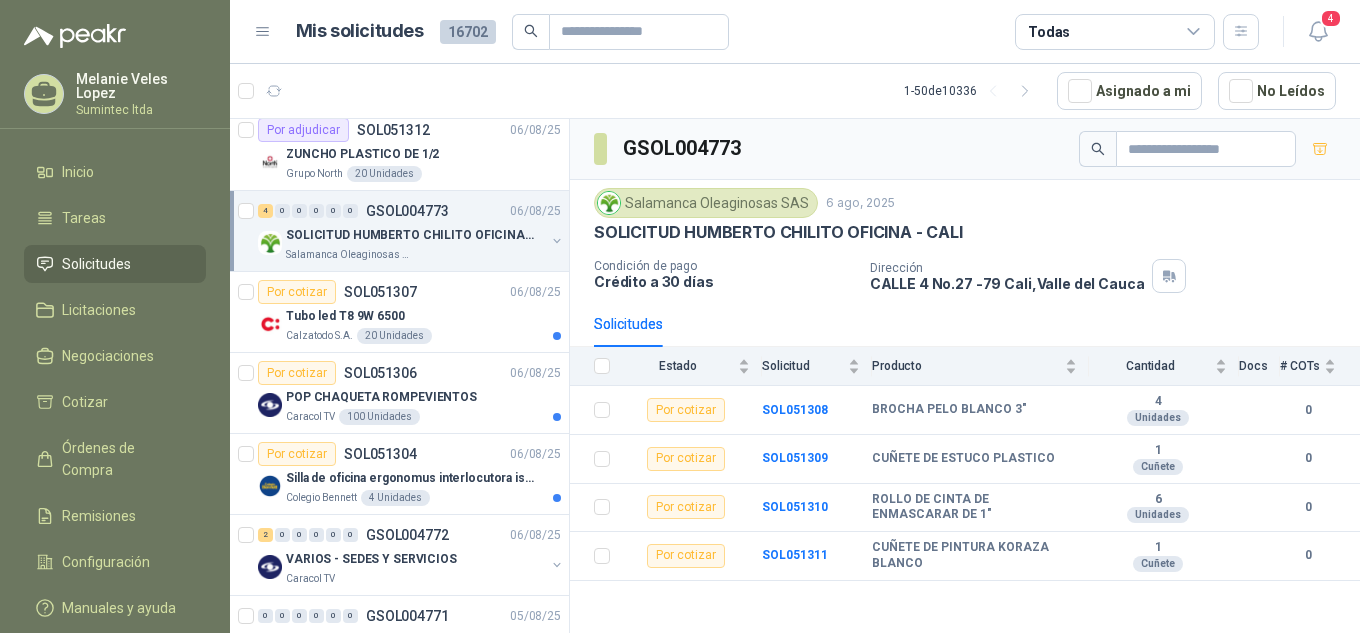 click on "GSOL004773   Salamanca Oleaginosas SAS 6 ago, 2025   SOLICITUD [FIRST] [LAST] OFICINA - [CITY] Condición de pago Crédito a 30 días Dirección CALLE 4 No.27 -79   [CITY] ,  [STATE] Solicitudes Estado Solicitud Producto Cantidad Docs # COTs Por cotizar SOL051308 BROCHA PELO BLANCO 3" 4 Unidades 0 Por cotizar SOL051309 CUÑETE DE ESTUCO PLASTICO 1 Cuñete 0 Por cotizar SOL051310 ROLLO DE CINTA DE ENMASCARAR DE 1" 6 Unidades 0 Por cotizar SOL051311 CUÑETE DE PINTURA KORAZA BLANCO 1 Cuñete 0" at bounding box center (965, 379) 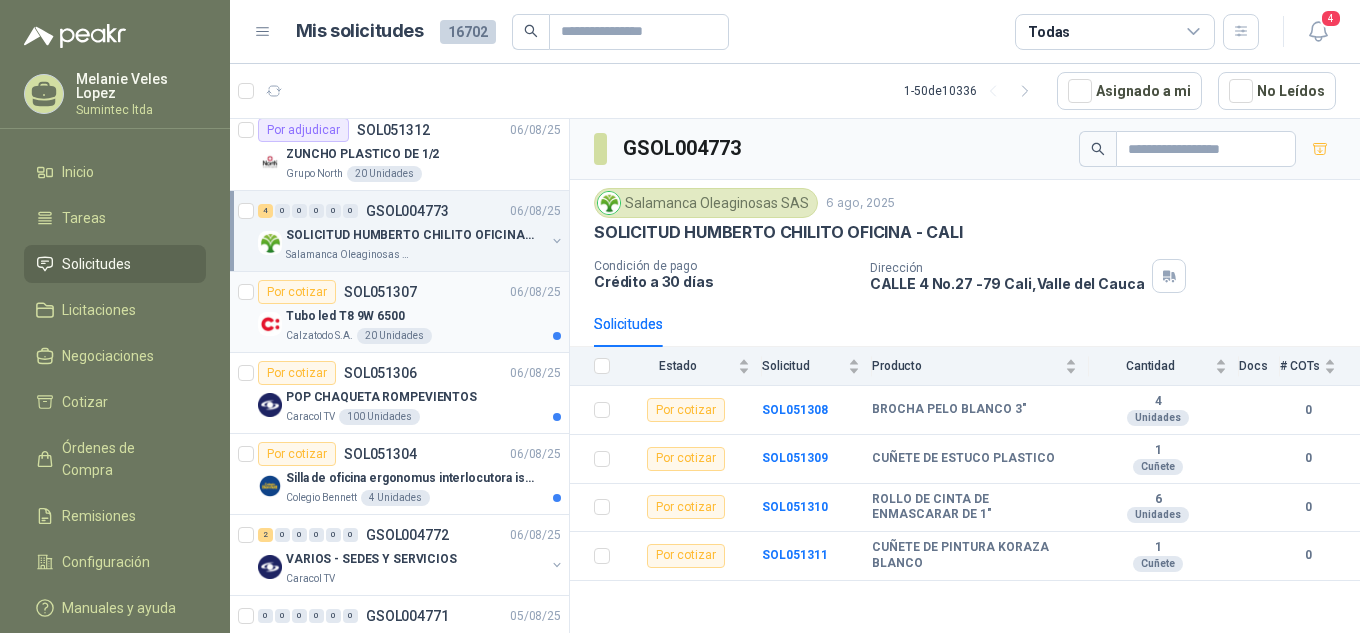 click on "Tubo led T8 9W 6500" at bounding box center (423, 316) 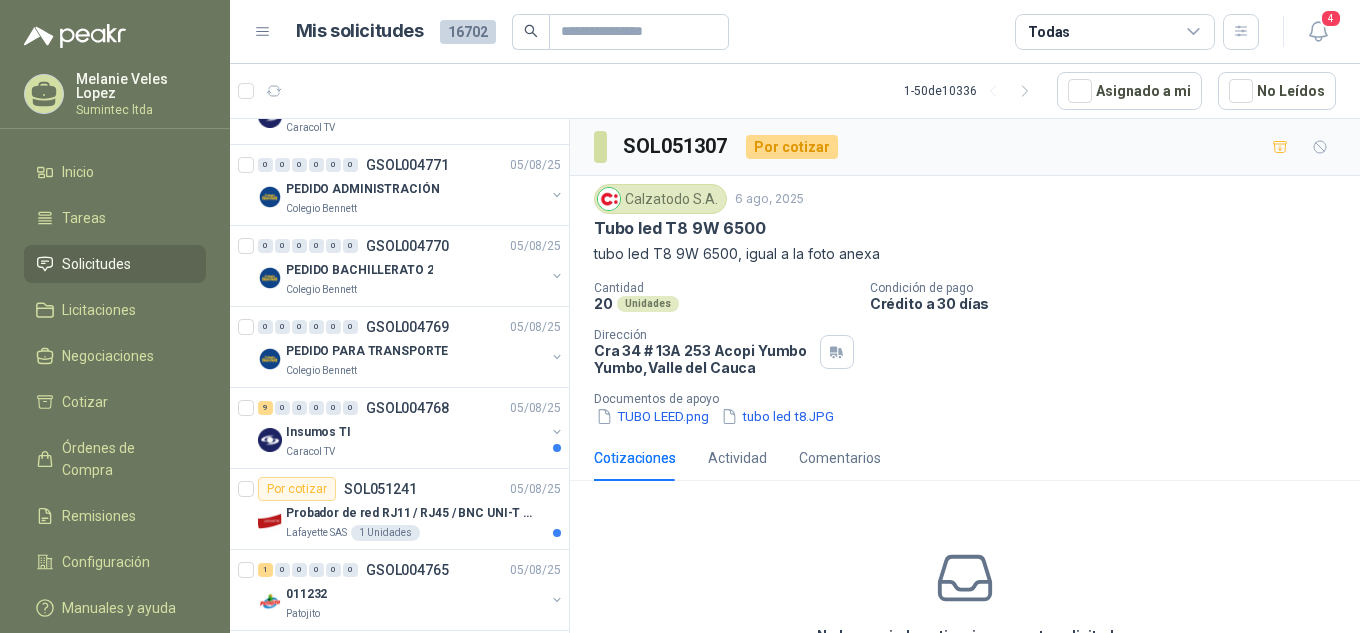 scroll, scrollTop: 1400, scrollLeft: 0, axis: vertical 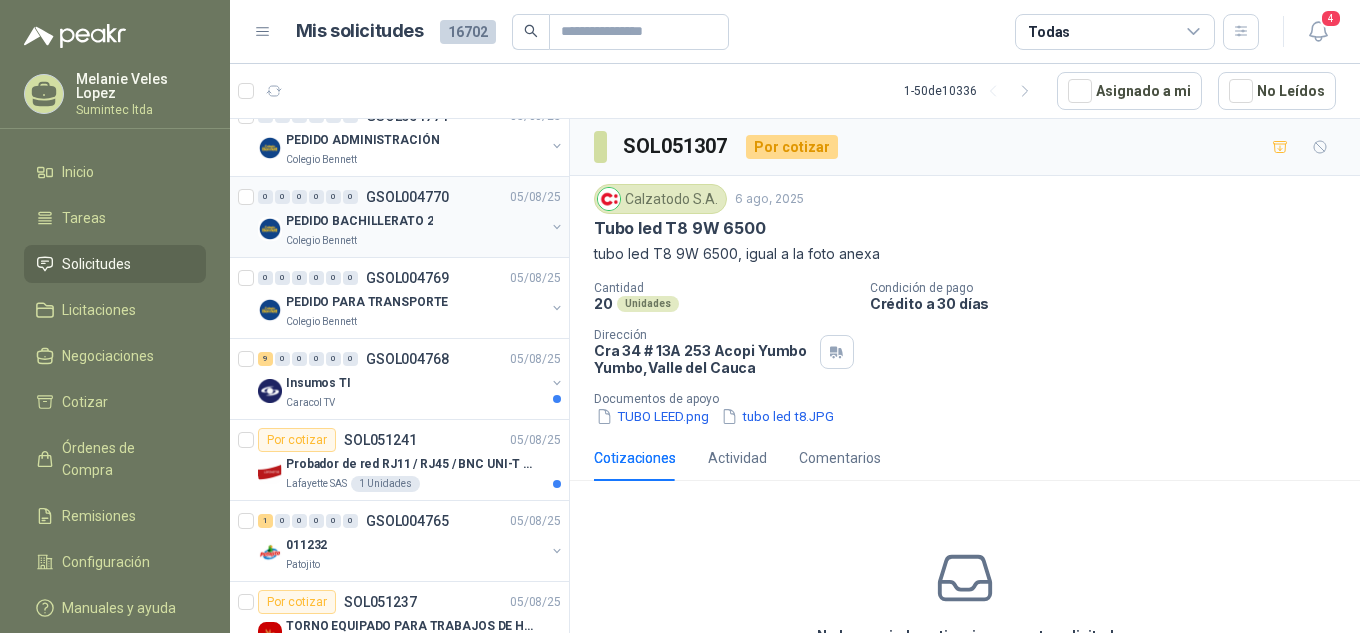 click on "PEDIDO BACHILLERATO 2" at bounding box center (415, 221) 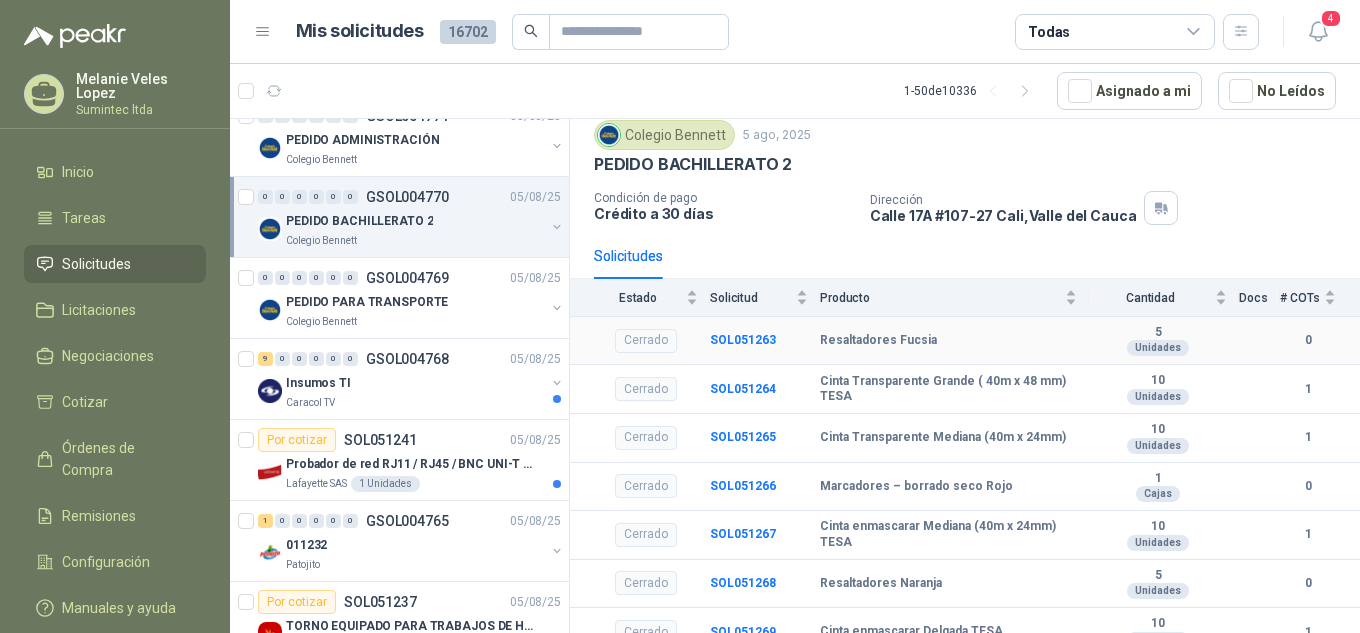 scroll, scrollTop: 100, scrollLeft: 0, axis: vertical 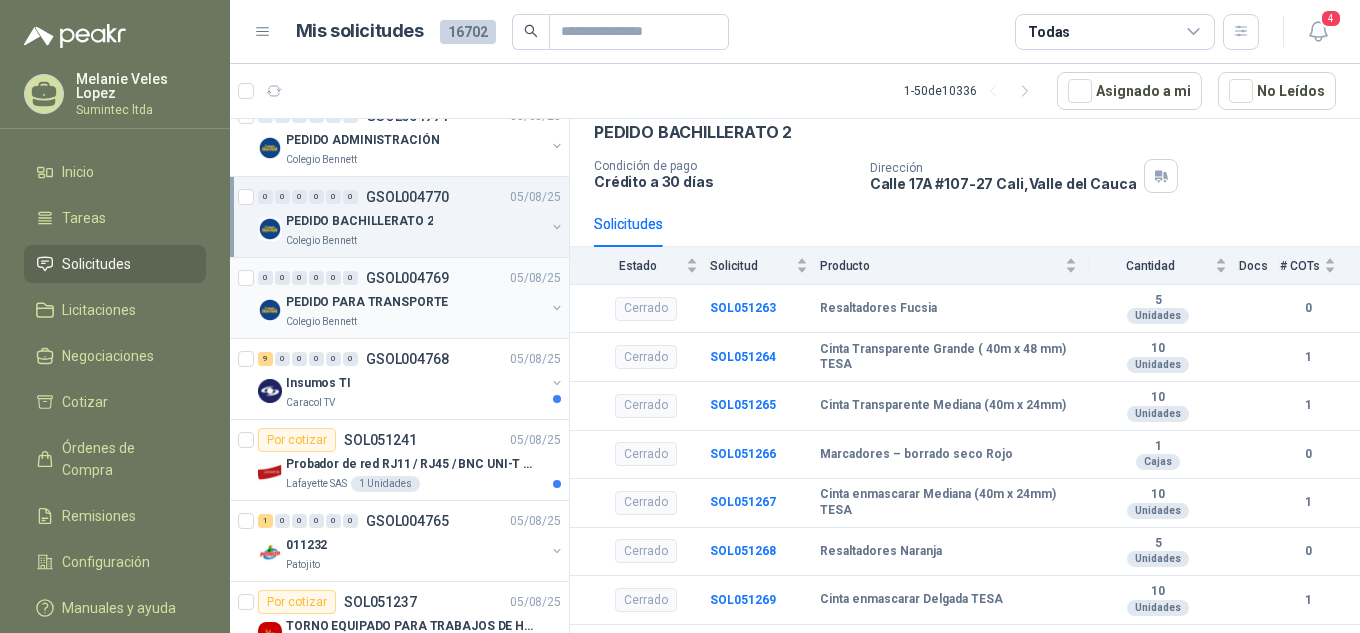 click on "PEDIDO PARA TRANSPORTE" at bounding box center (415, 302) 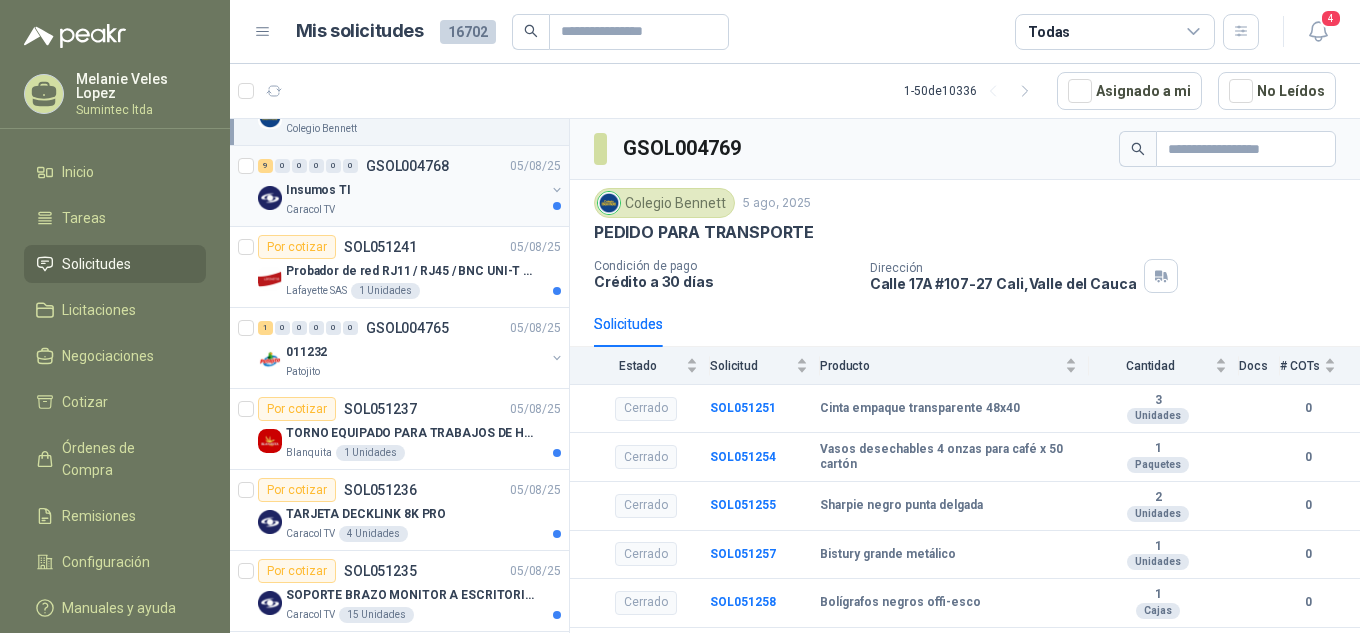 scroll, scrollTop: 1700, scrollLeft: 0, axis: vertical 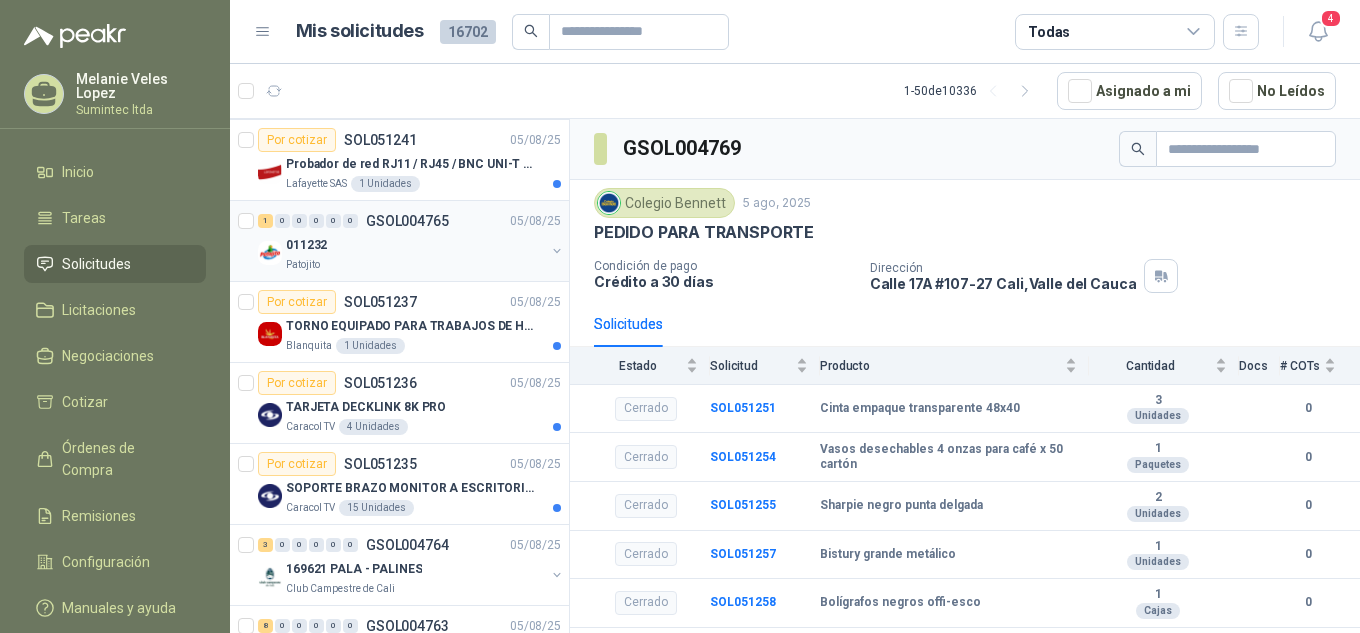 click on "1   0   0   0   0   0   GSOL004765 05/08/25   011232 Patojito" at bounding box center (399, 241) 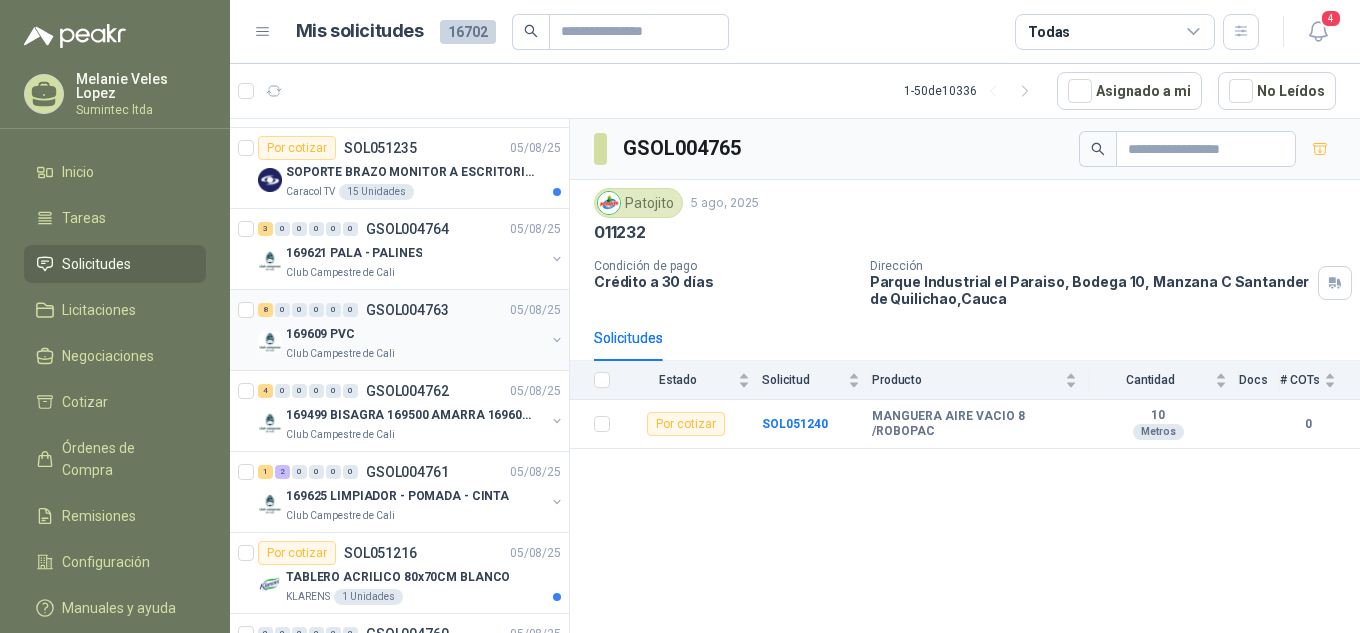 scroll, scrollTop: 2000, scrollLeft: 0, axis: vertical 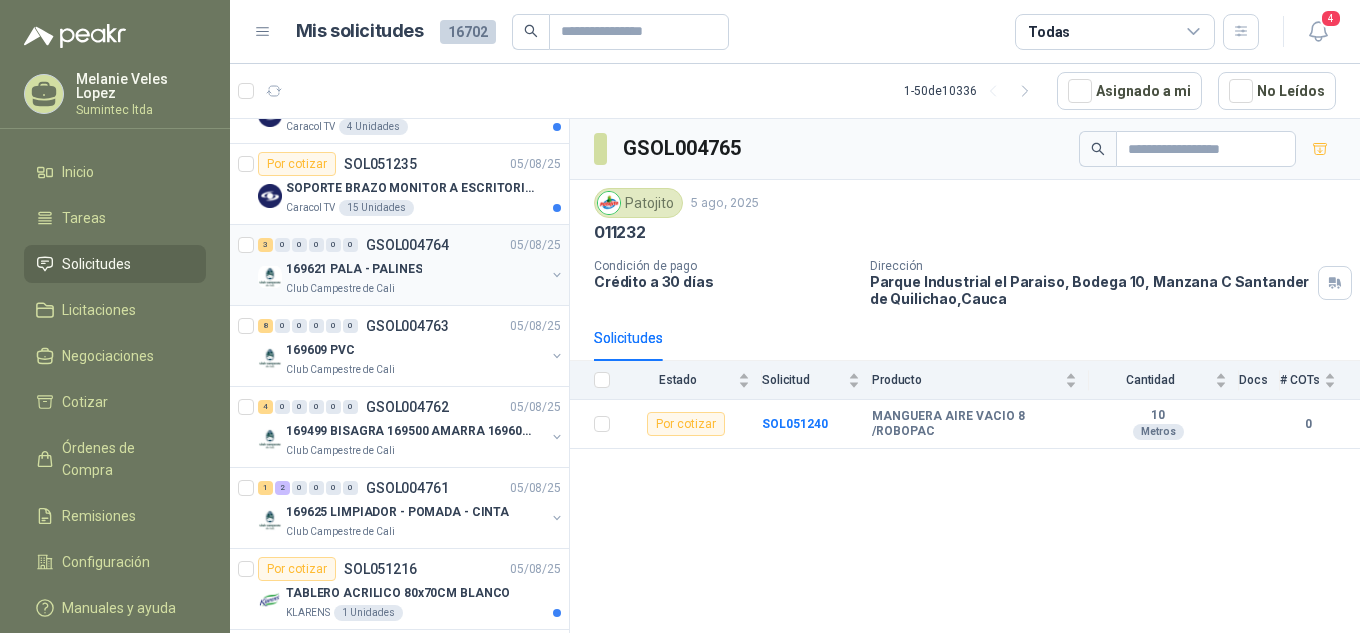 click on "Club Campestre de Cali" at bounding box center [415, 289] 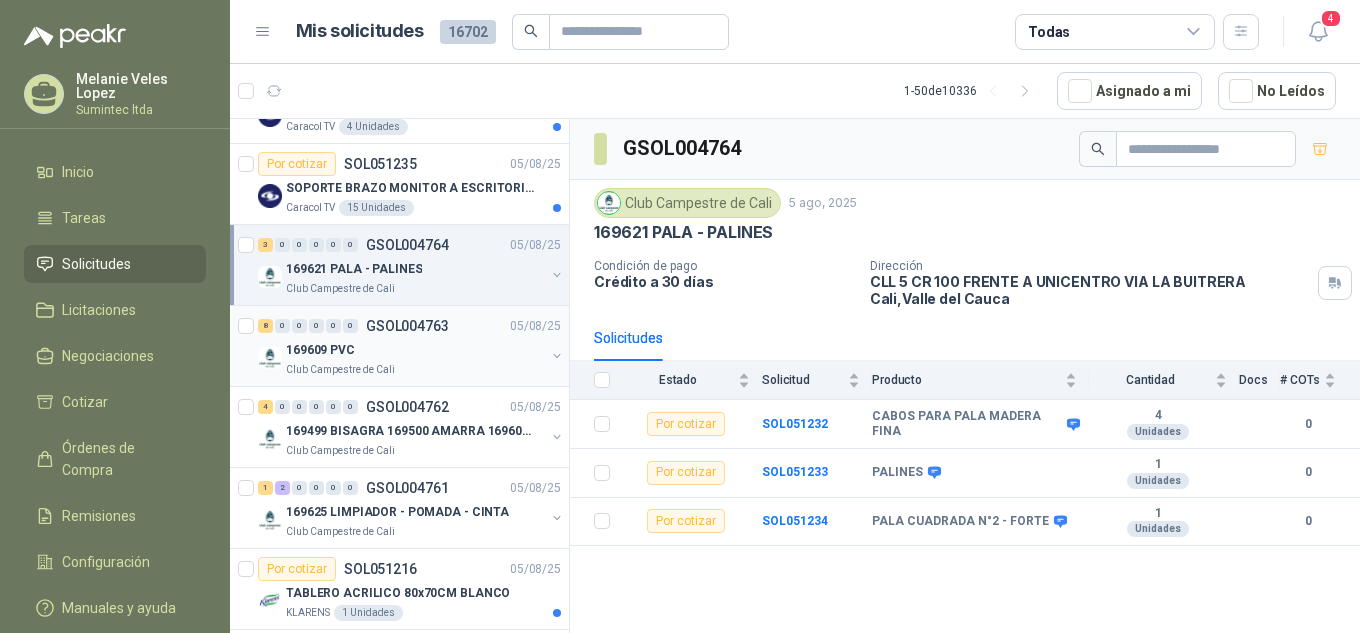 click on "169609   PVC" at bounding box center [415, 350] 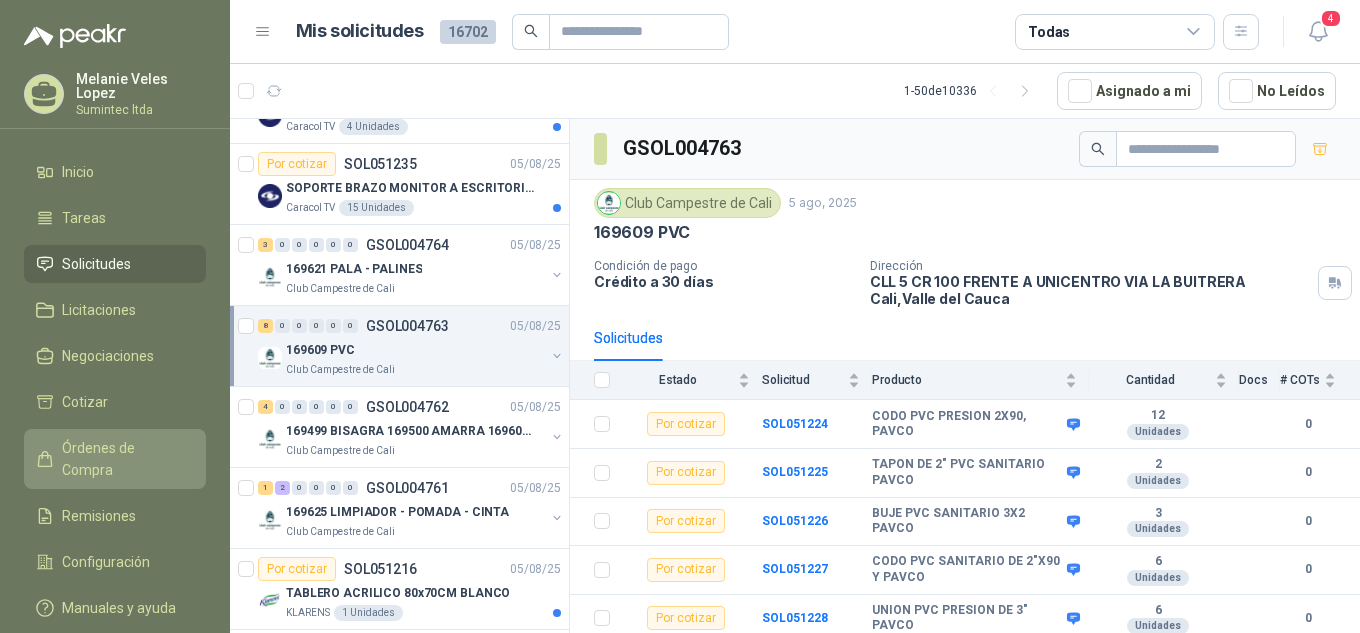 click on "Órdenes de Compra" at bounding box center [124, 459] 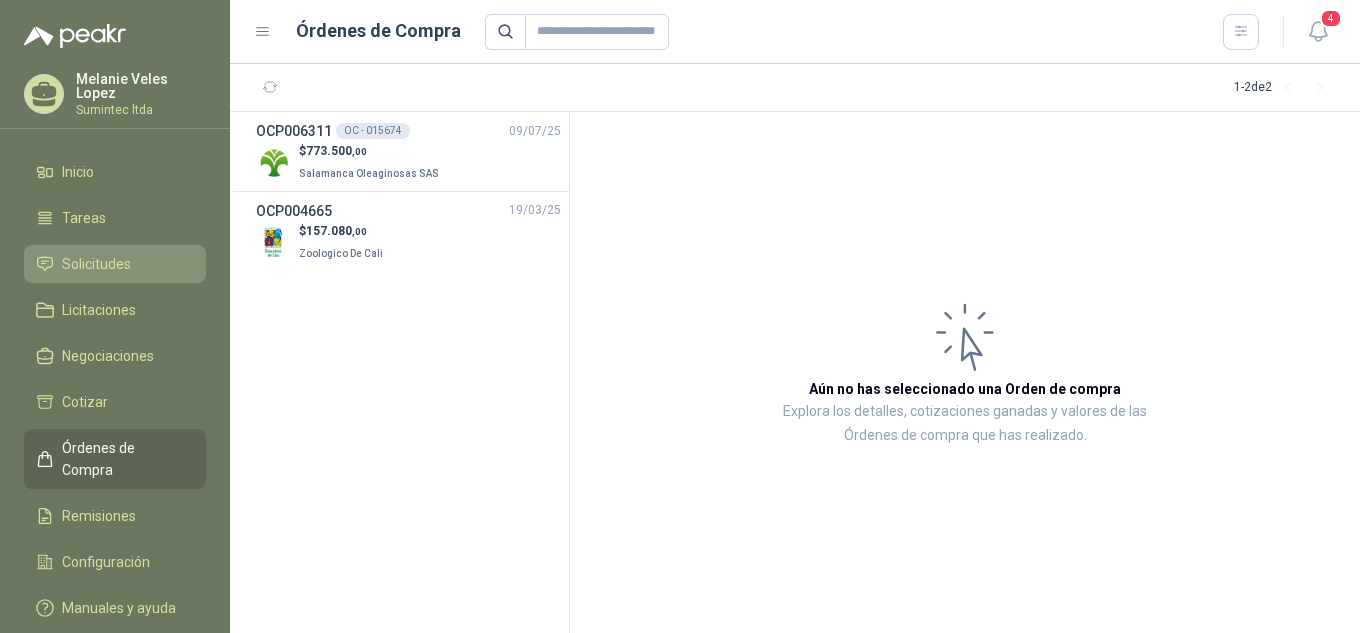 click on "Solicitudes" at bounding box center (96, 264) 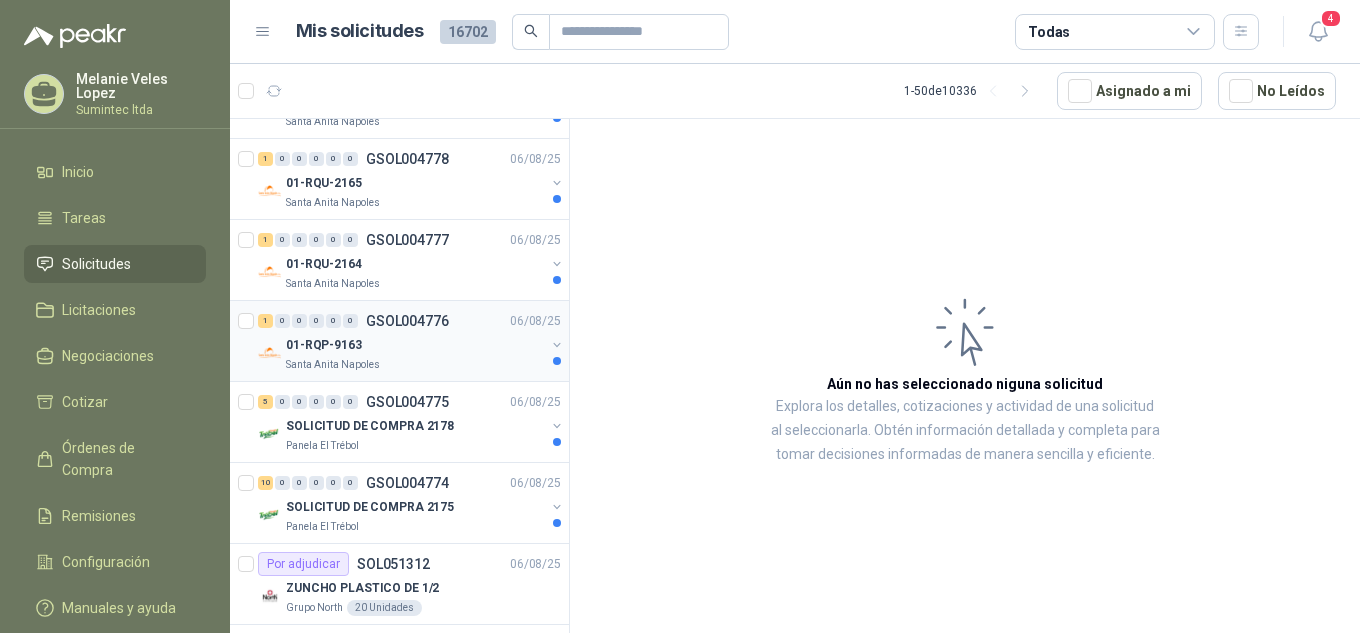 scroll, scrollTop: 500, scrollLeft: 0, axis: vertical 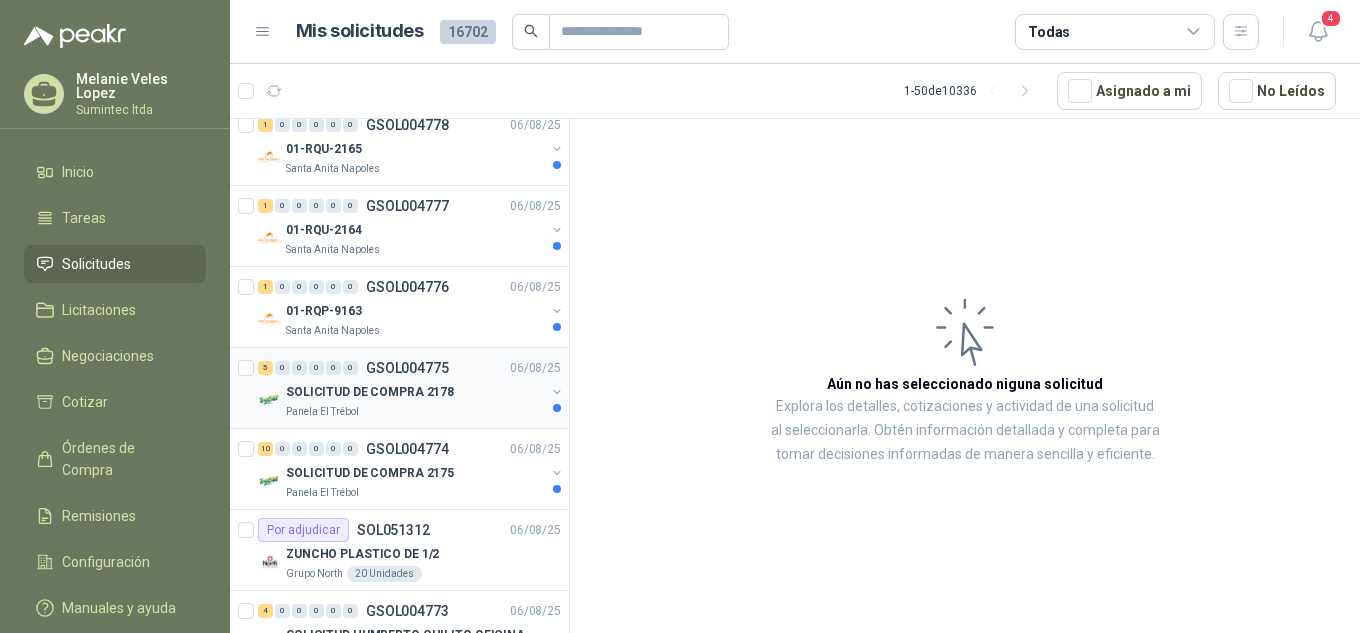 click on "SOLICITUD DE COMPRA 2178" at bounding box center (370, 392) 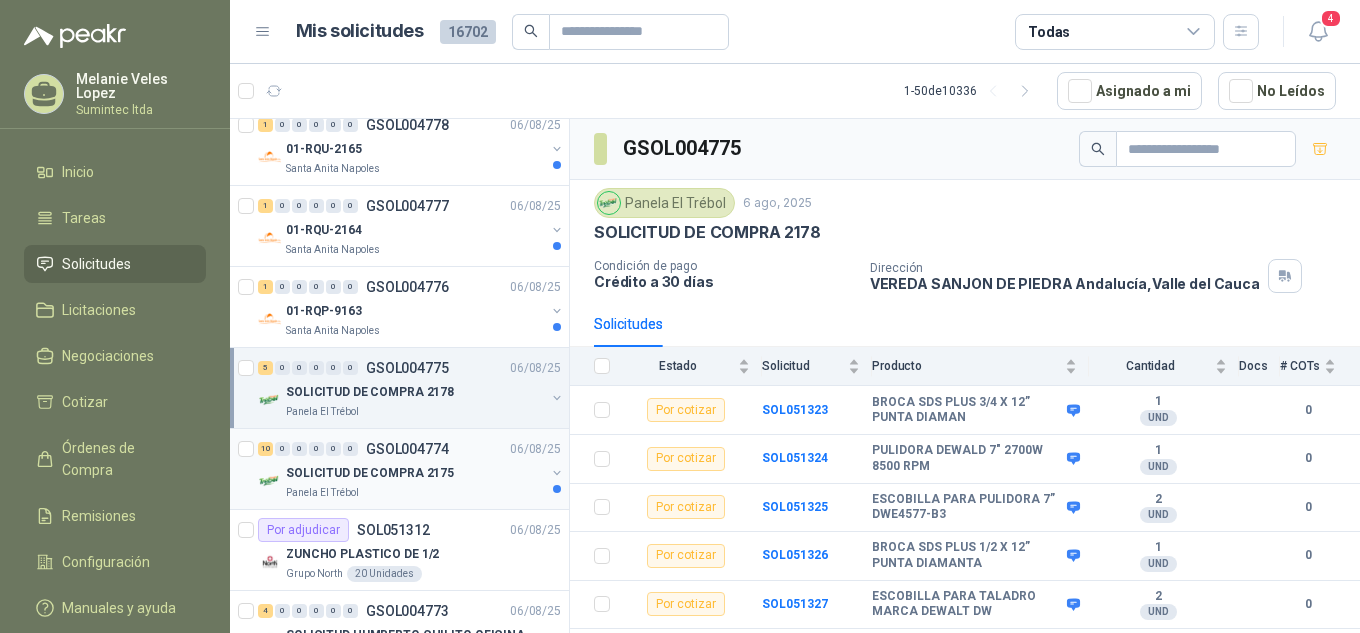 click on "Panela El Trébol" at bounding box center [415, 493] 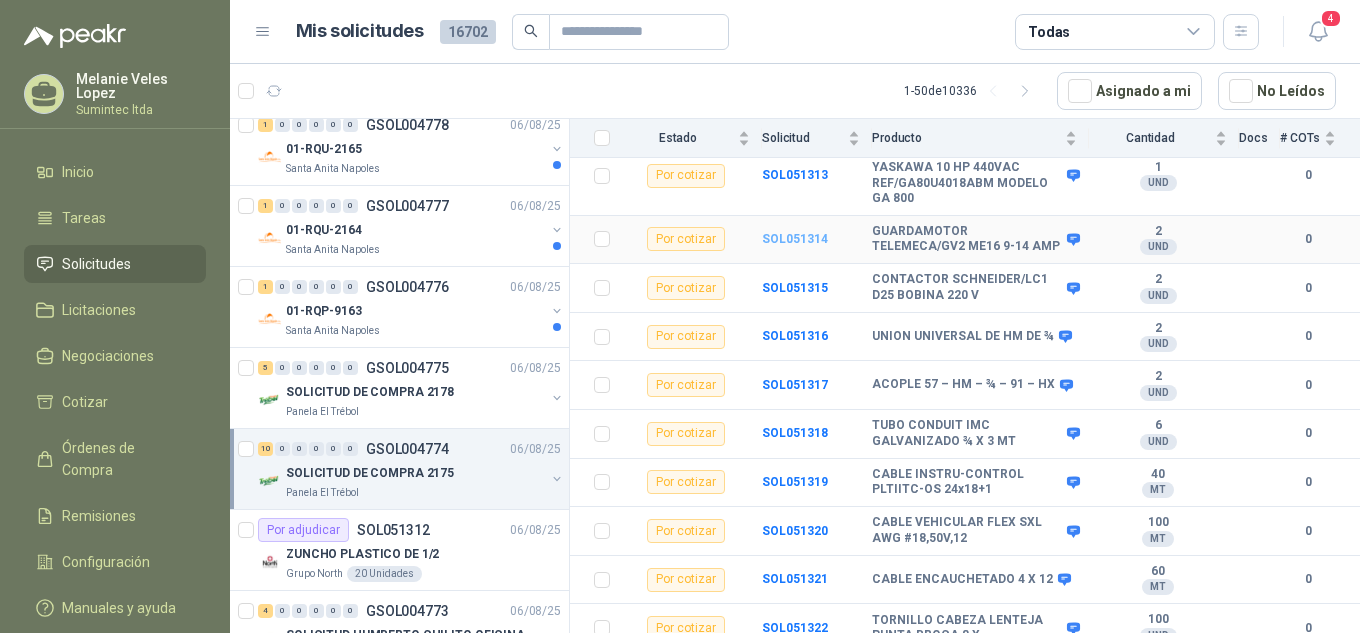 scroll, scrollTop: 278, scrollLeft: 0, axis: vertical 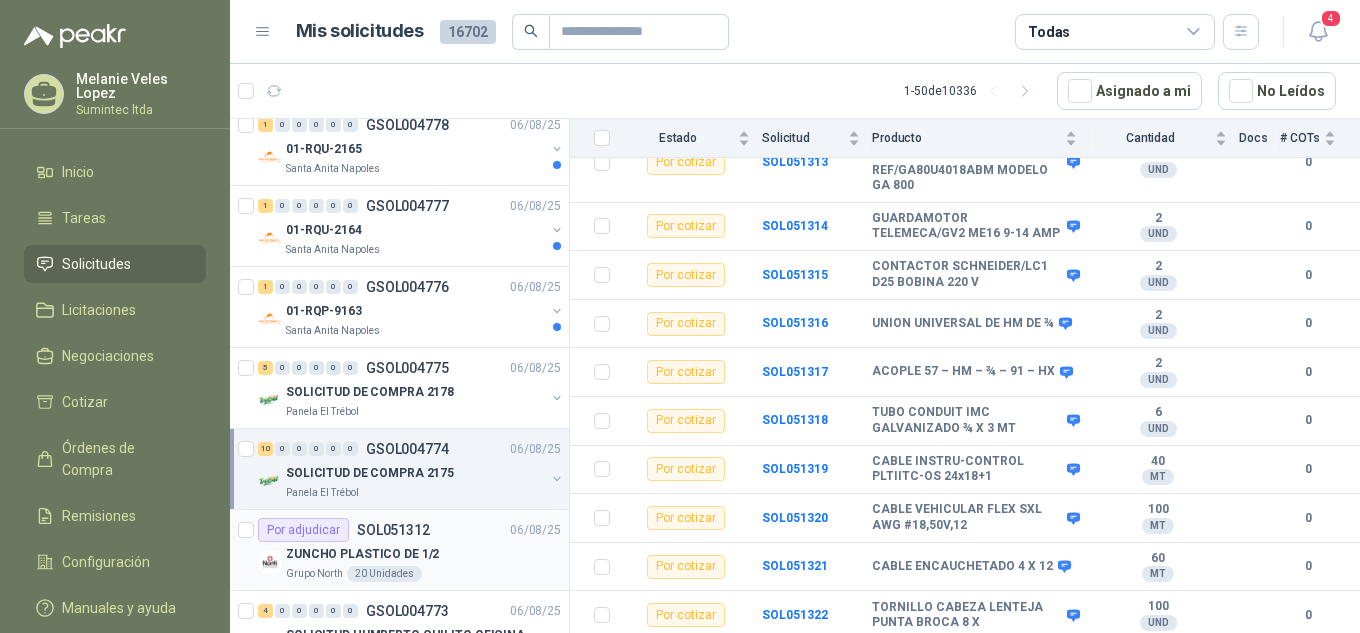 click on "ZUNCHO PLASTICO DE 1/2" at bounding box center [362, 554] 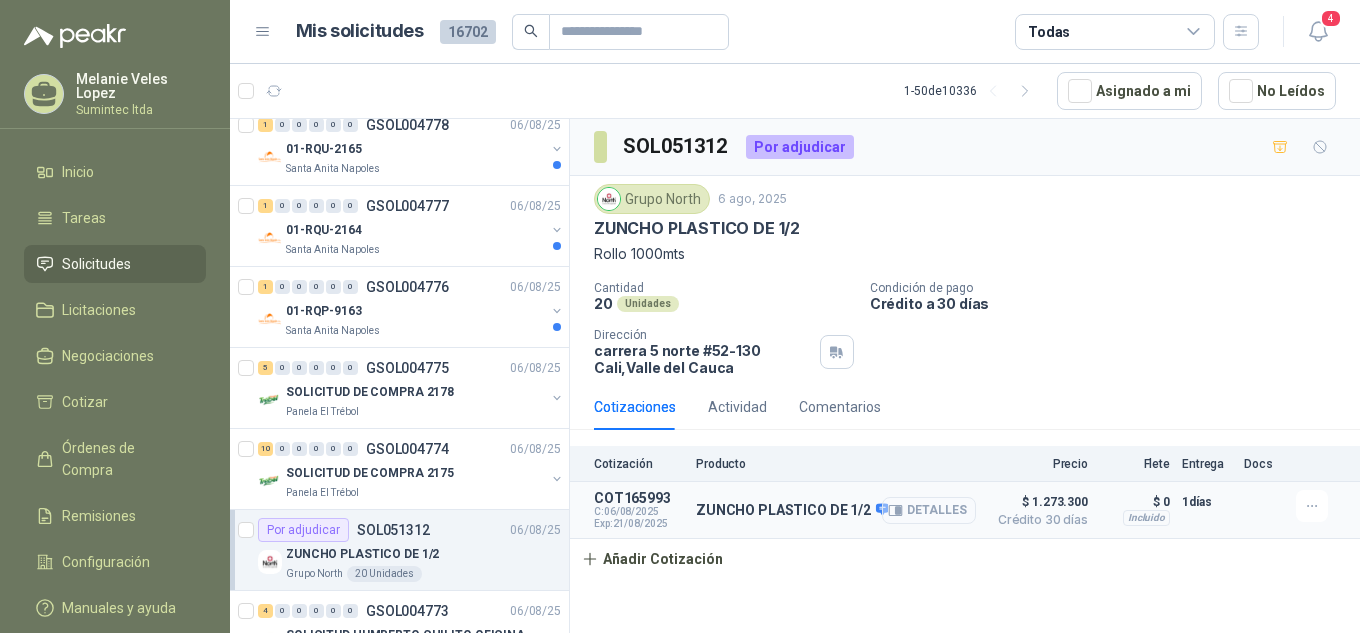 click on "Detalles" at bounding box center (929, 510) 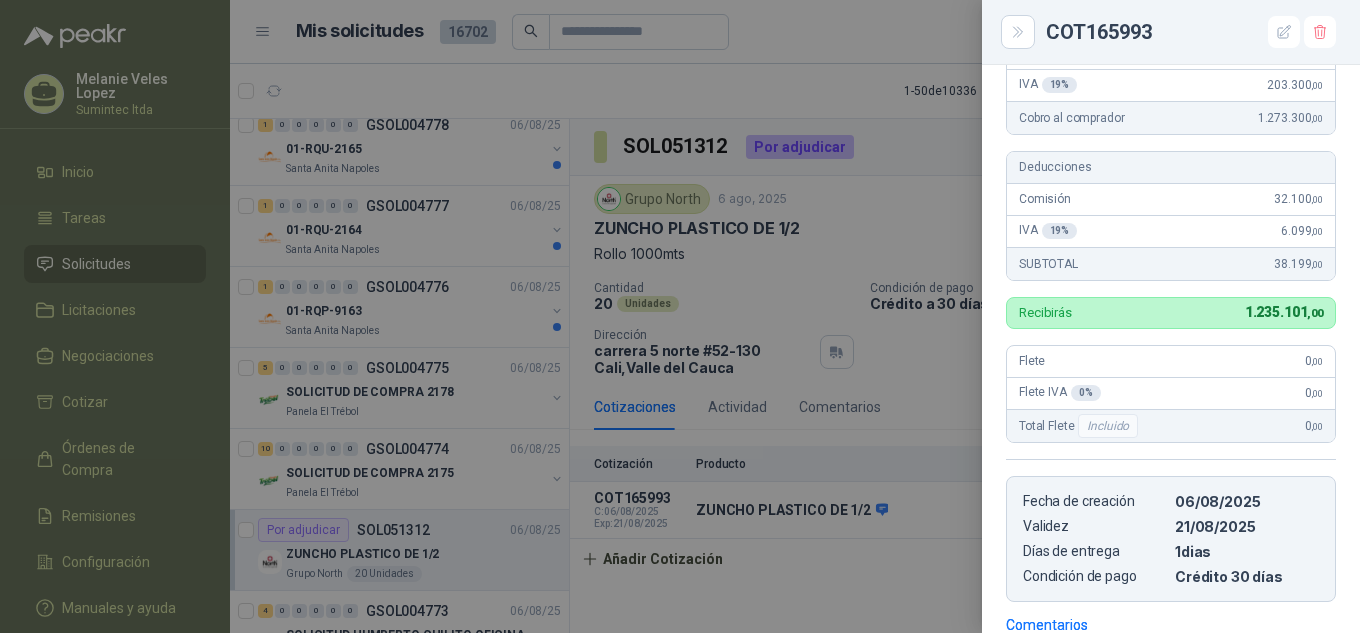 scroll, scrollTop: 0, scrollLeft: 0, axis: both 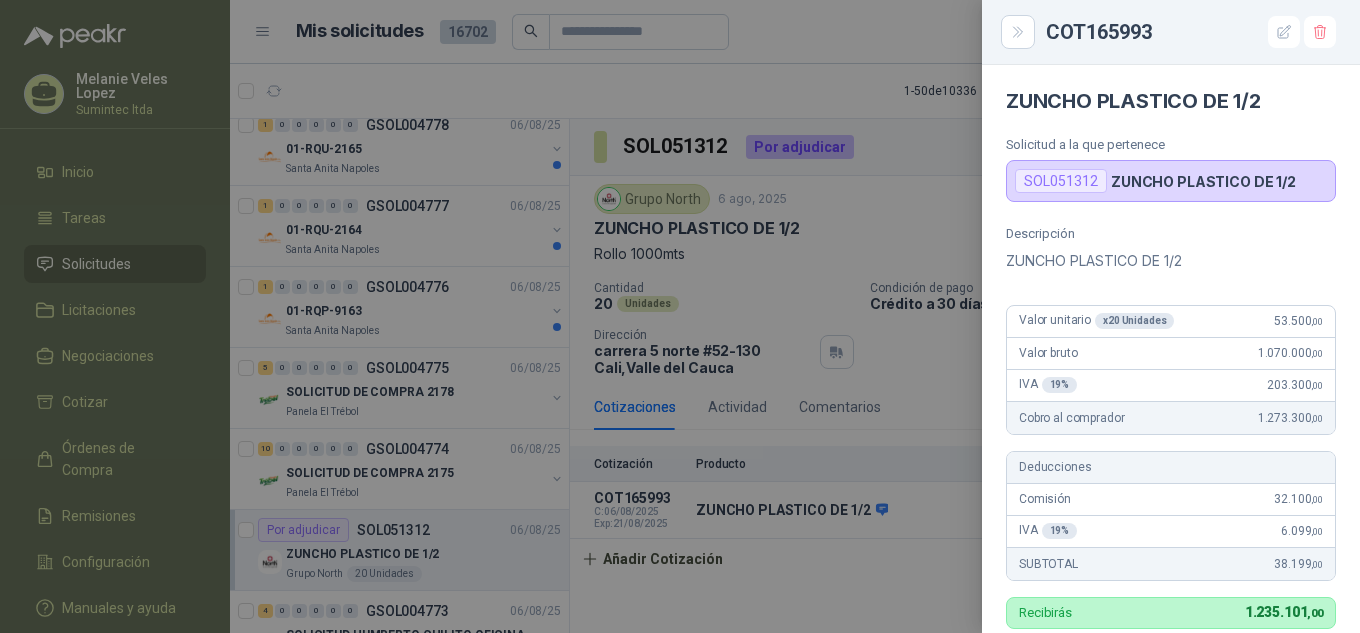 click at bounding box center [680, 316] 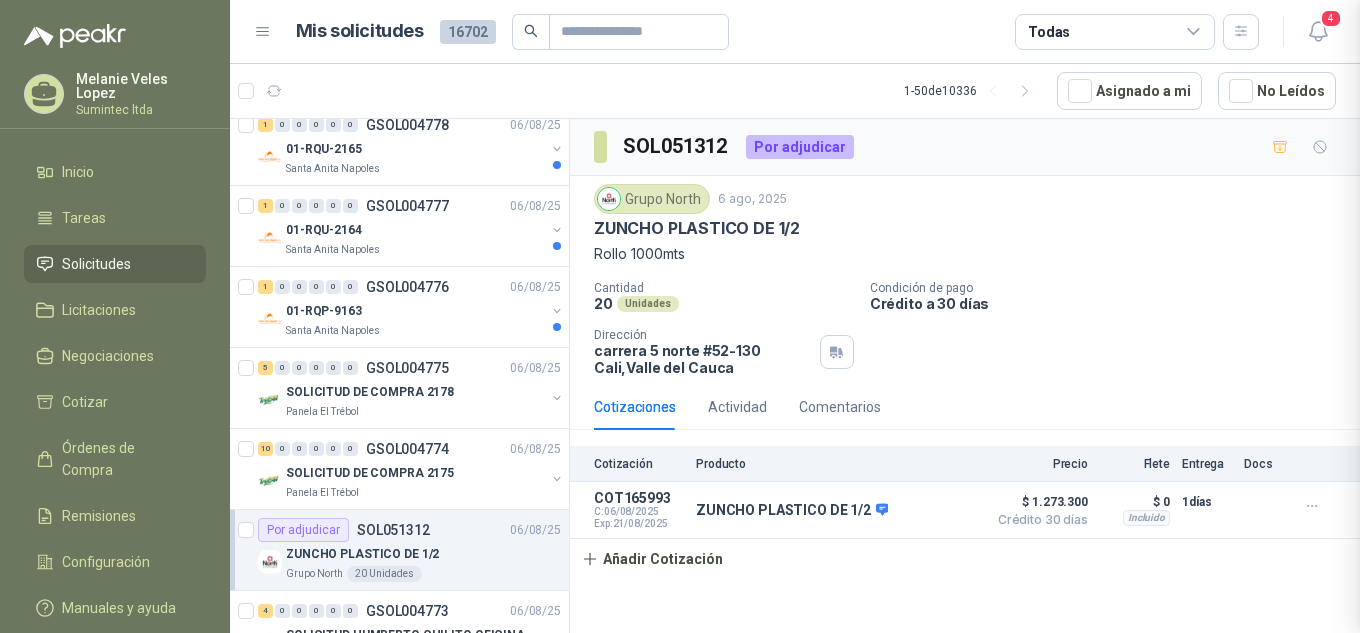 type 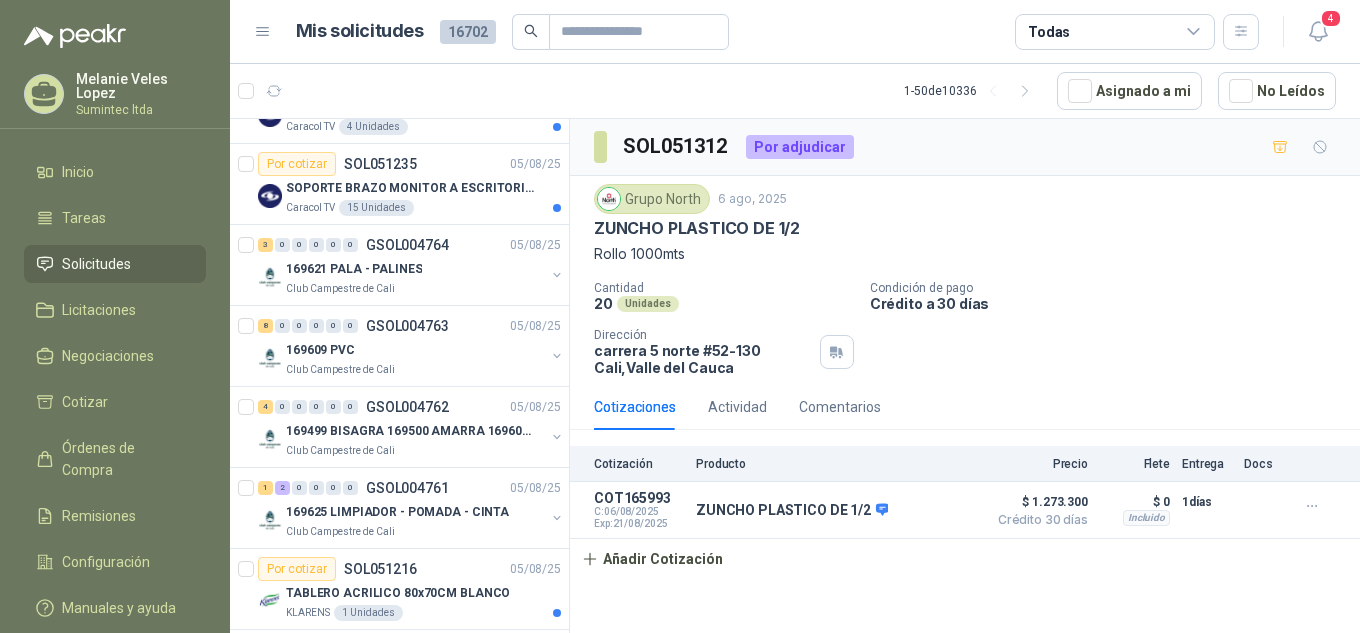 scroll, scrollTop: 2100, scrollLeft: 0, axis: vertical 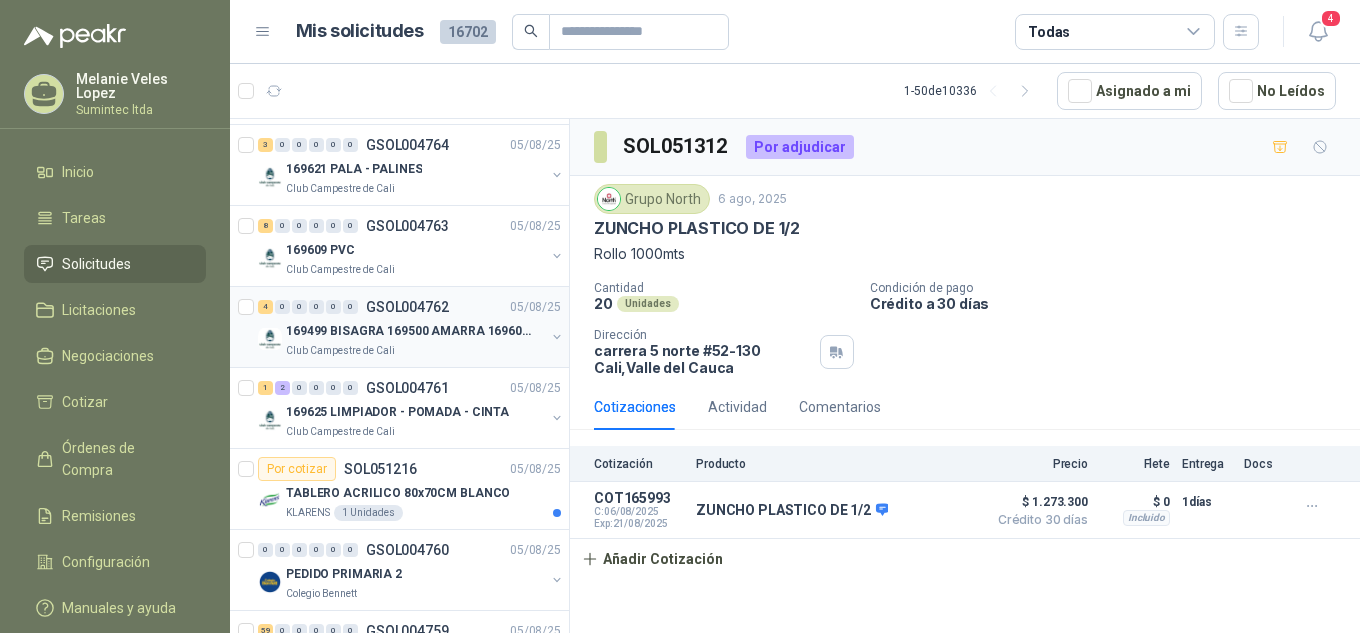 click on "Club Campestre de Cali" at bounding box center (415, 351) 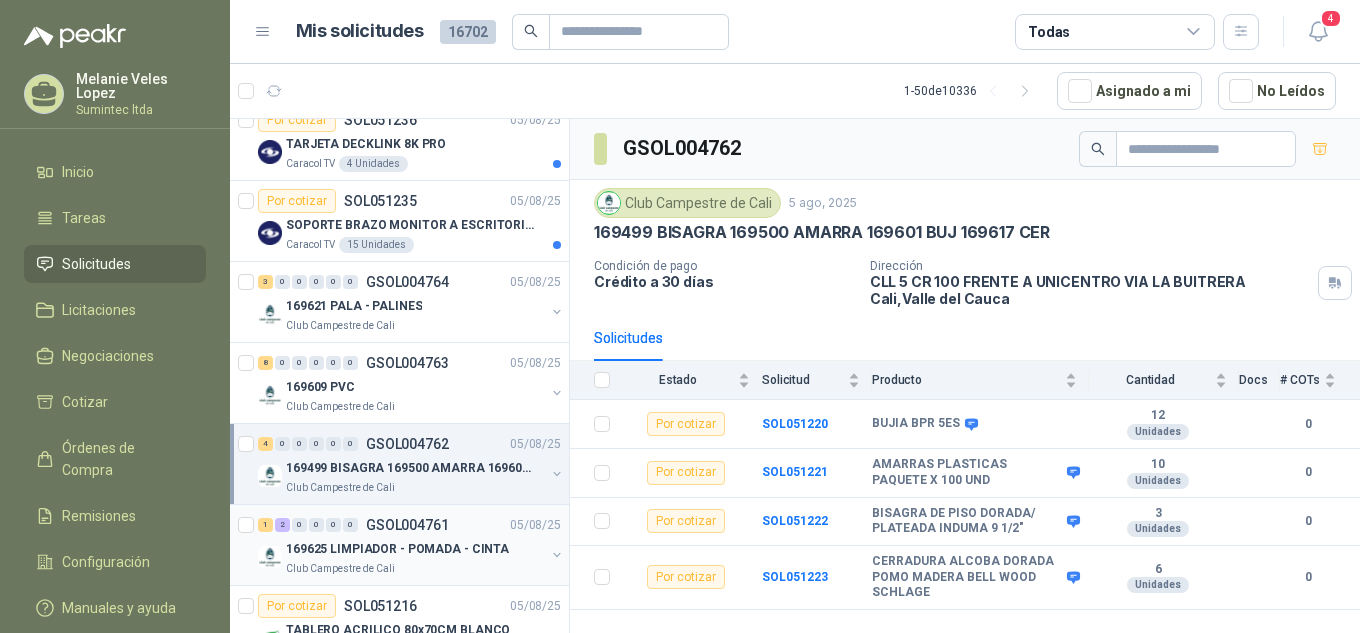 scroll, scrollTop: 1900, scrollLeft: 0, axis: vertical 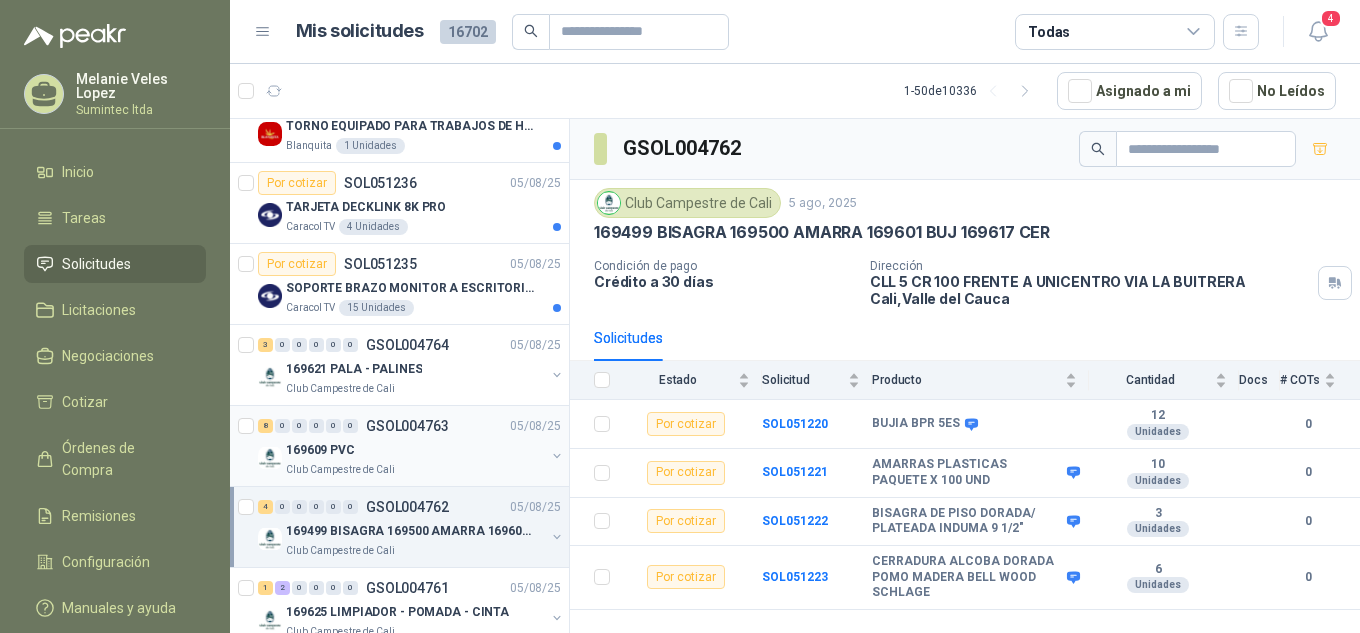 click on "8   0   0   0   0   0   GSOL004763 05/08/25" at bounding box center (411, 426) 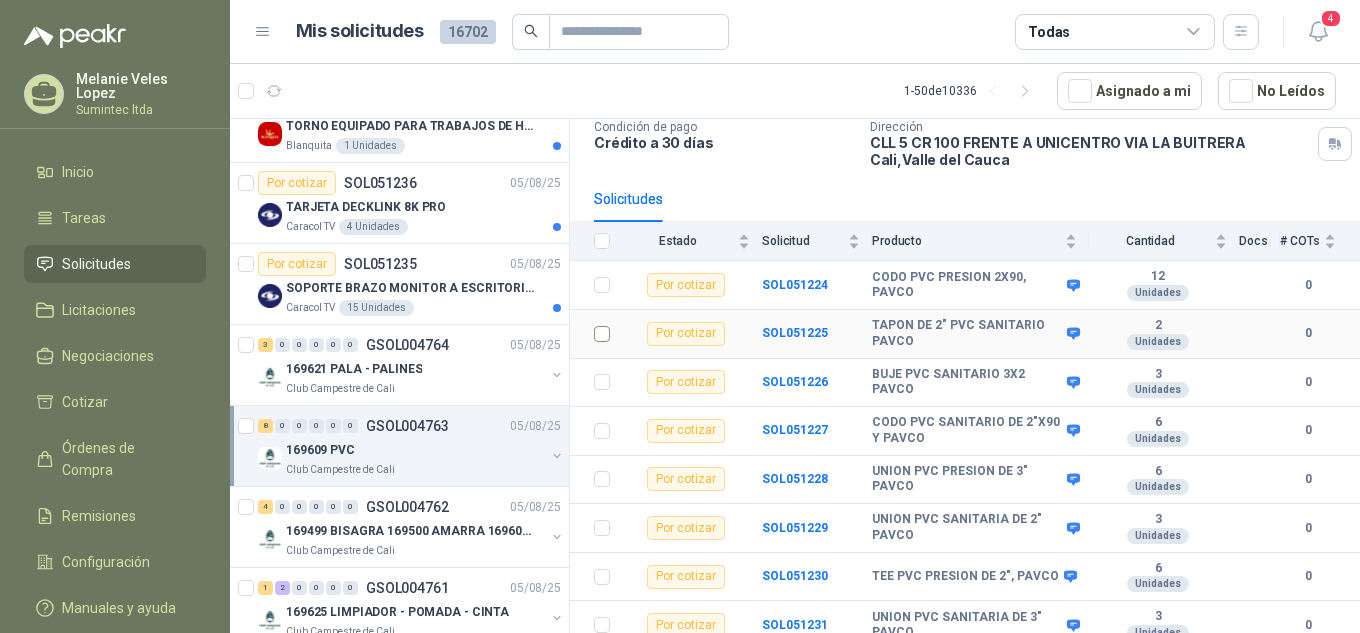 scroll, scrollTop: 149, scrollLeft: 0, axis: vertical 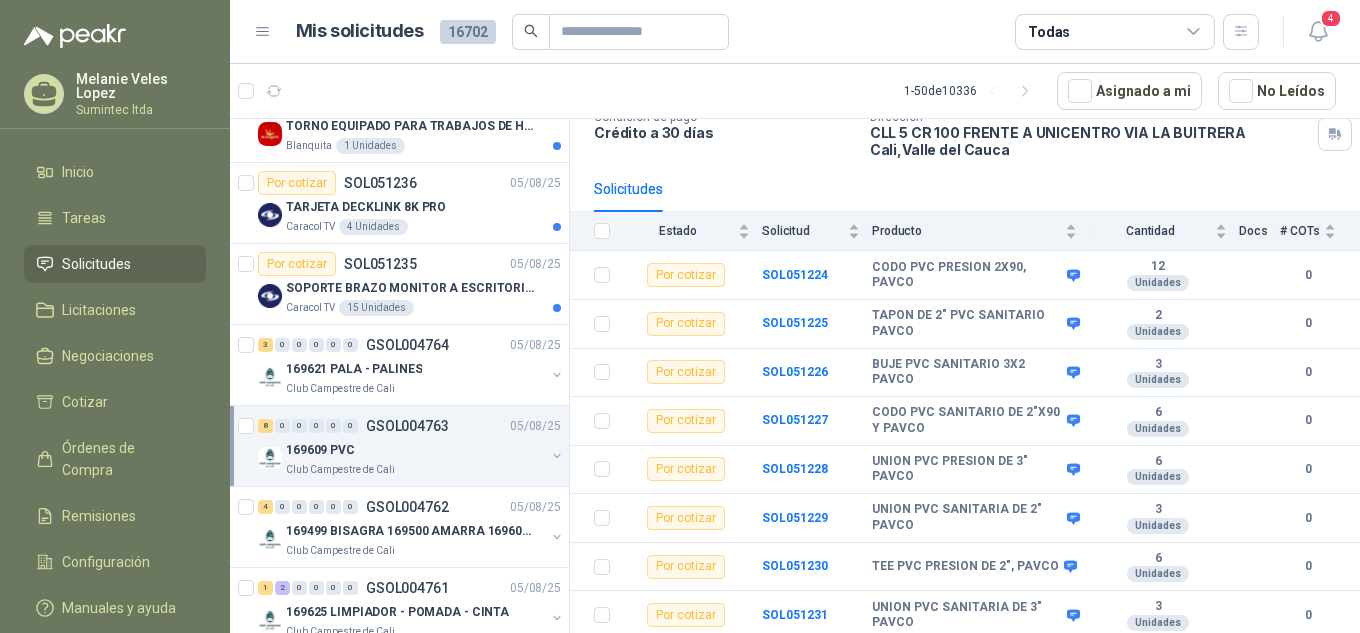 click on "8   0   0   0   0   0   GSOL004763 05/08/25   169609   PVC Club Campestre de Cali" at bounding box center (399, 446) 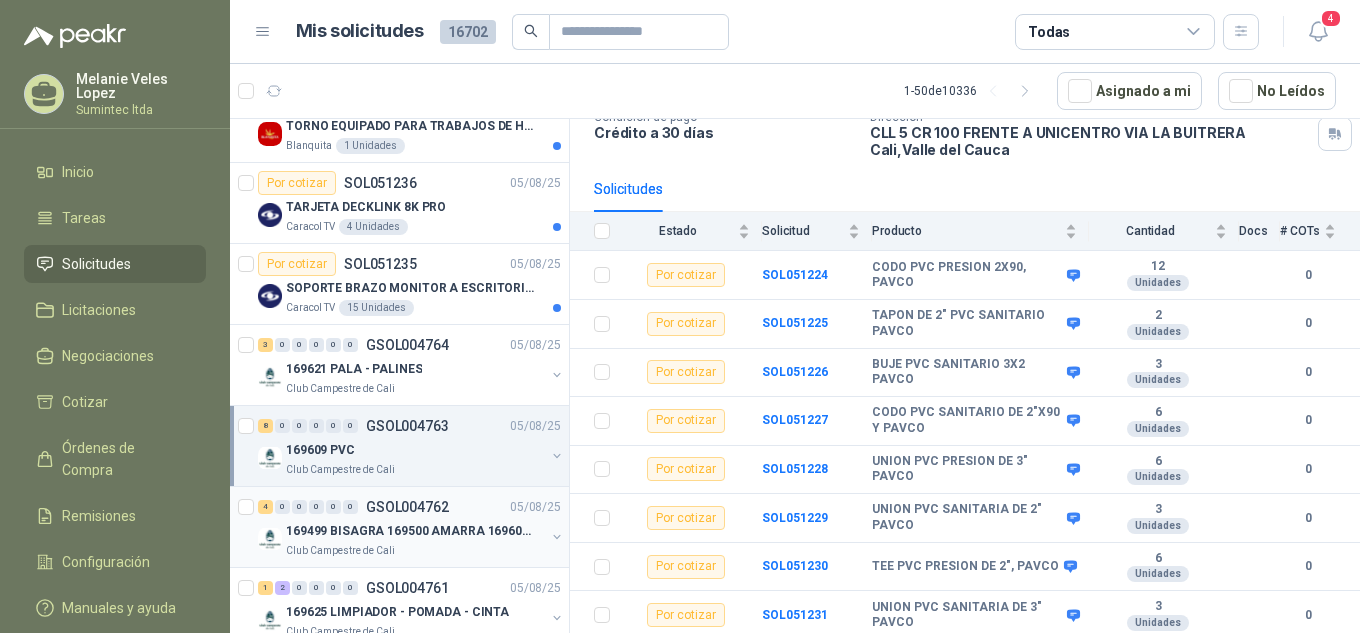 click on "Club Campestre de Cali" at bounding box center (415, 551) 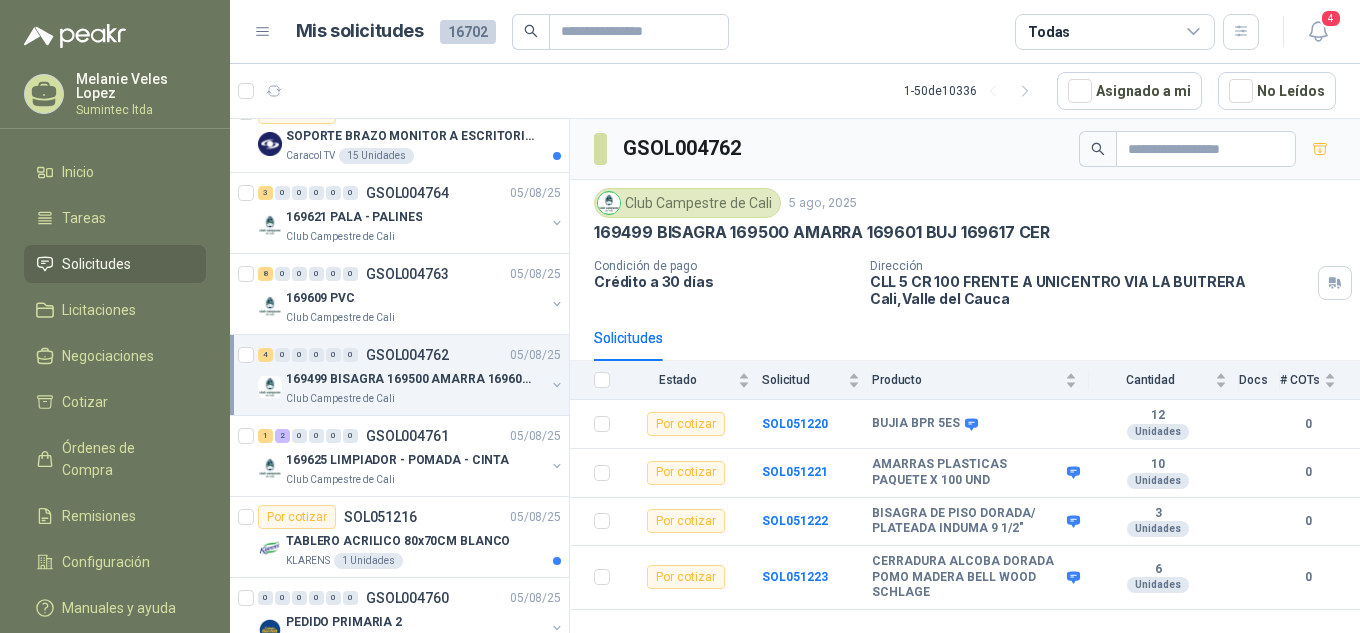 scroll, scrollTop: 2100, scrollLeft: 0, axis: vertical 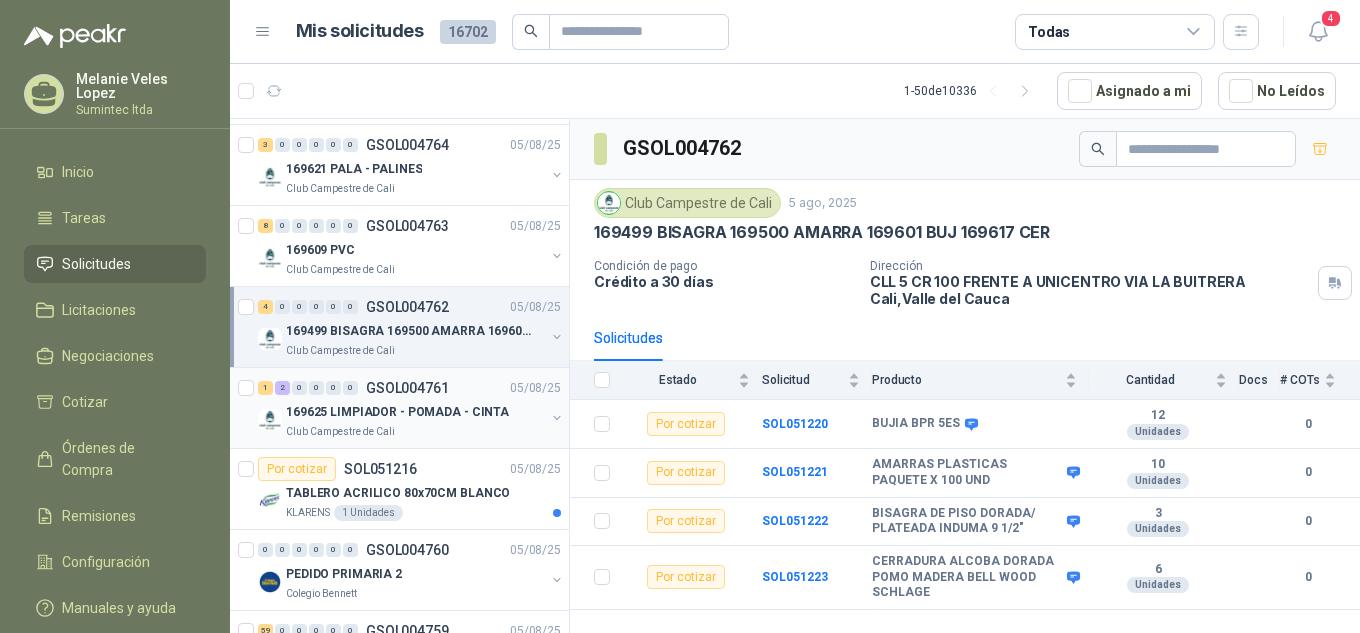 click on "Club Campestre de Cali" at bounding box center (340, 432) 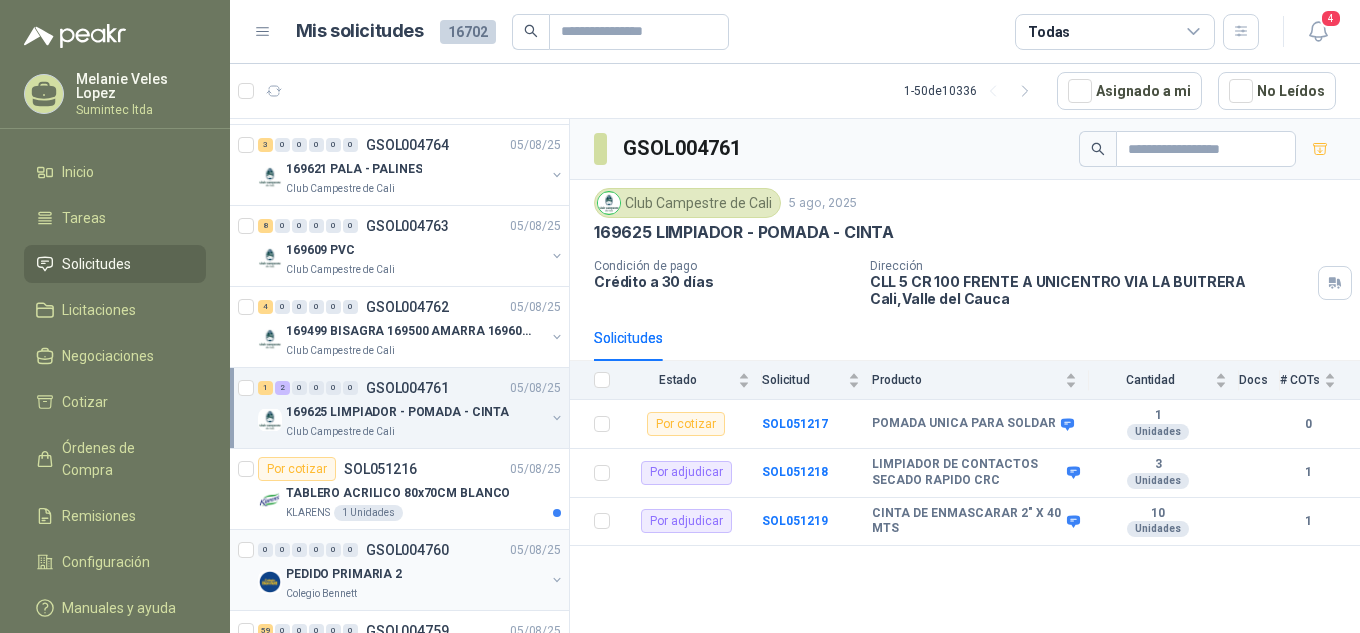 scroll, scrollTop: 2200, scrollLeft: 0, axis: vertical 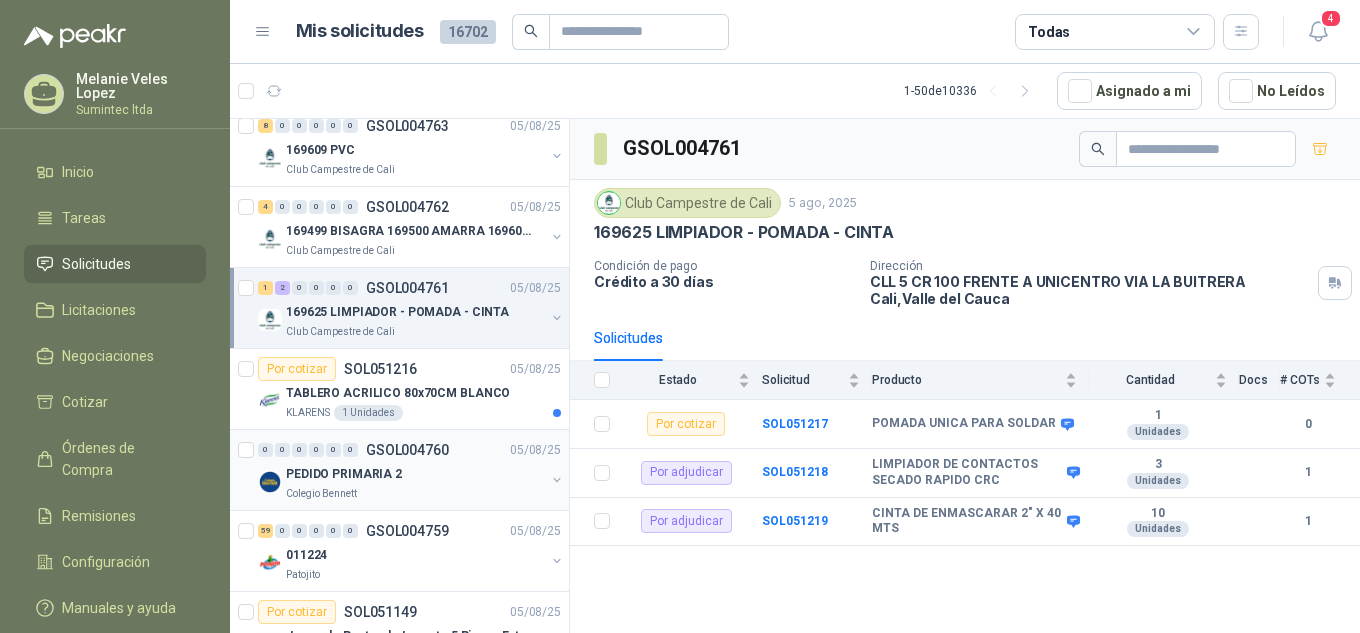 click on "0   0   0   0   0   0   GSOL004760 05/08/25   PEDIDO PRIMARIA 2 Colegio Bennett" at bounding box center [399, 470] 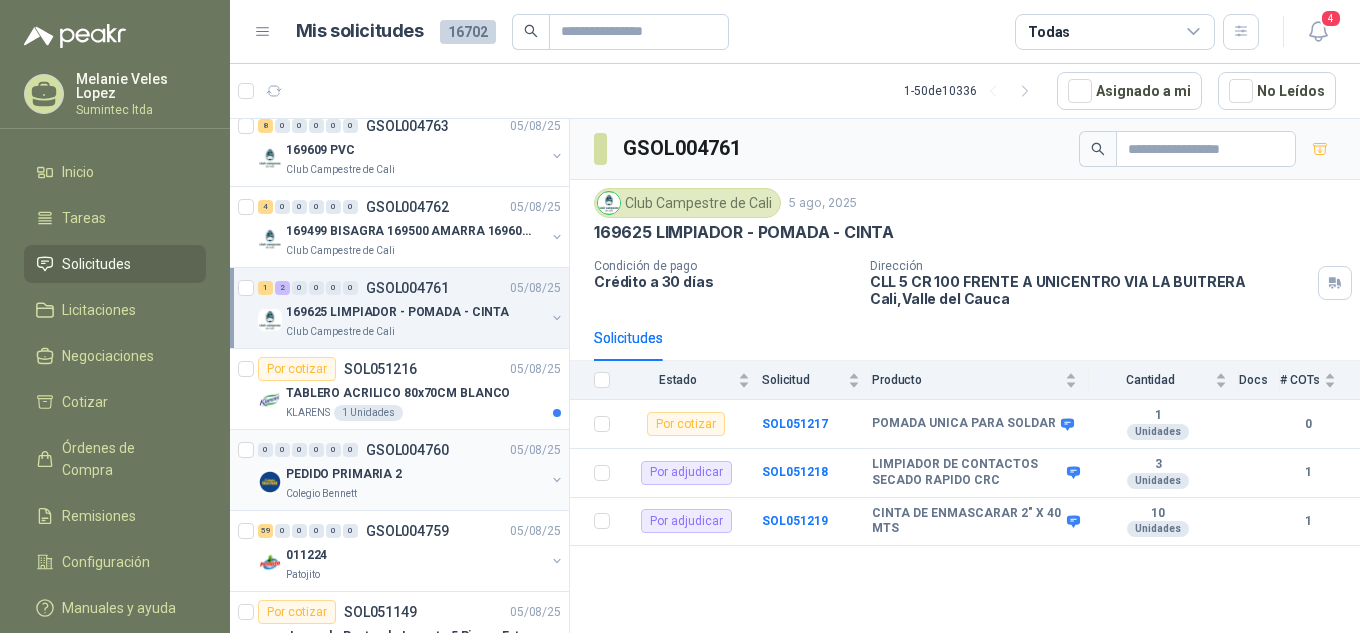 click on "PEDIDO PRIMARIA 2" at bounding box center (344, 474) 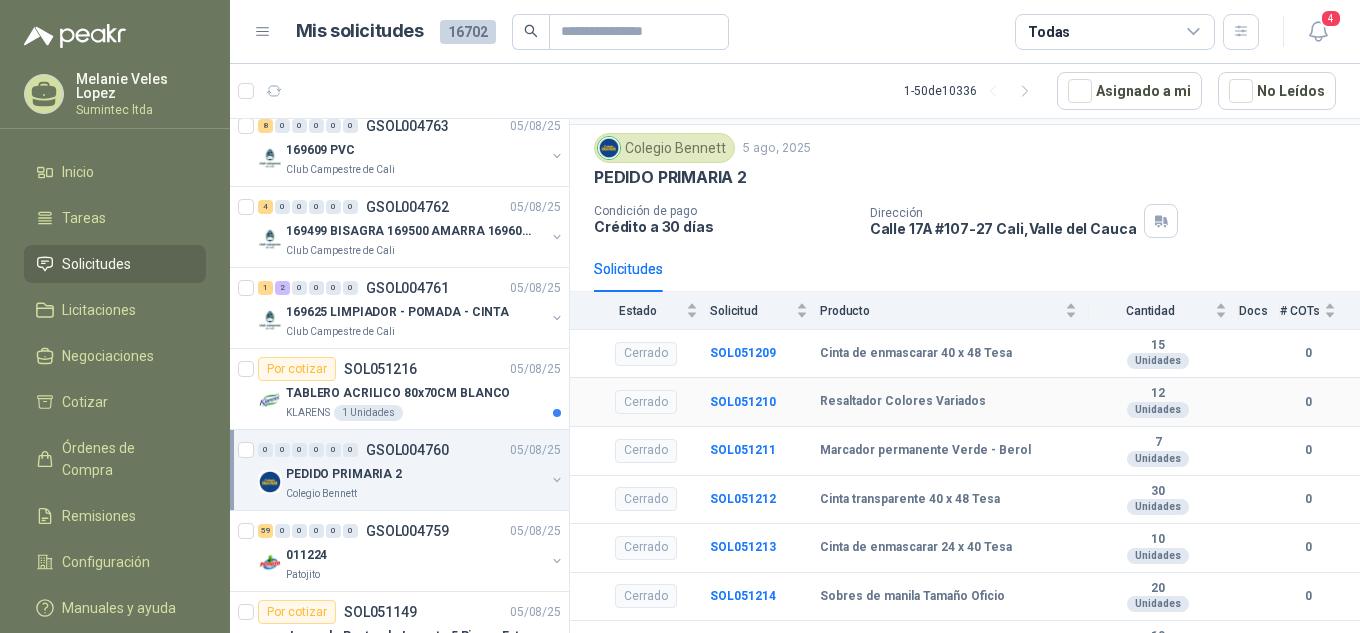 scroll, scrollTop: 85, scrollLeft: 0, axis: vertical 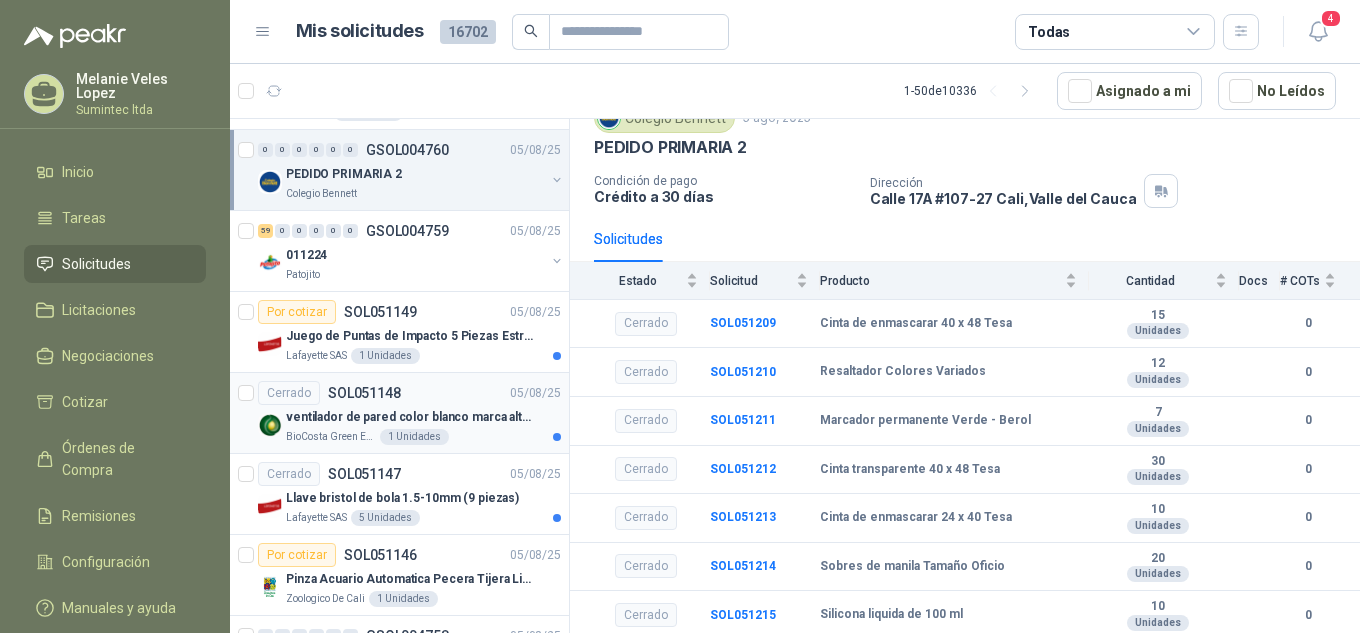 click on "ventilador de pared color blanco marca alteza" at bounding box center (423, 417) 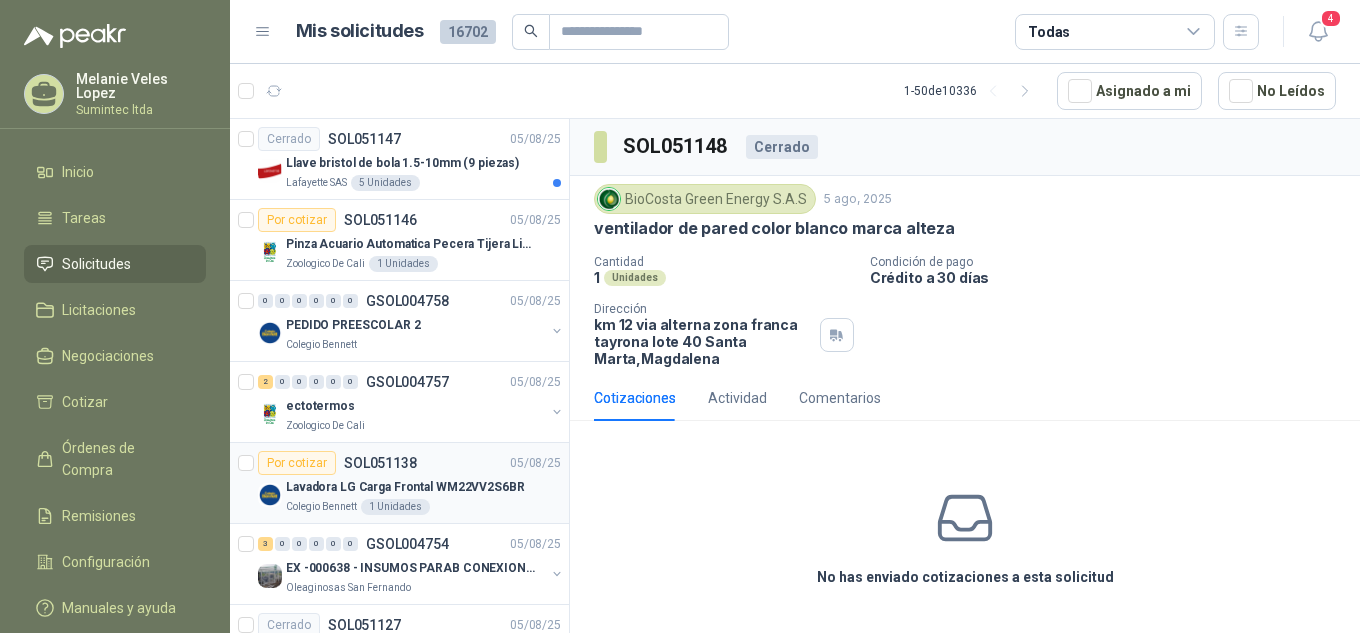 scroll, scrollTop: 2800, scrollLeft: 0, axis: vertical 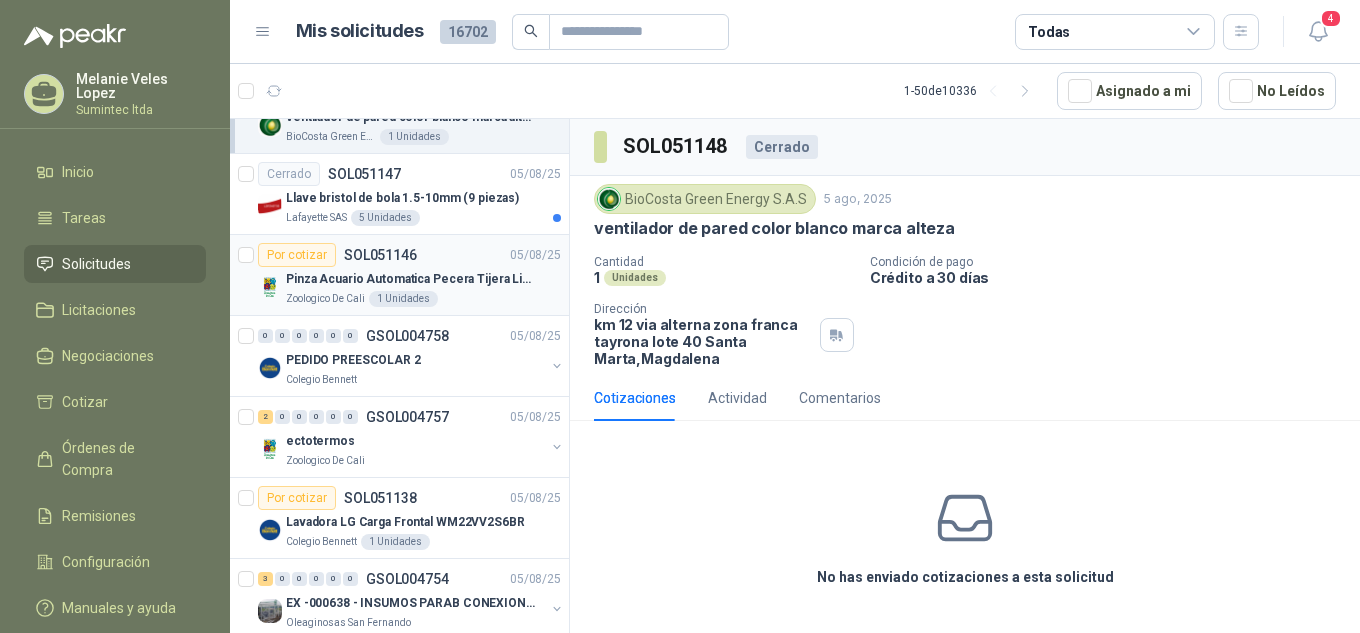 click on "Pinza Acuario Automatica Pecera Tijera Limpiador Alicate" at bounding box center [410, 279] 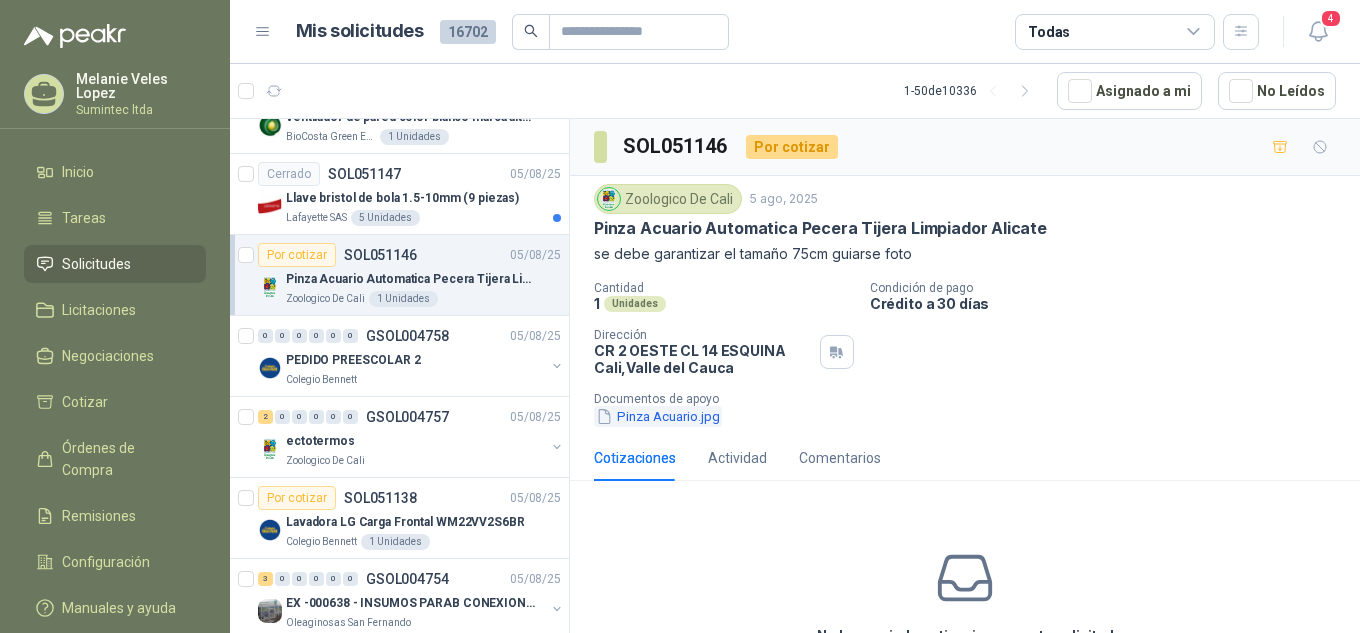 click on "Pinza Acuario.jpg" at bounding box center [658, 416] 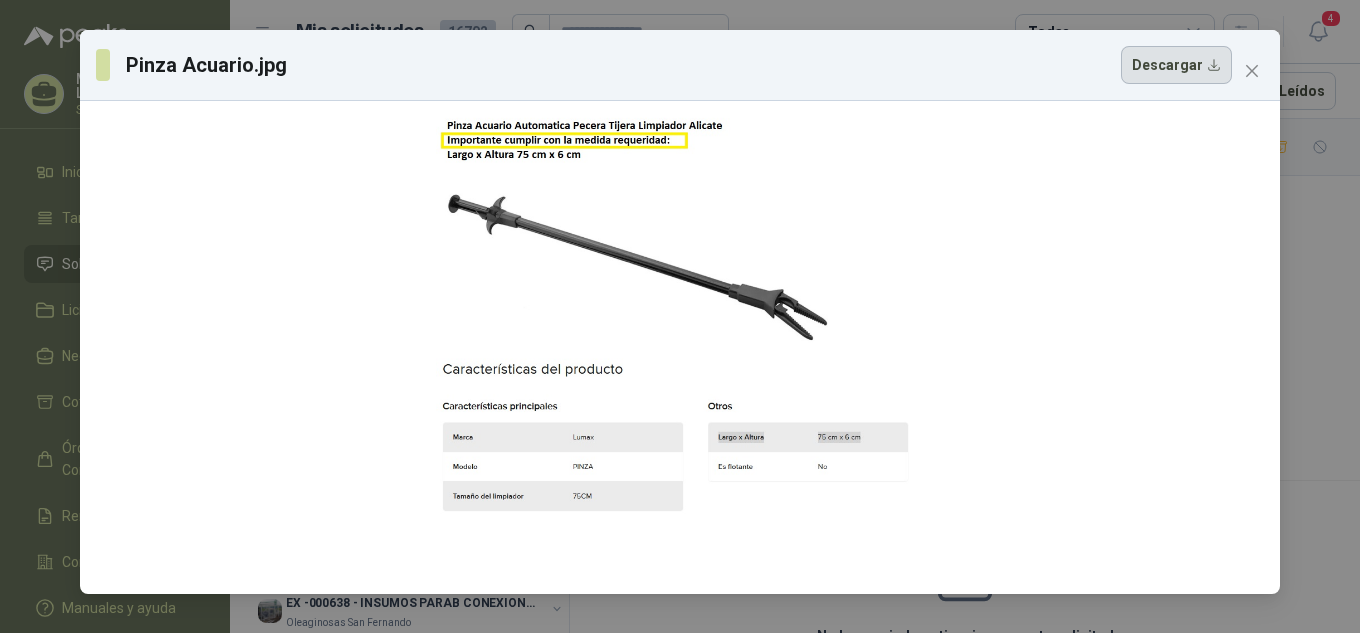 click on "Descargar" at bounding box center (1176, 65) 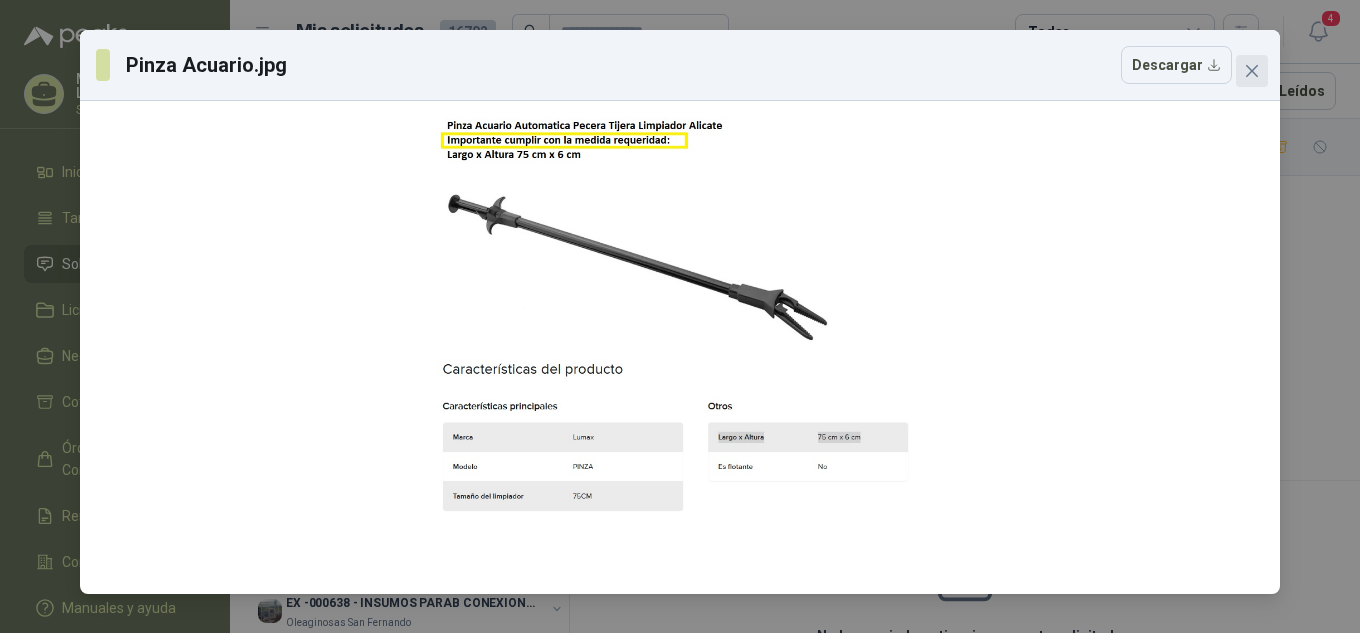 click 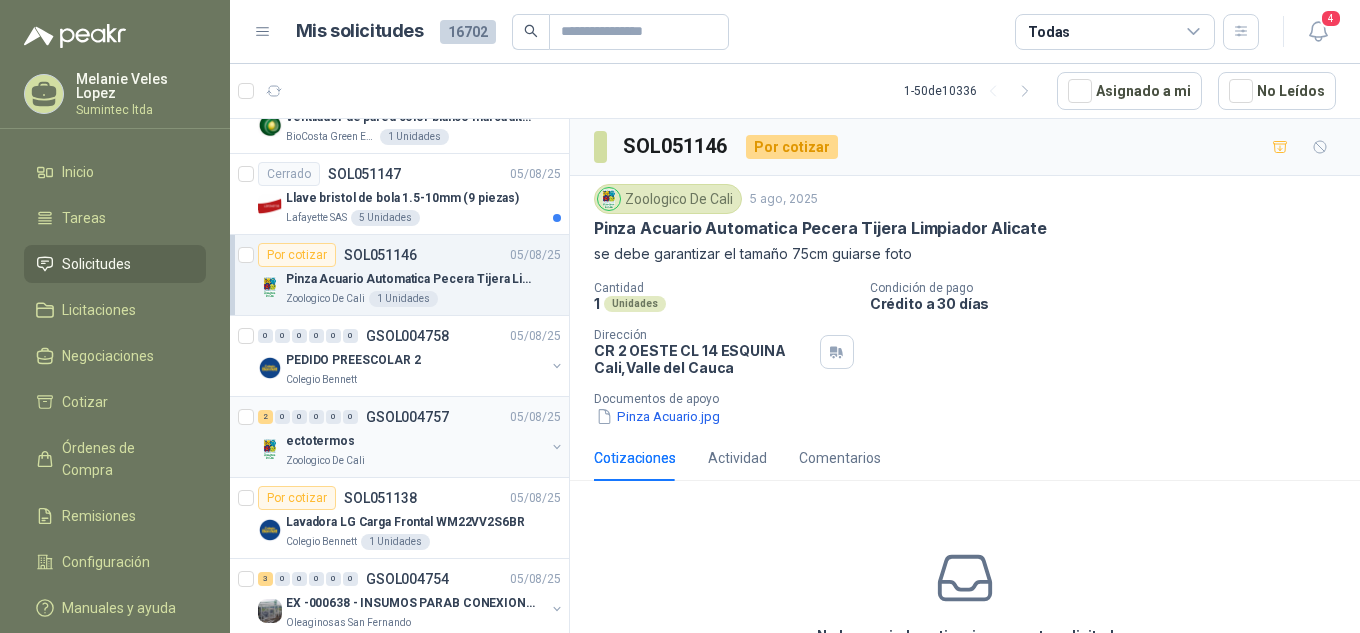 scroll, scrollTop: 2900, scrollLeft: 0, axis: vertical 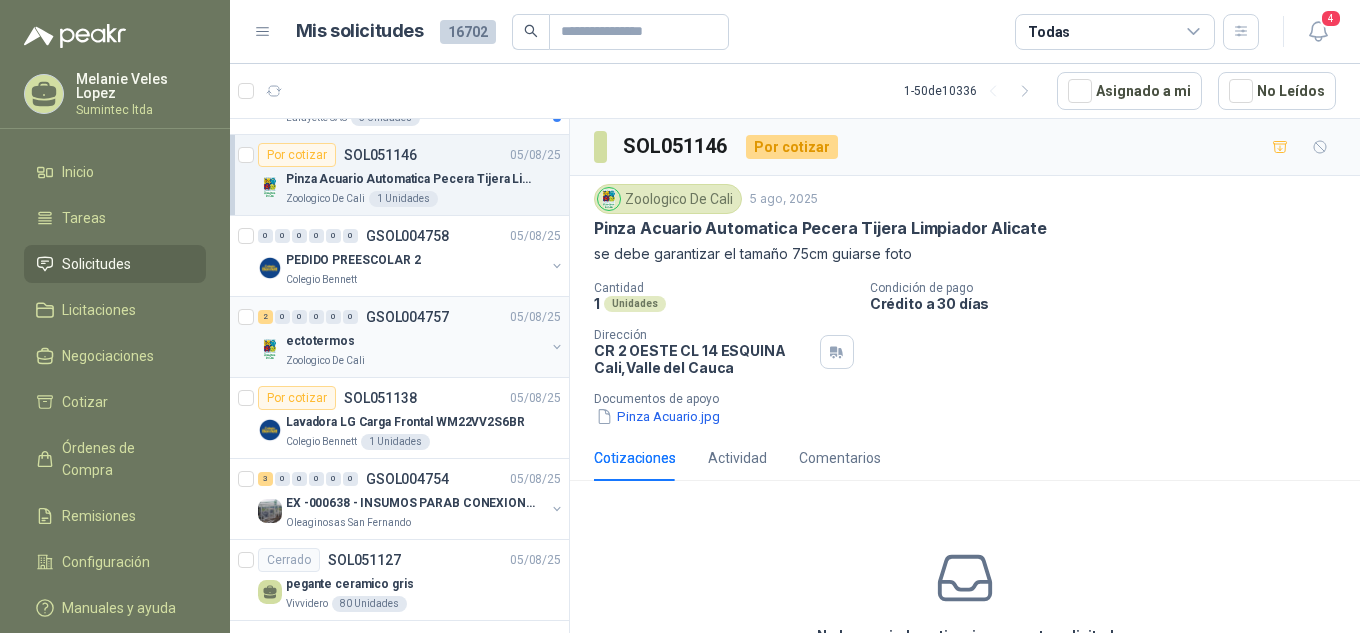 click on "Zoologico De Cali" at bounding box center (415, 361) 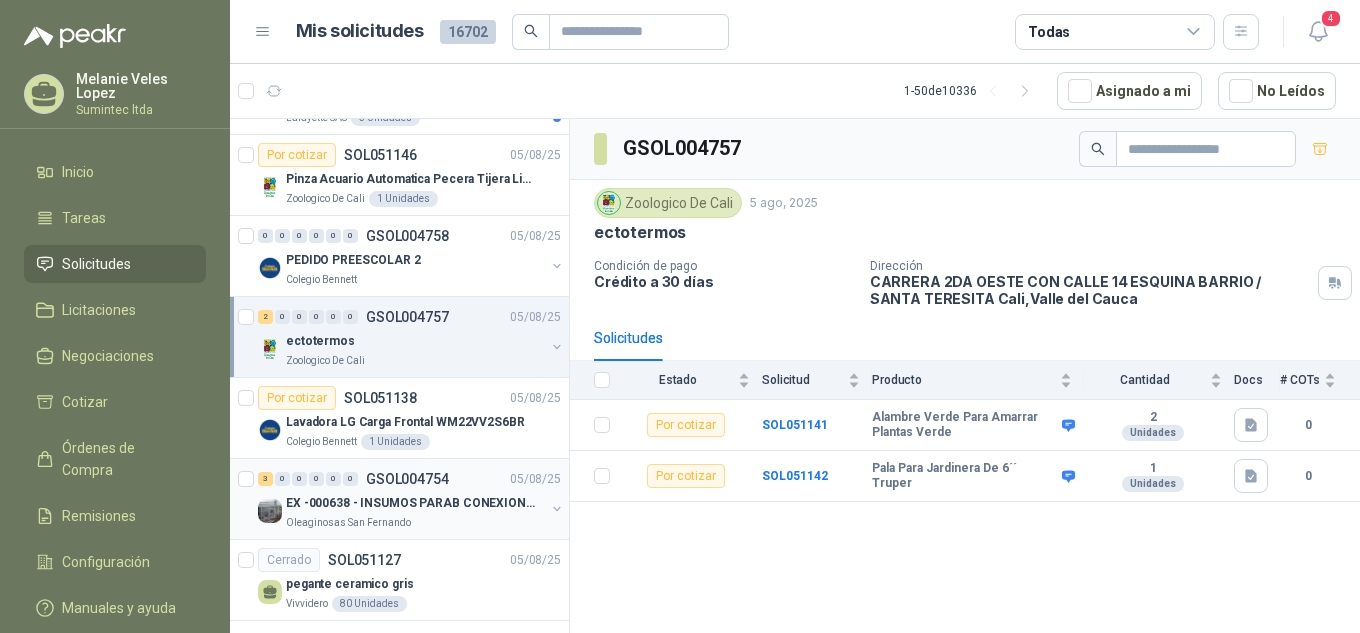 click on "EX -000638 - INSUMOS PARAB CONEXION DE TUBERIA Y A" at bounding box center [410, 503] 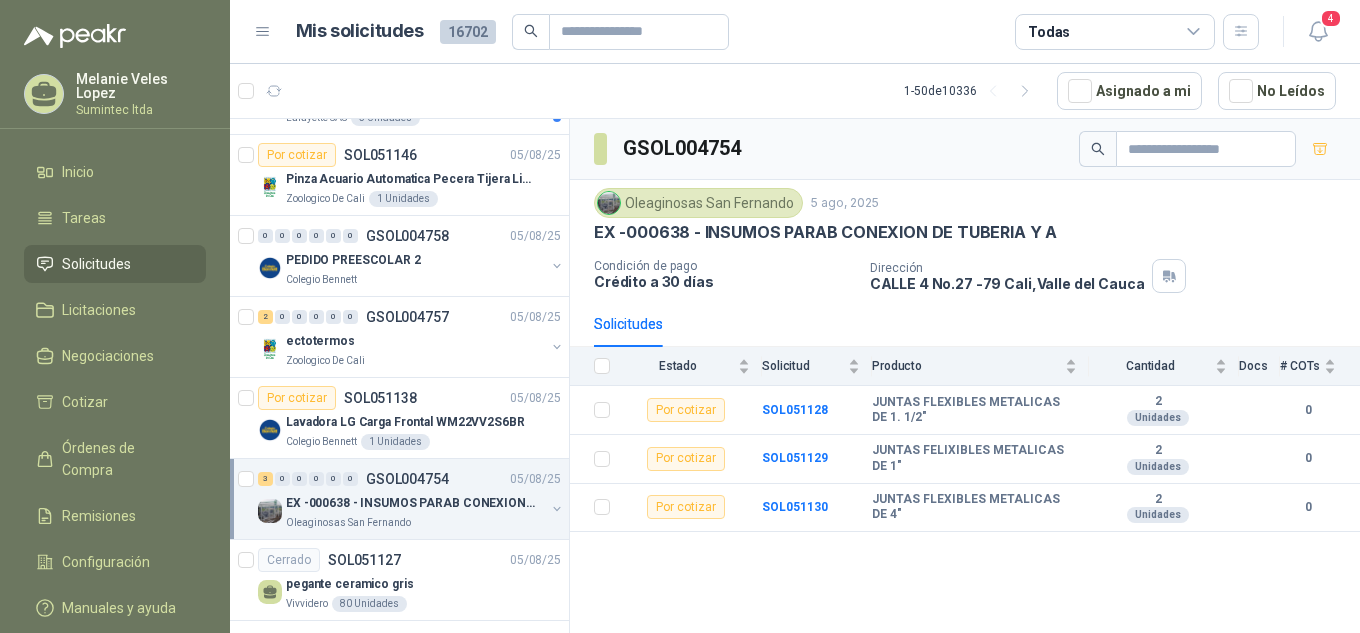 scroll, scrollTop: 3000, scrollLeft: 0, axis: vertical 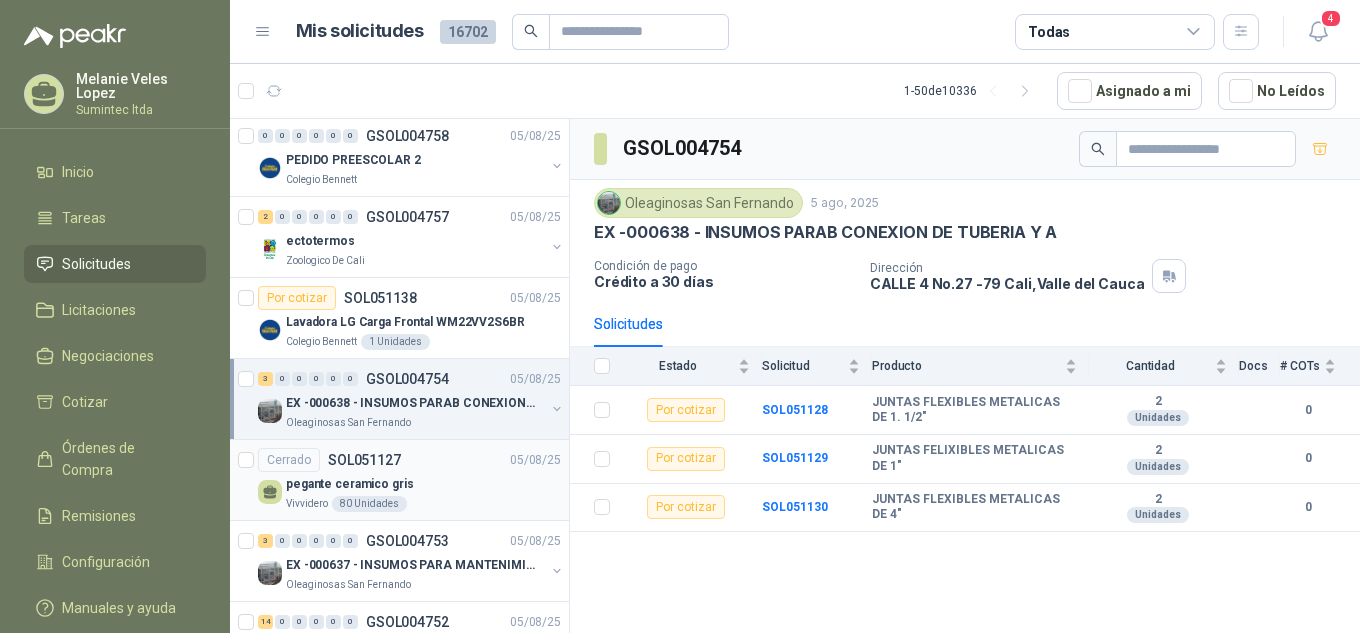 click on "Cerrado SOL051127 05/08/25" at bounding box center [409, 460] 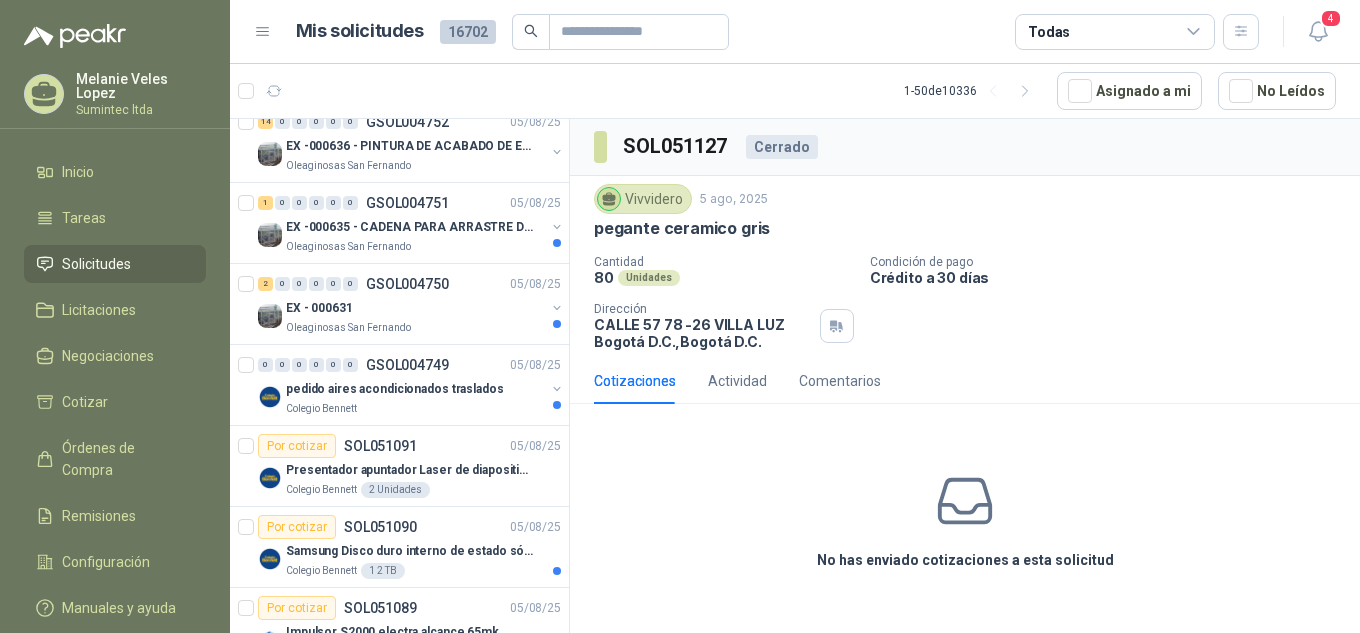 scroll, scrollTop: 3573, scrollLeft: 0, axis: vertical 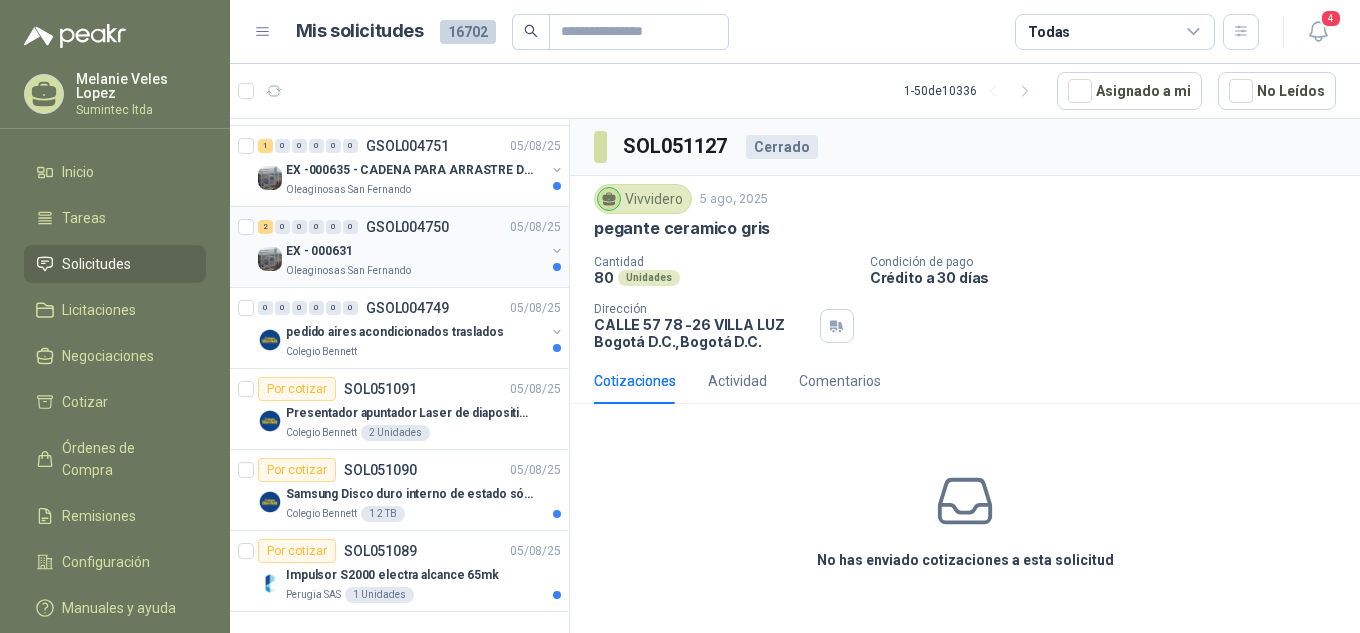 click on "Oleaginosas San Fernando" at bounding box center (348, 271) 